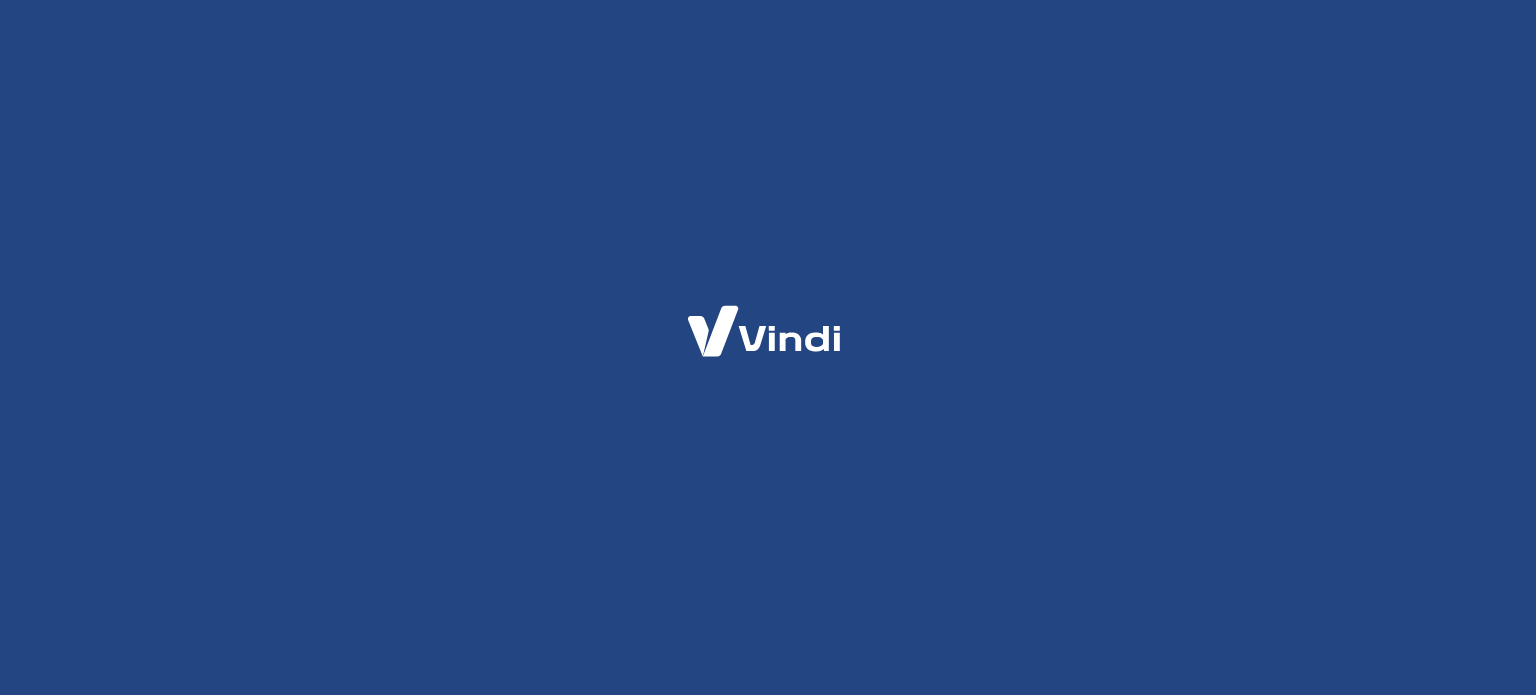 scroll, scrollTop: 0, scrollLeft: 0, axis: both 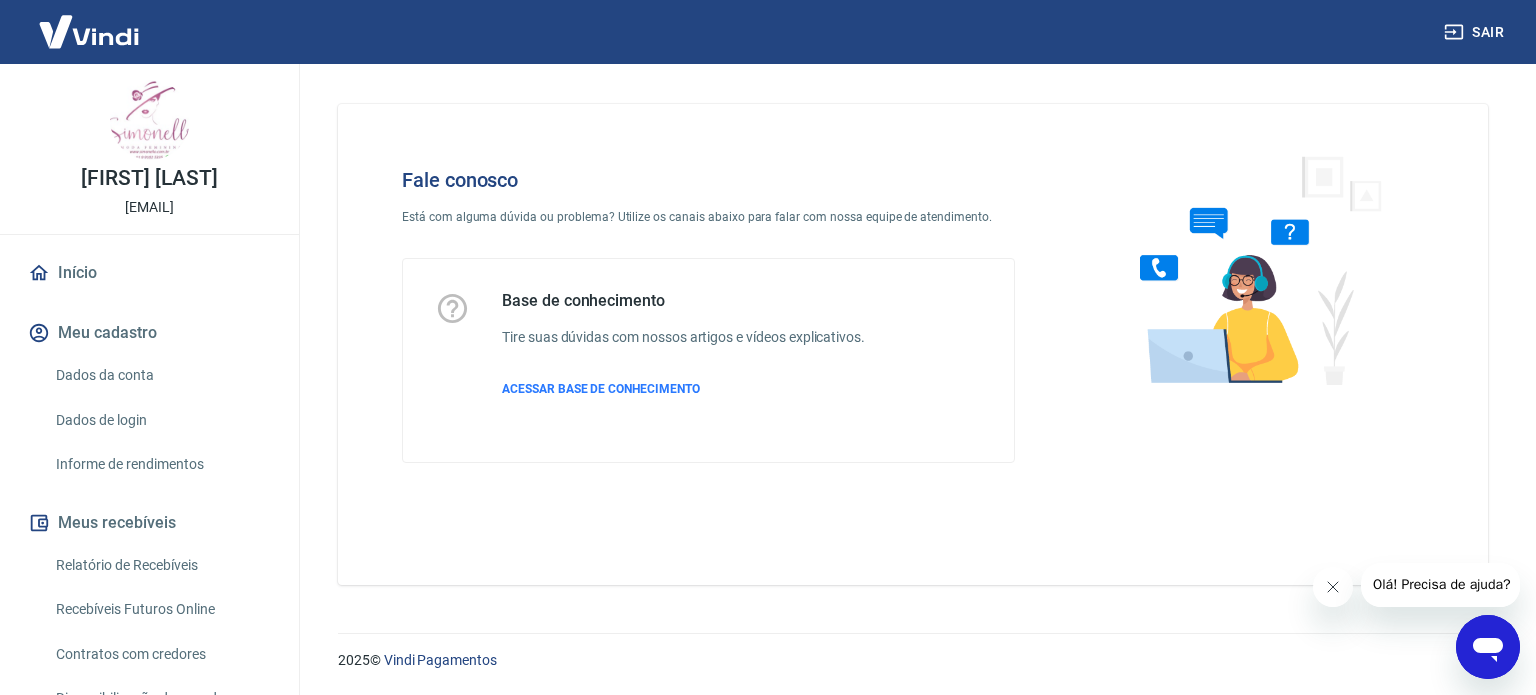 click 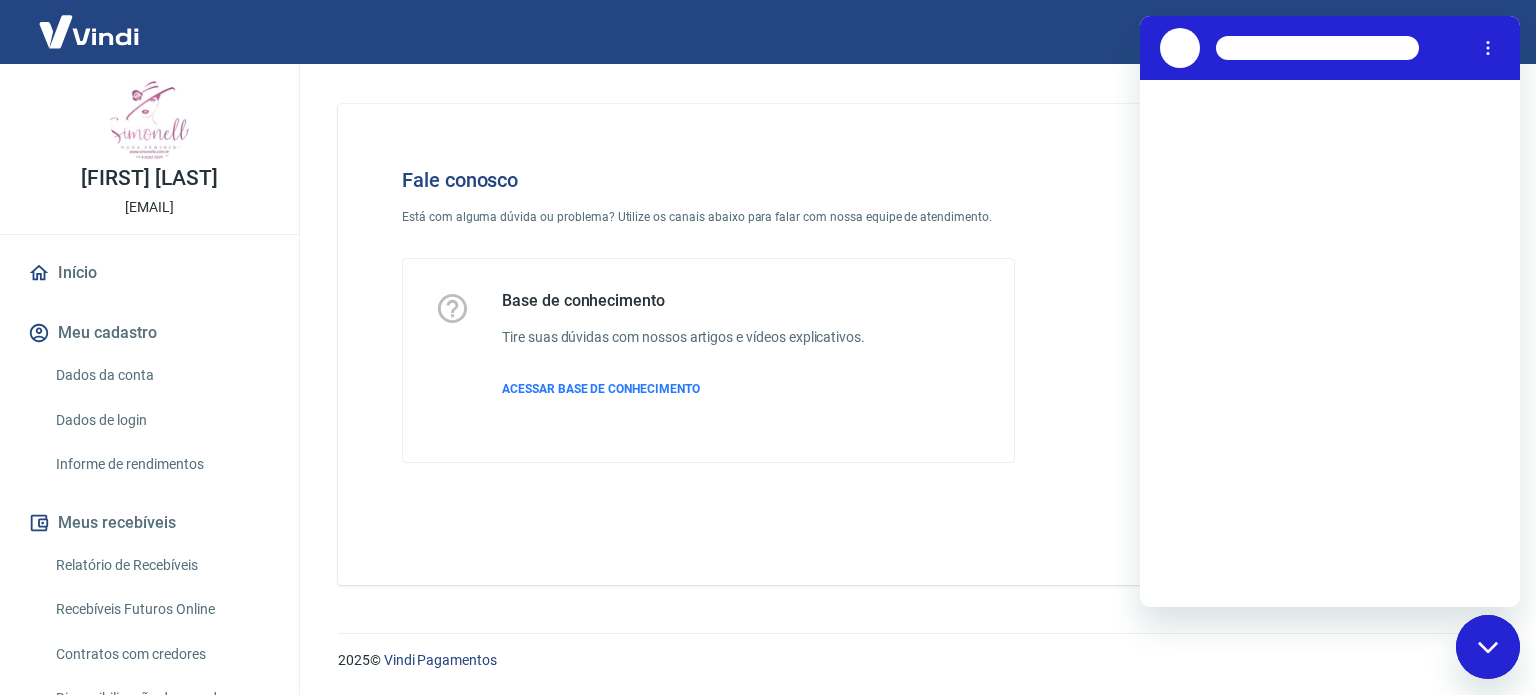 scroll, scrollTop: 0, scrollLeft: 0, axis: both 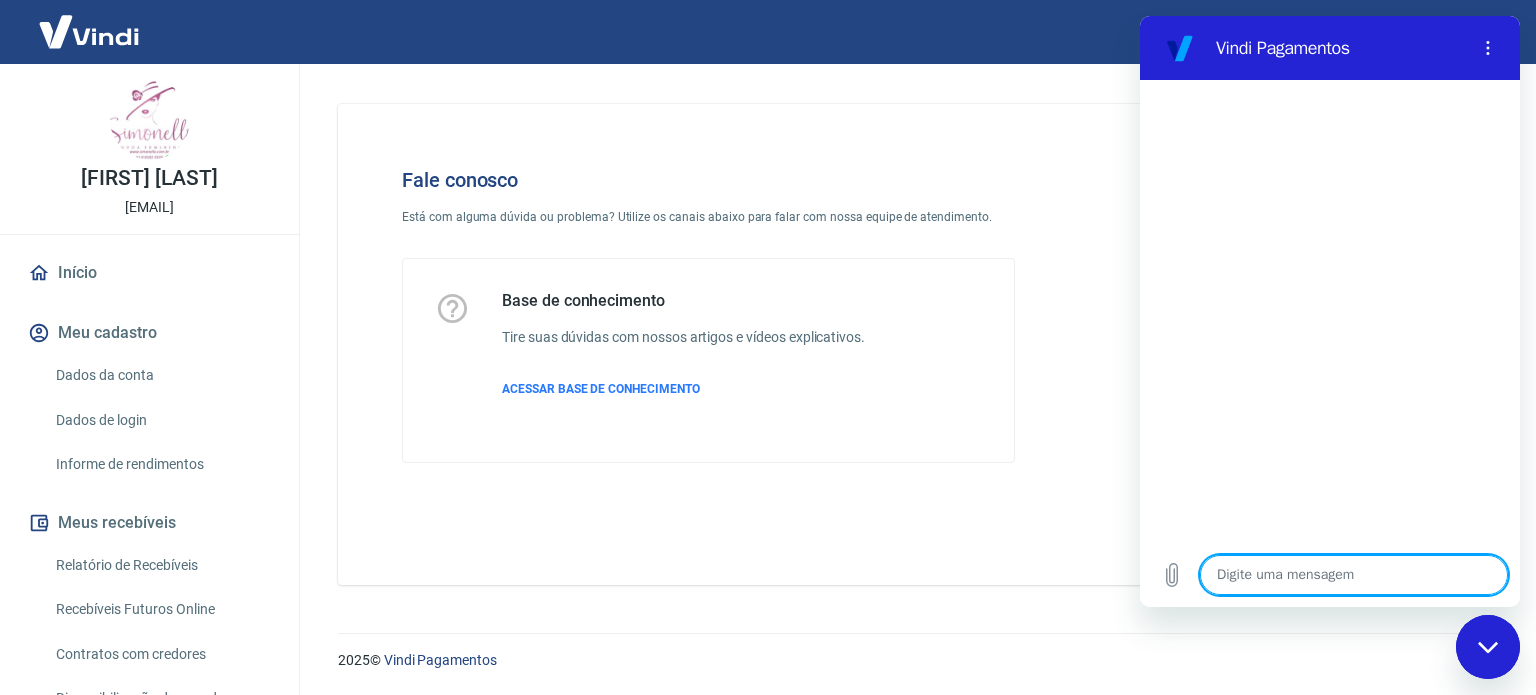 click at bounding box center [1354, 575] 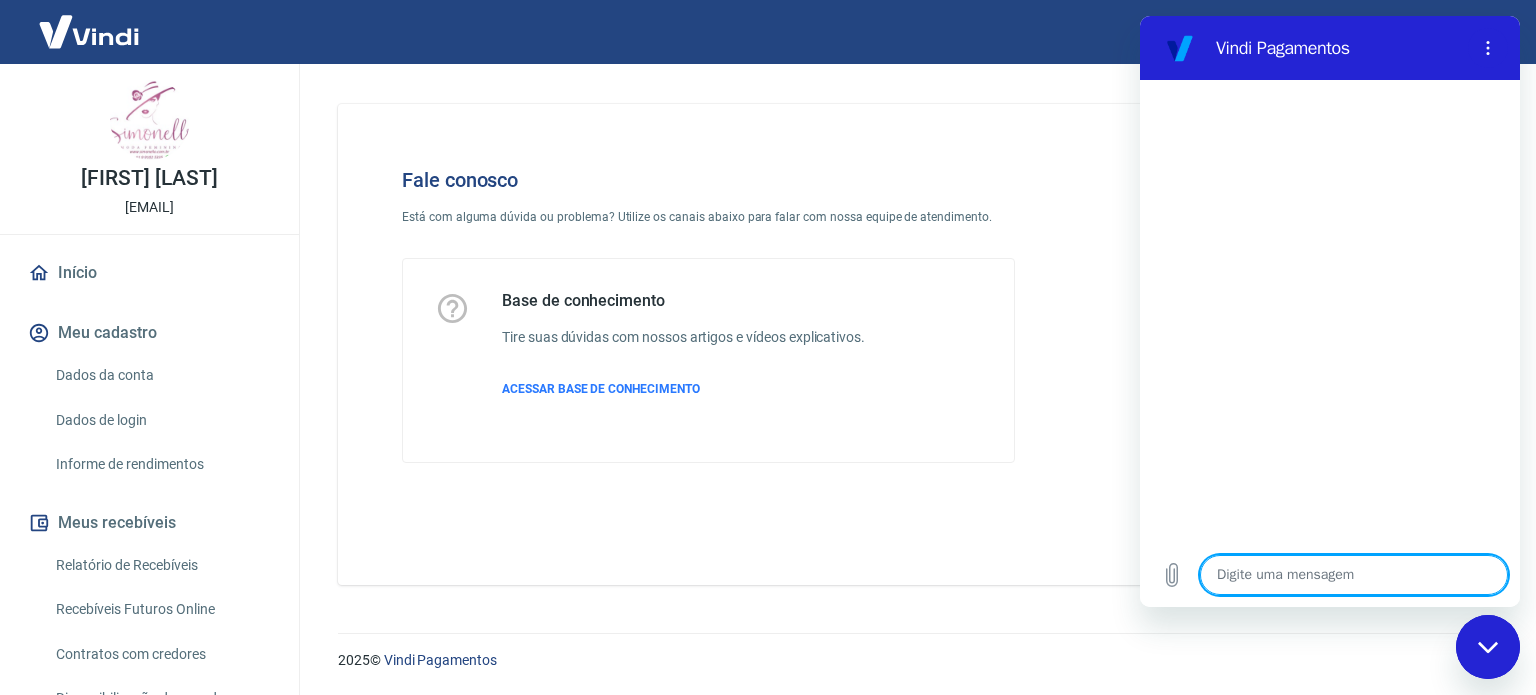 type on "o" 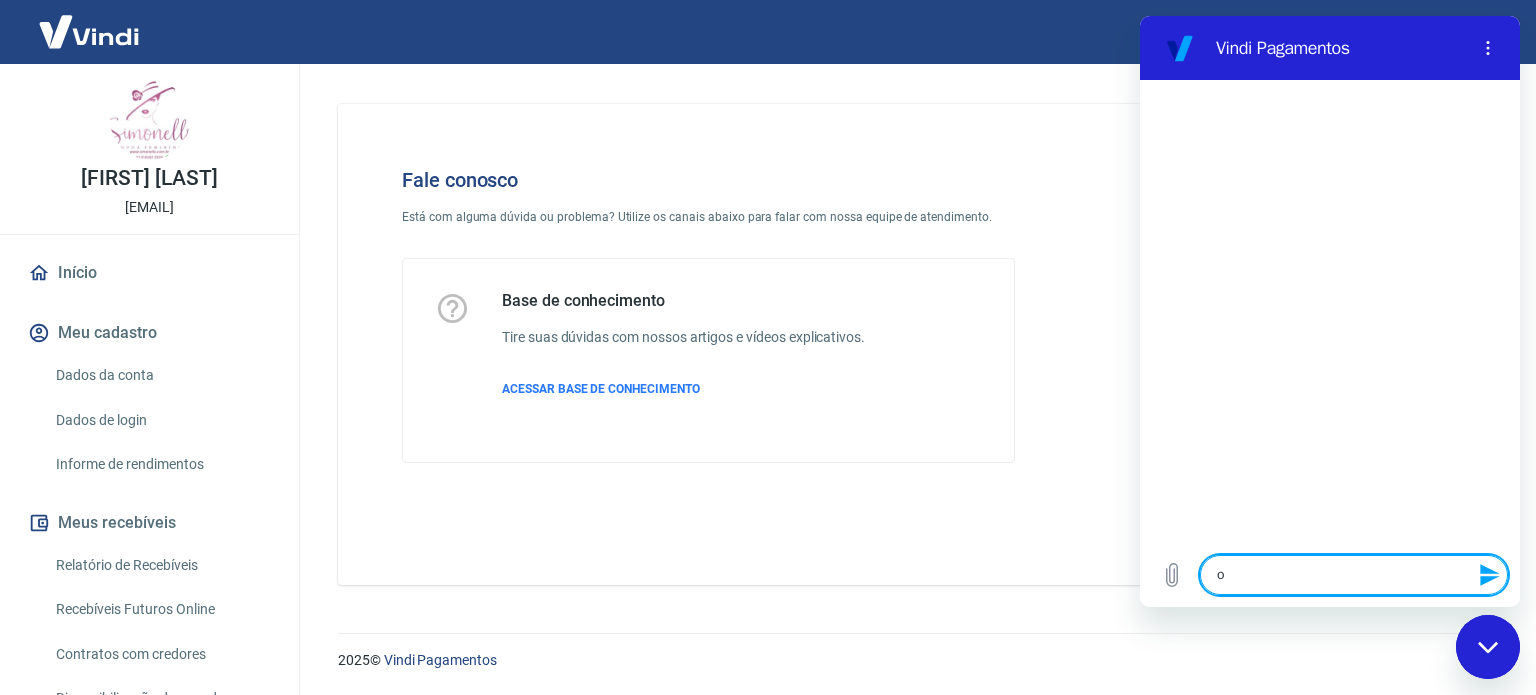 type on "ol" 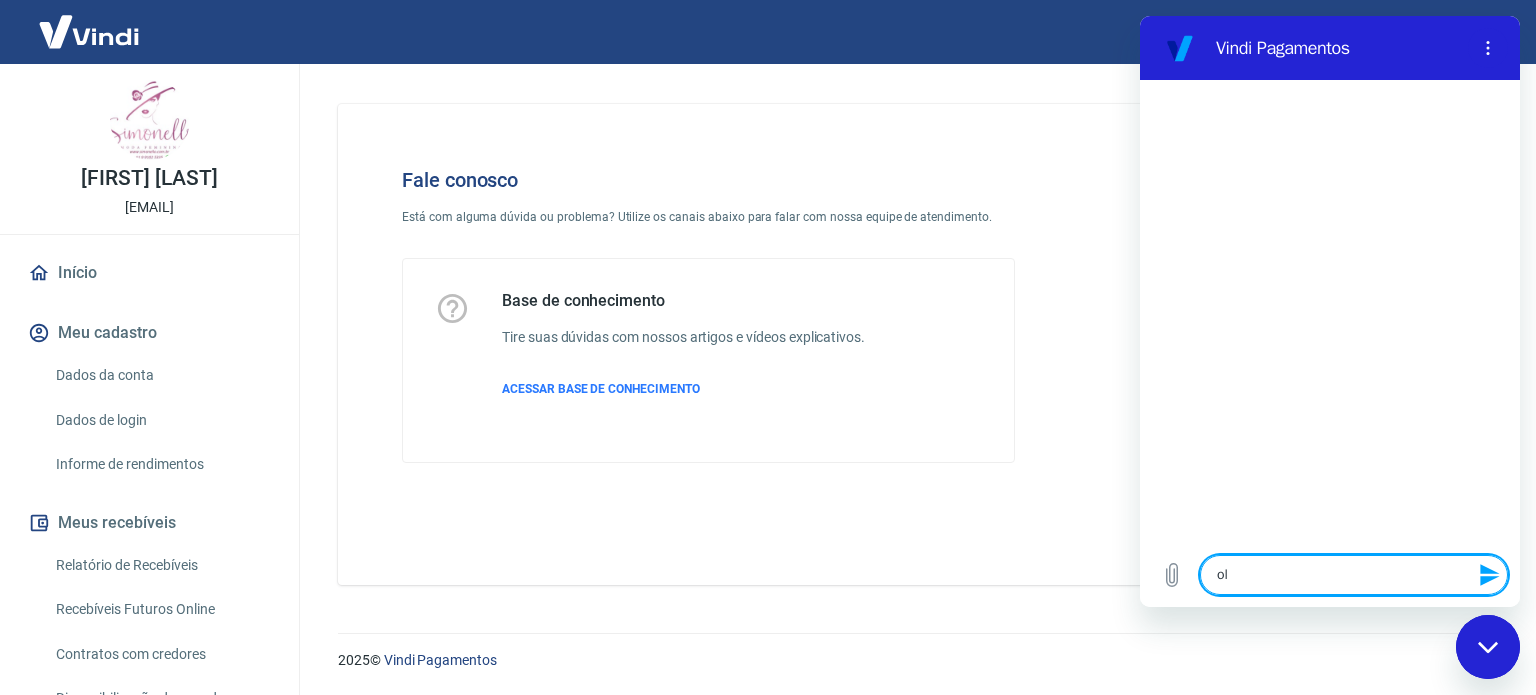 type on "olá" 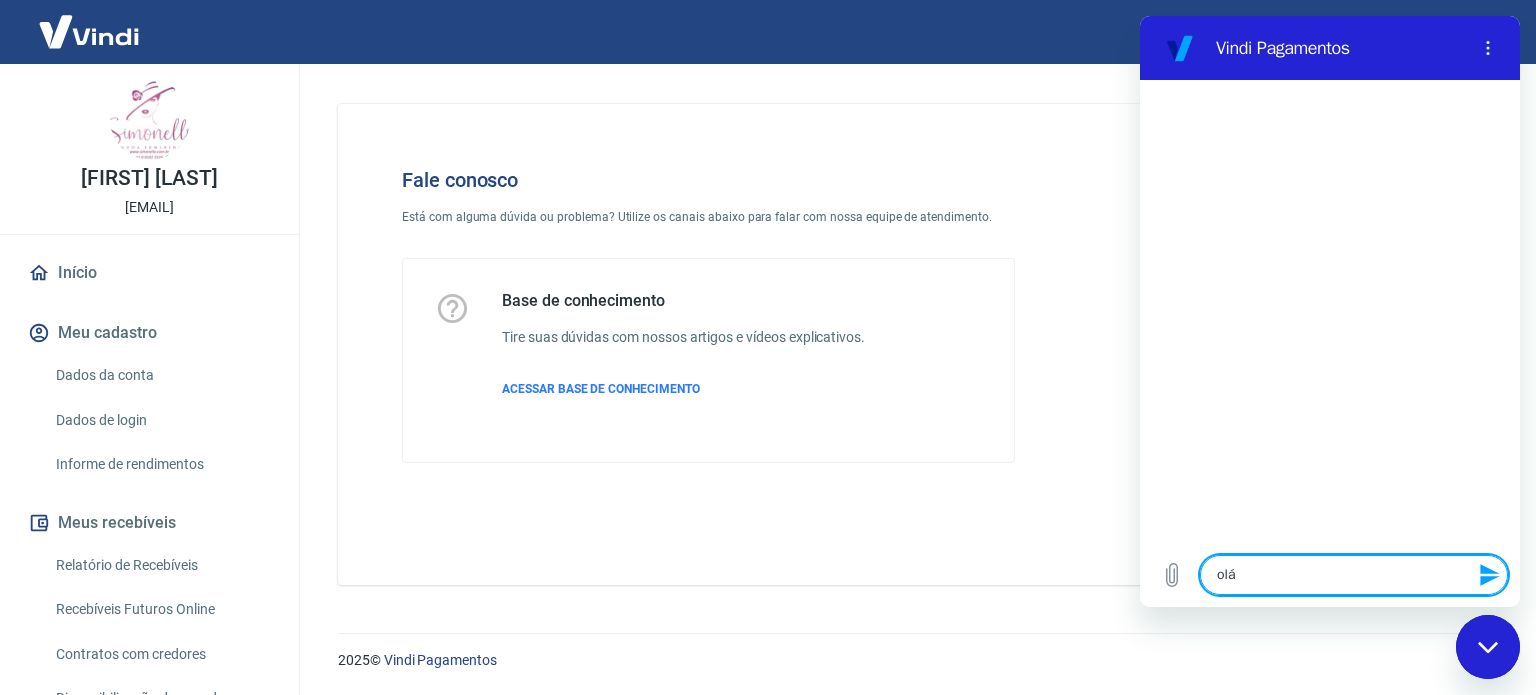 type 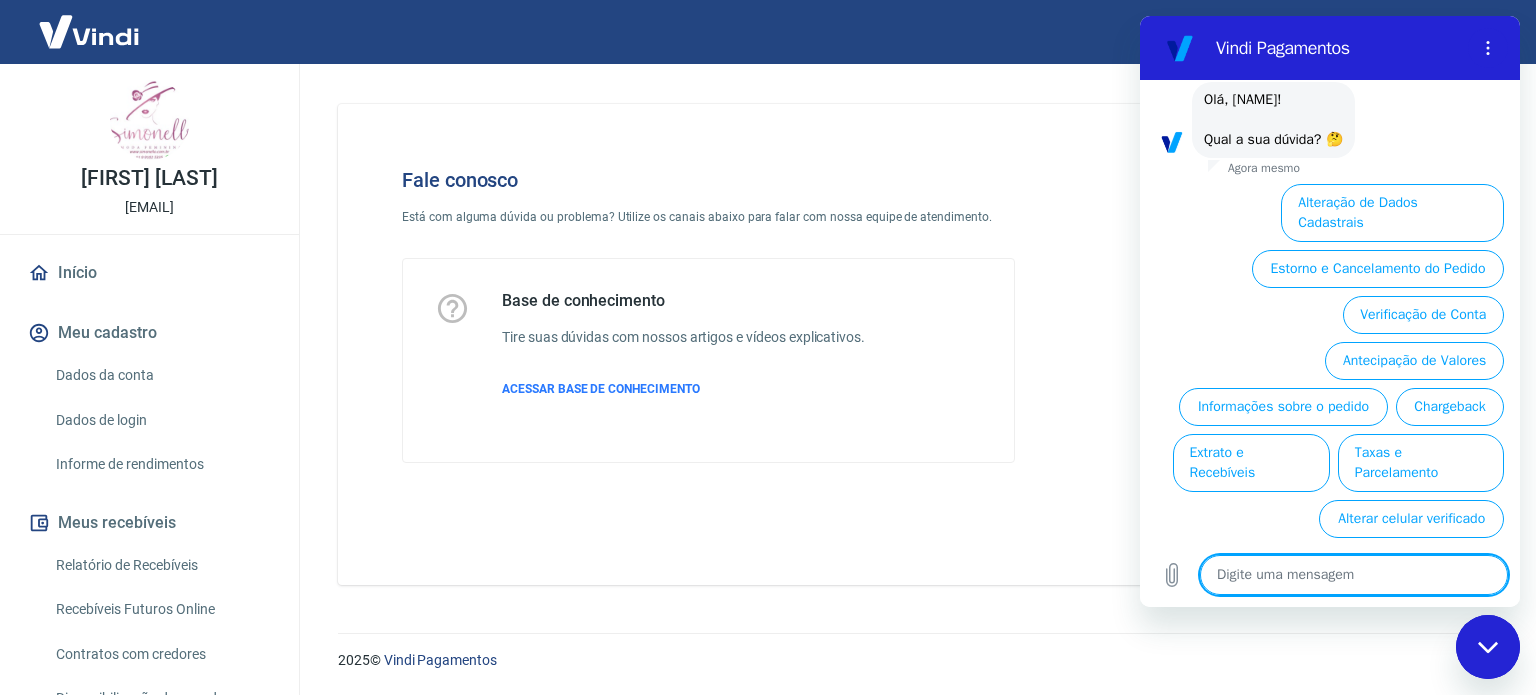 scroll, scrollTop: 106, scrollLeft: 0, axis: vertical 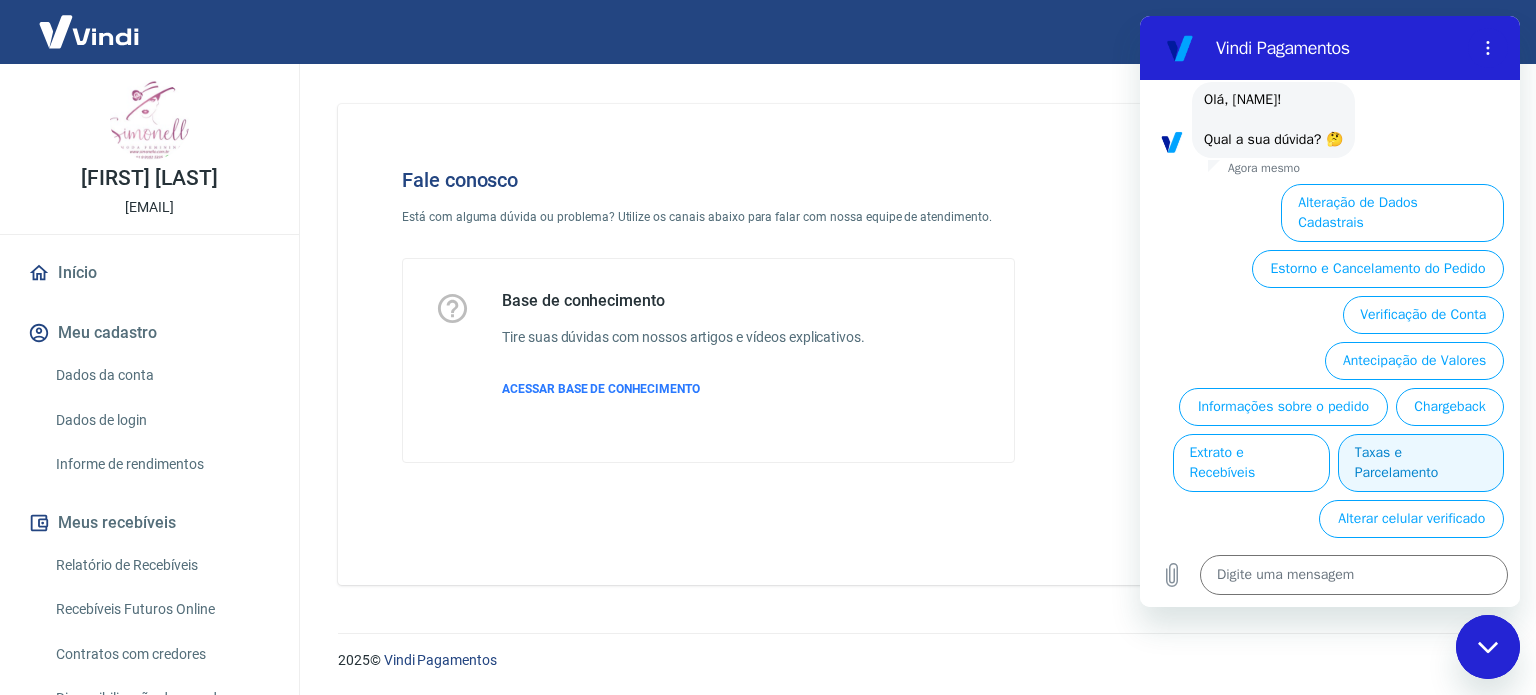 click on "Taxas e Parcelamento" at bounding box center (1421, 463) 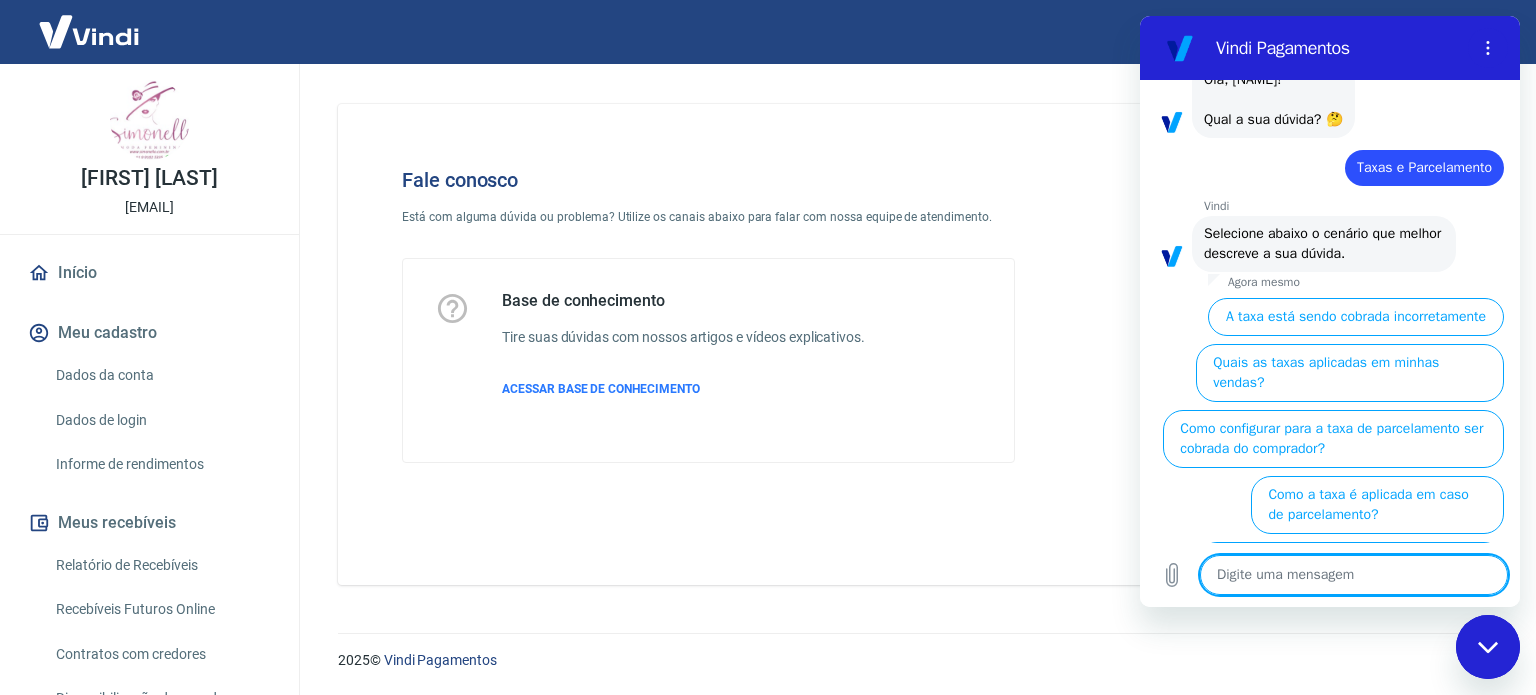 scroll, scrollTop: 144, scrollLeft: 0, axis: vertical 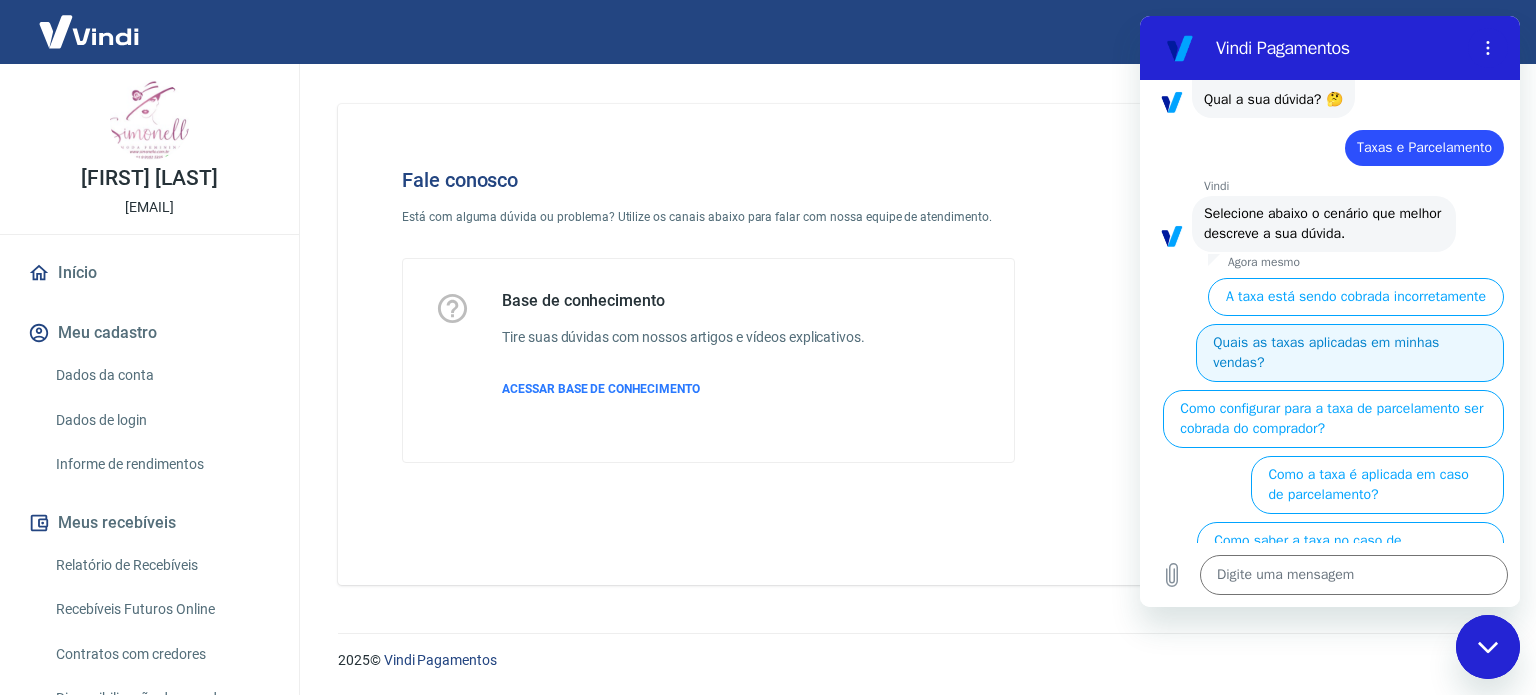 click on "Quais as taxas aplicadas em minhas vendas?" at bounding box center (1350, 353) 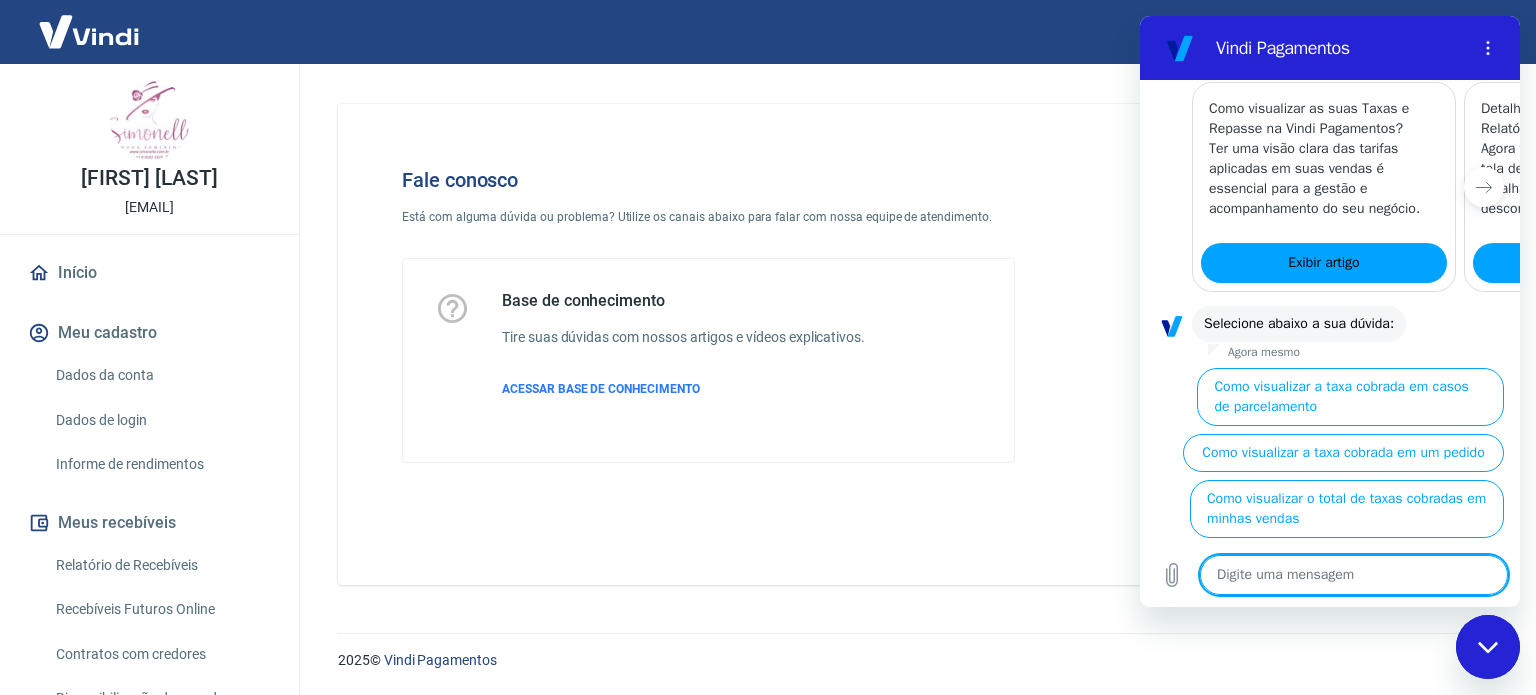 scroll, scrollTop: 1098, scrollLeft: 0, axis: vertical 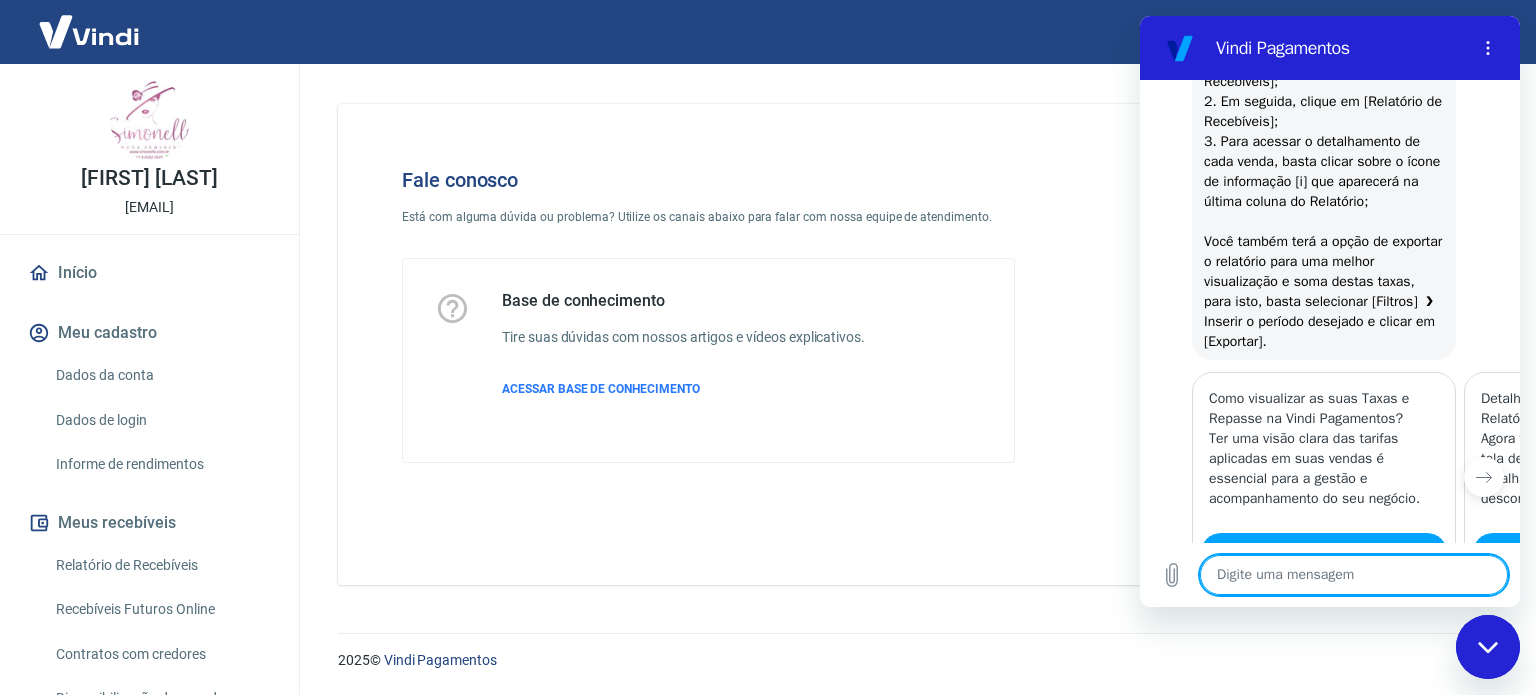 drag, startPoint x: 1511, startPoint y: 445, endPoint x: 2675, endPoint y: 367, distance: 1166.6105 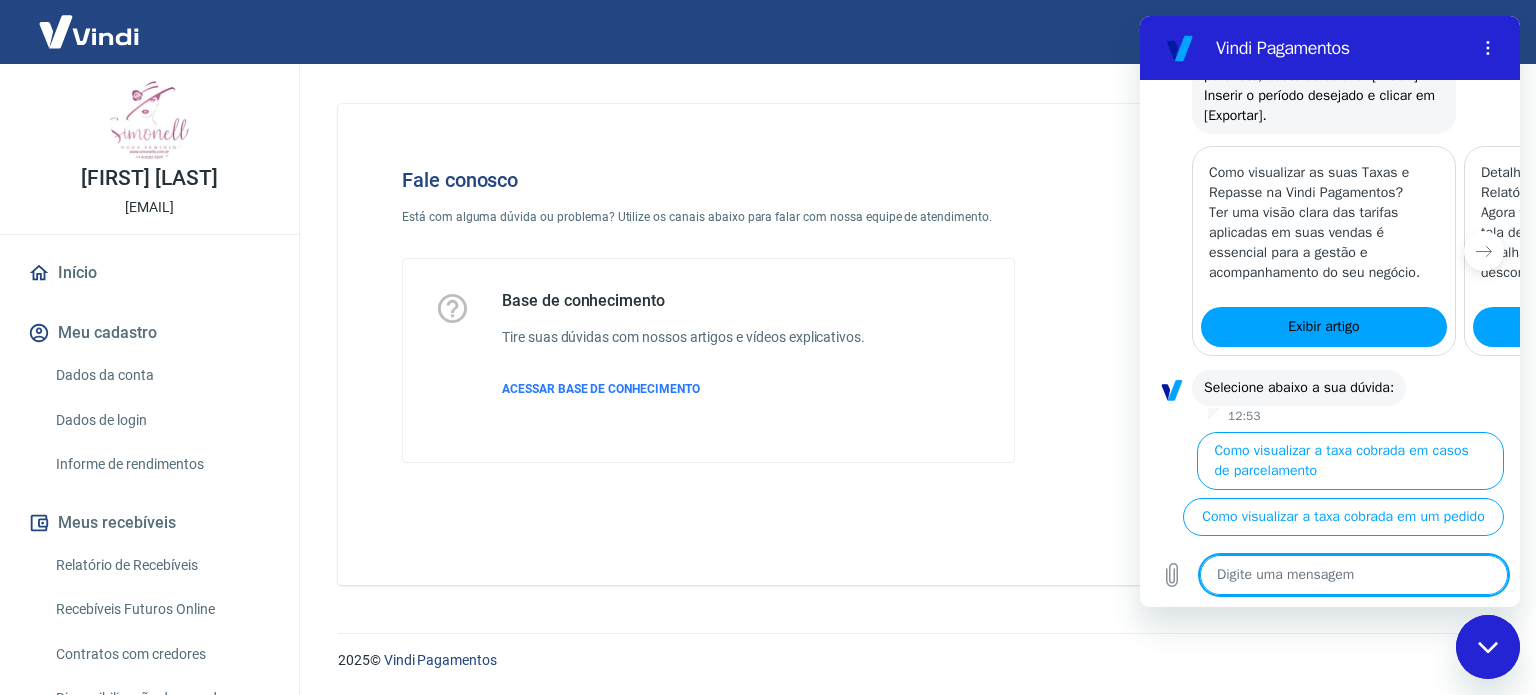 scroll, scrollTop: 1030, scrollLeft: 0, axis: vertical 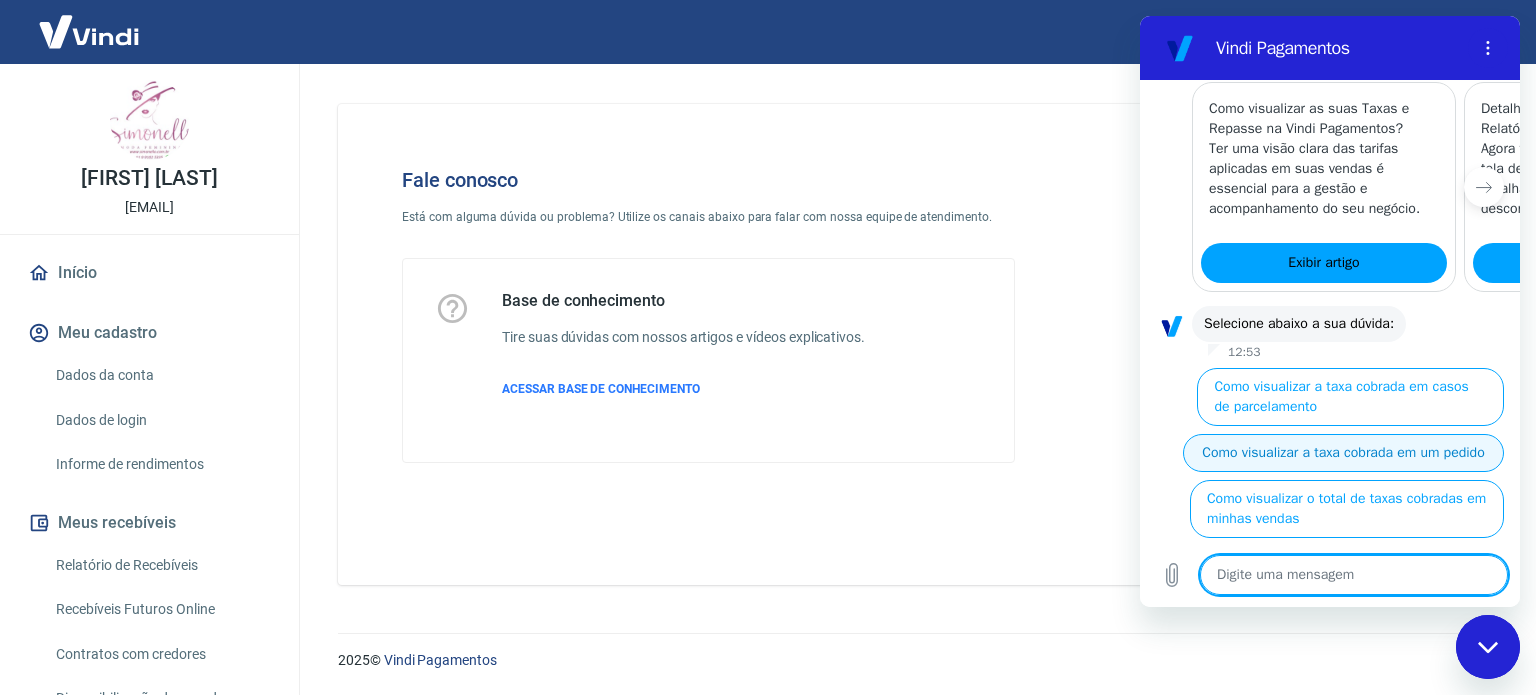 click on "Como visualizar a taxa cobrada em um pedido" at bounding box center (1343, 453) 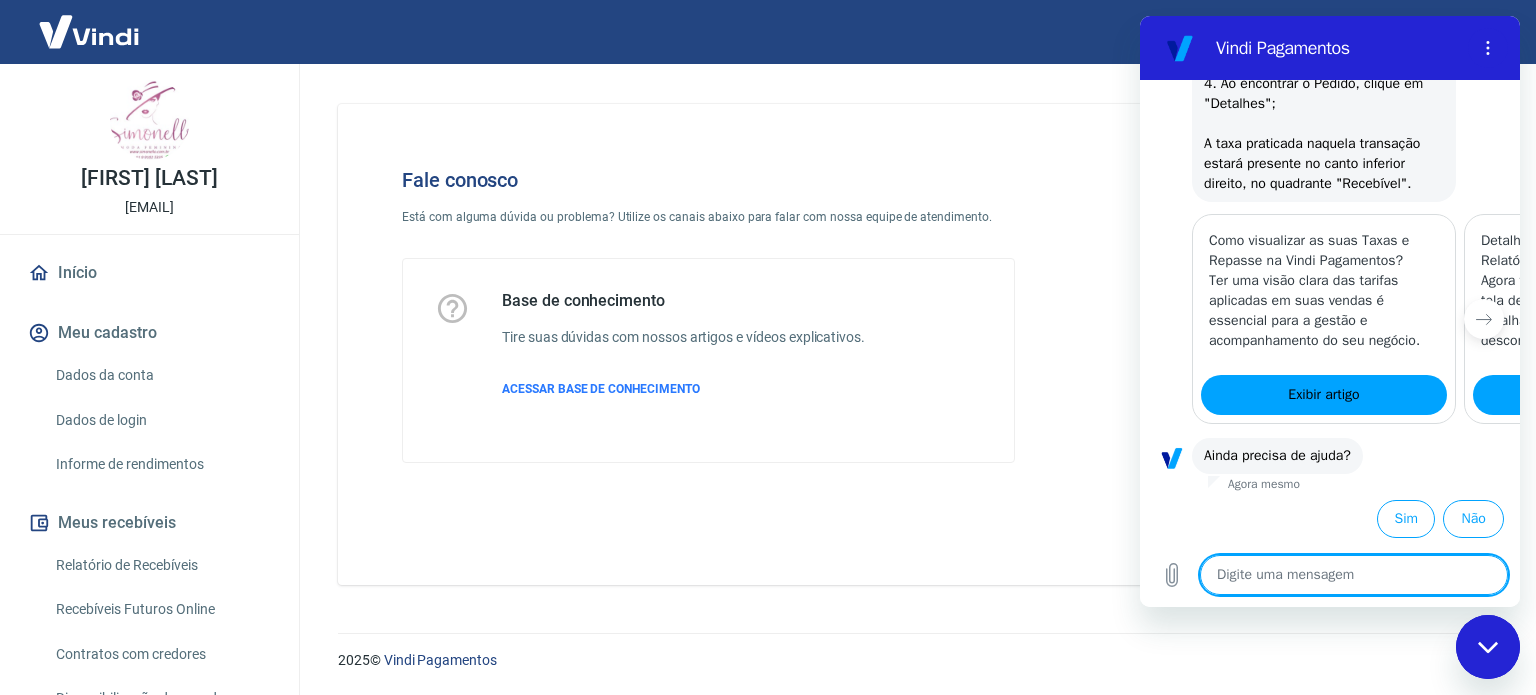 scroll, scrollTop: 1692, scrollLeft: 0, axis: vertical 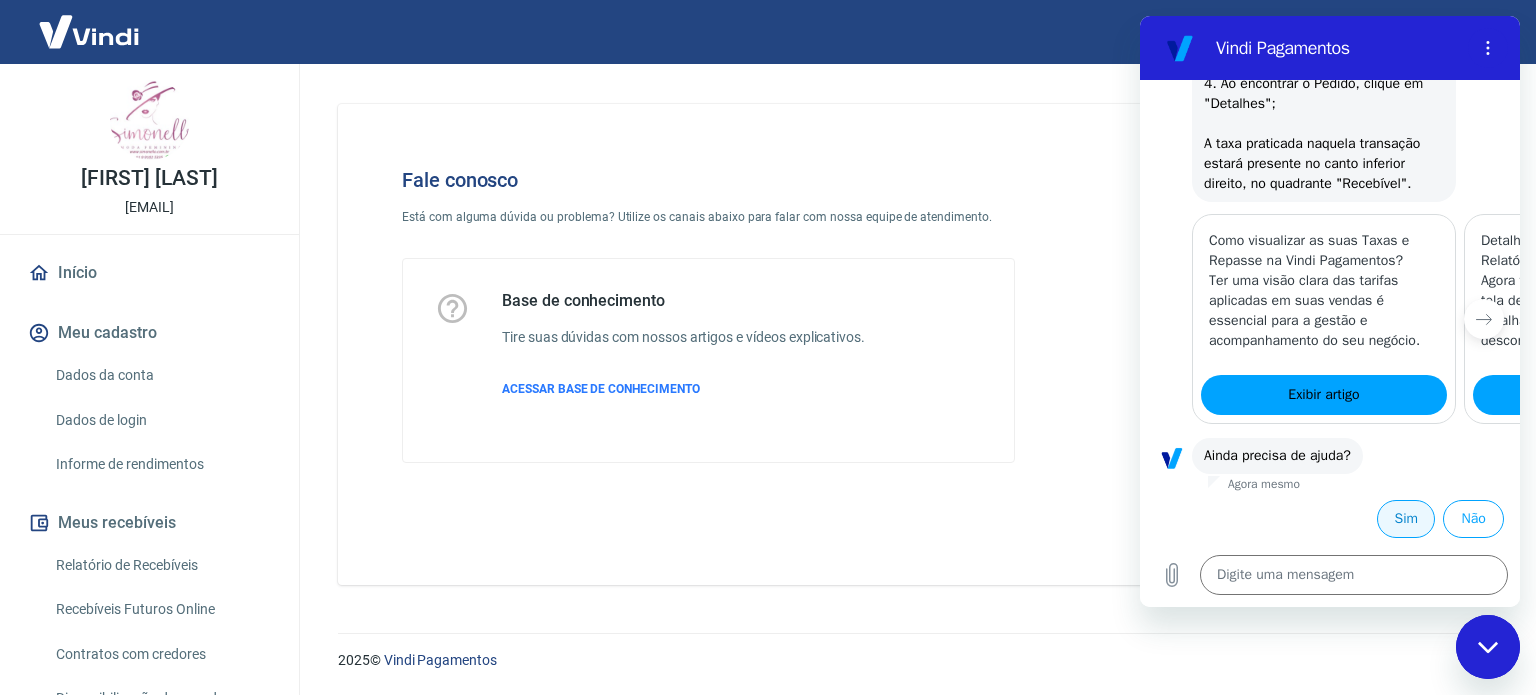 click on "Sim" at bounding box center [1406, 519] 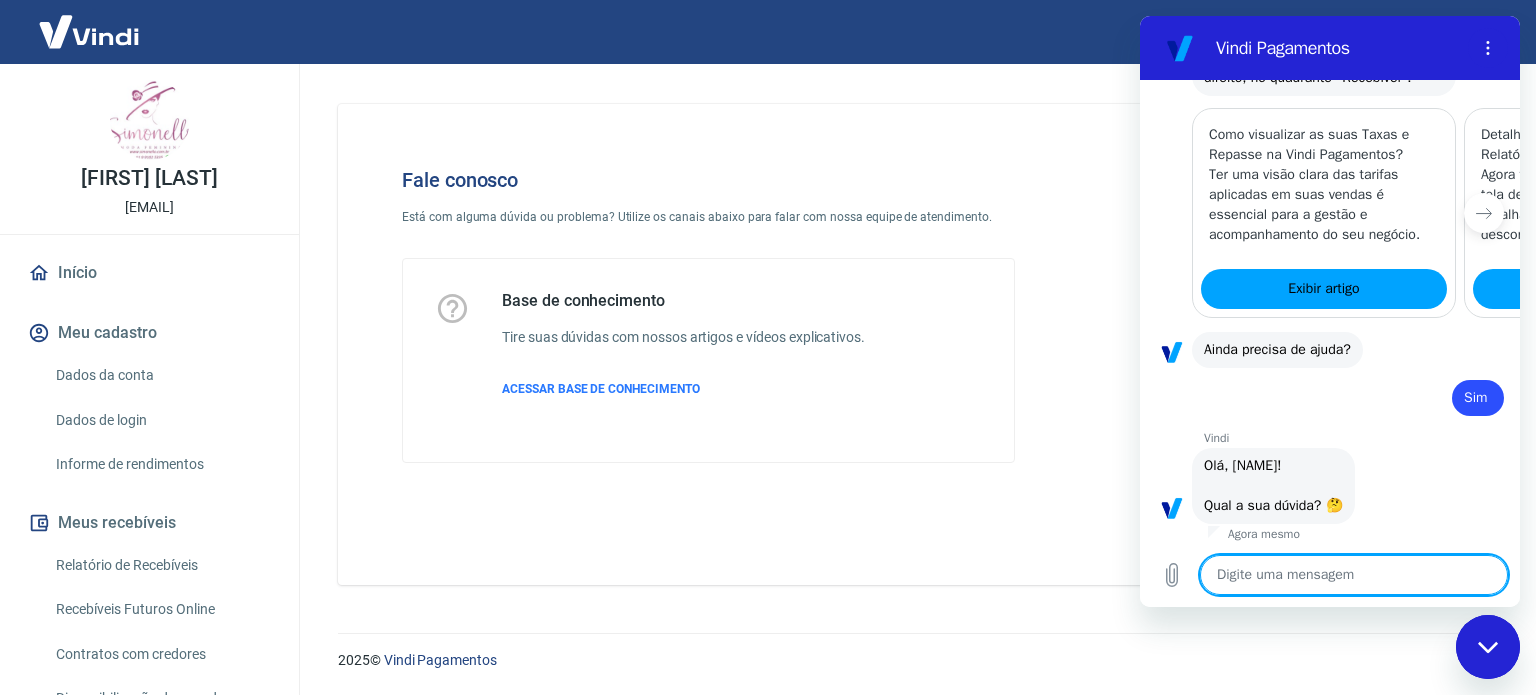 type on "x" 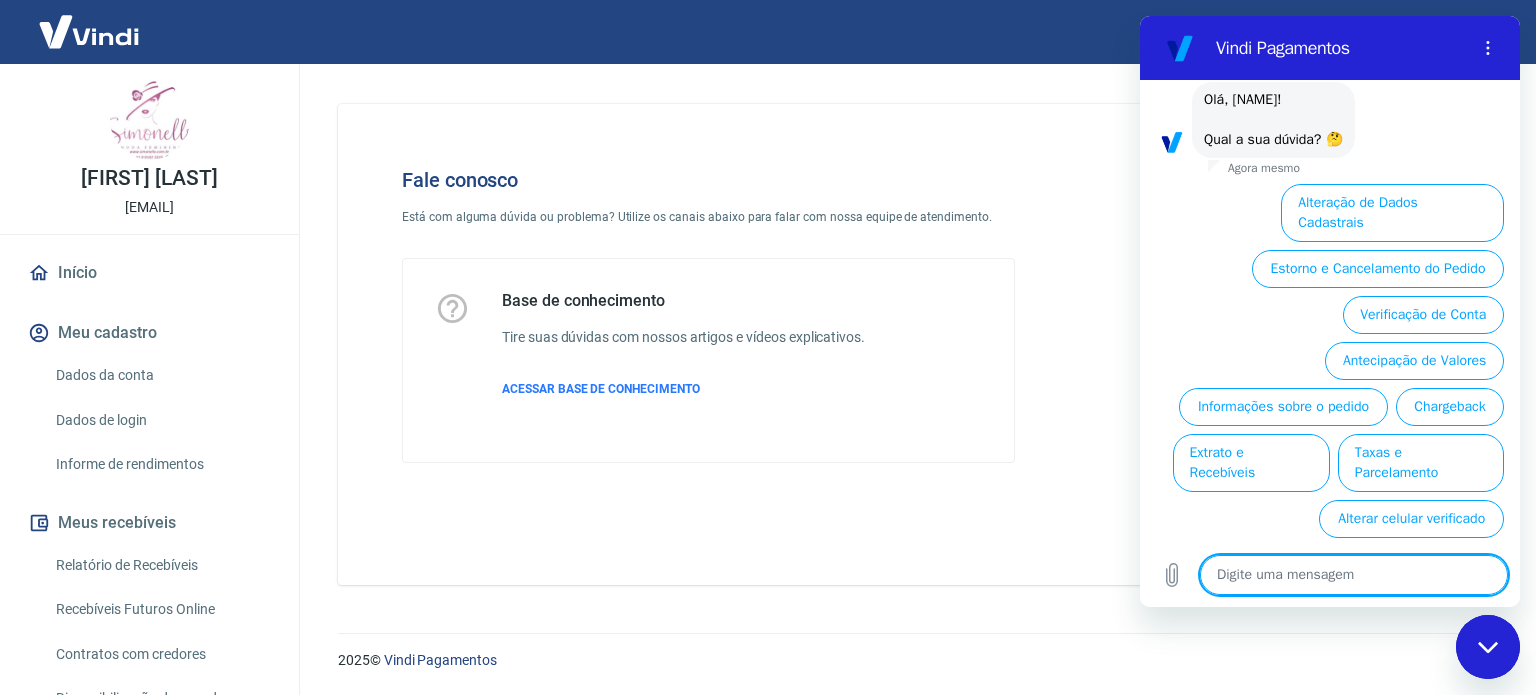 scroll, scrollTop: 2165, scrollLeft: 0, axis: vertical 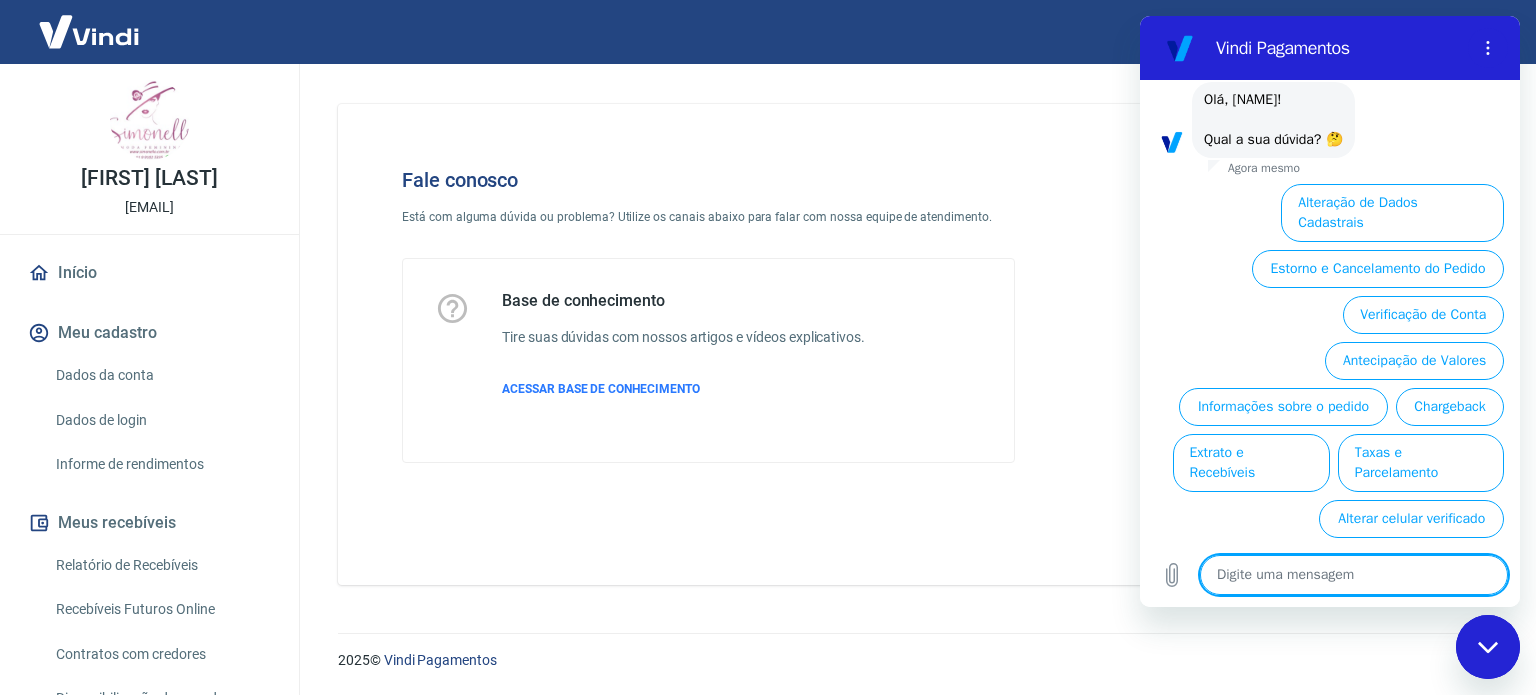 click at bounding box center (1354, 575) 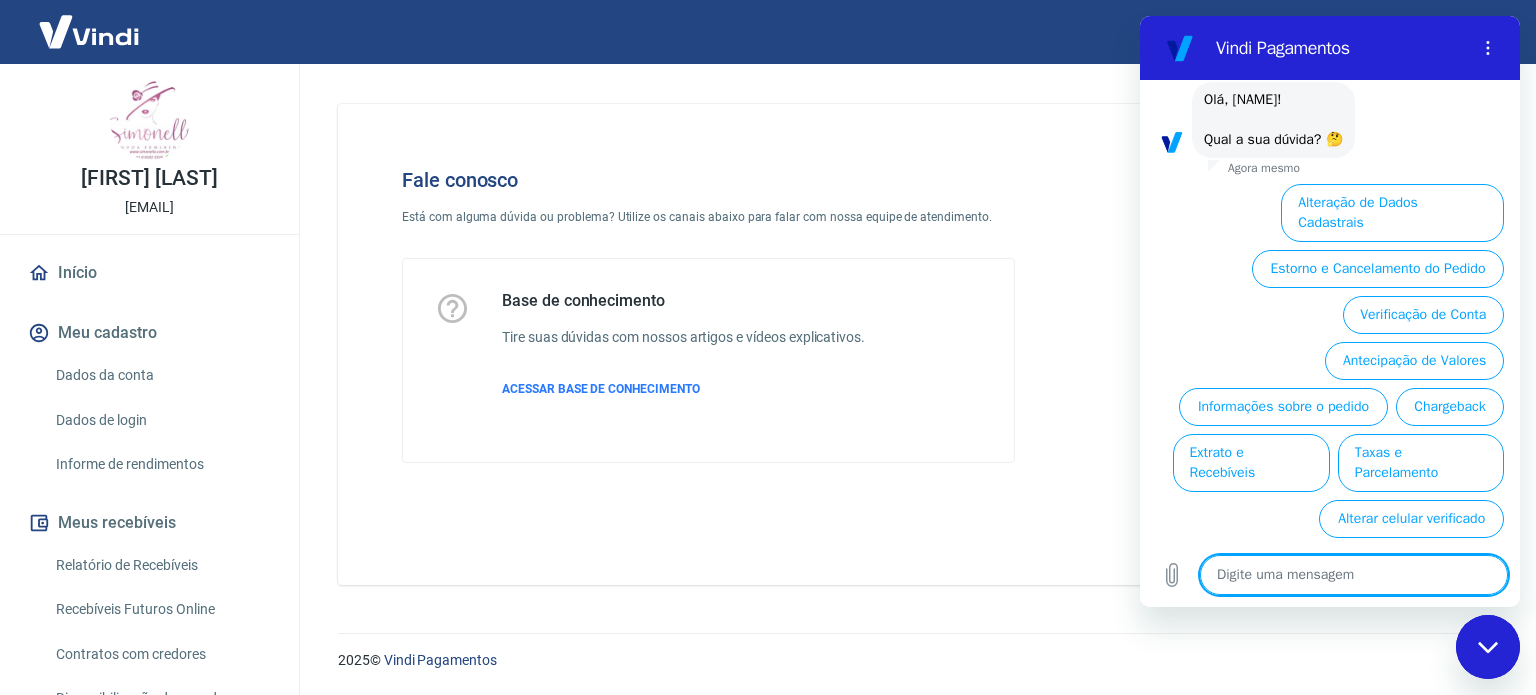 type on "f" 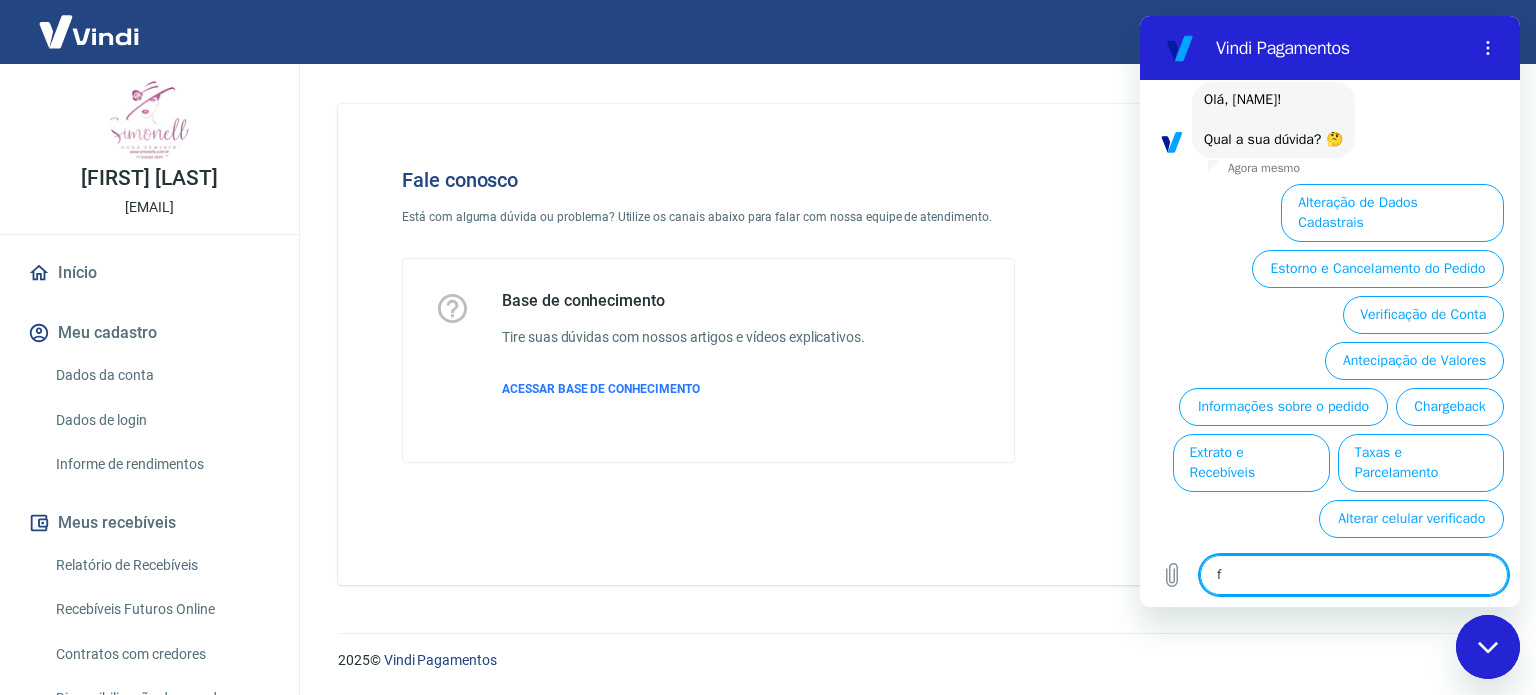 type on "fa" 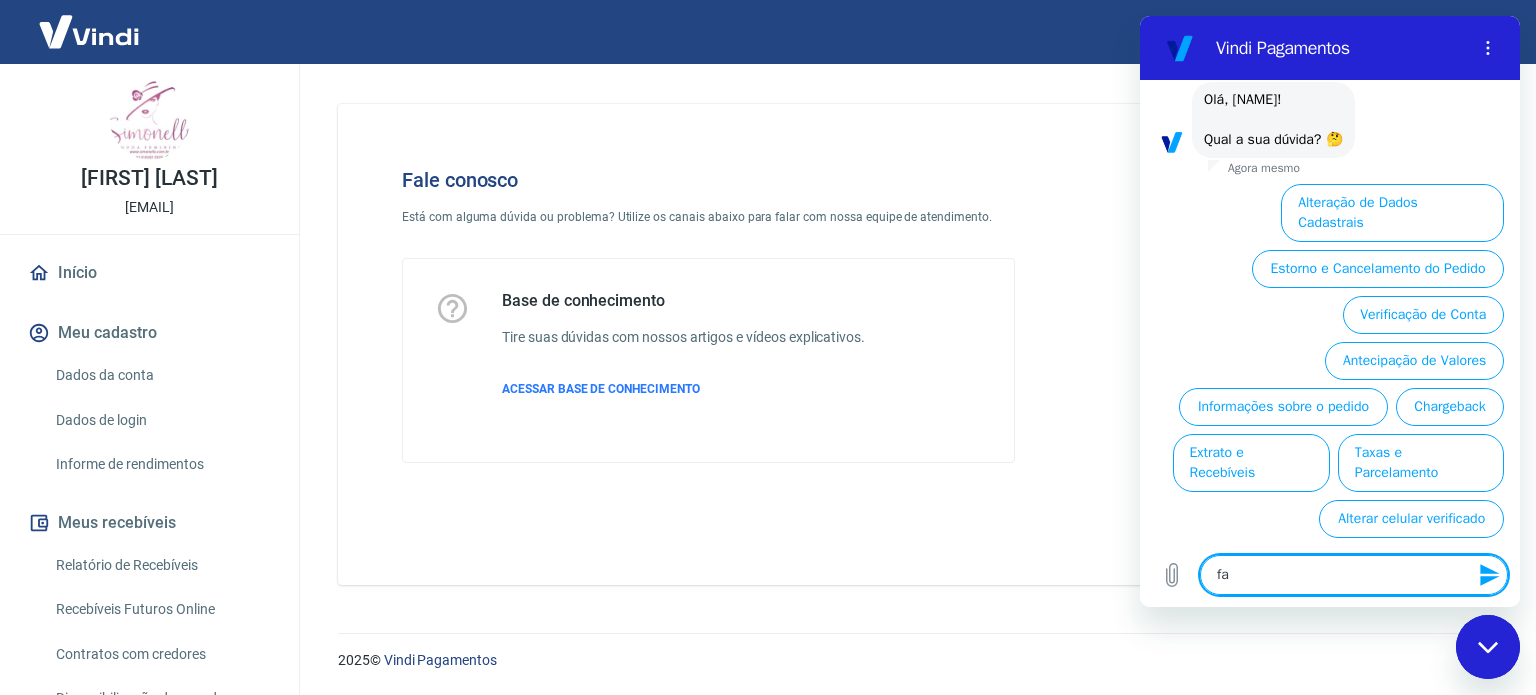 type on "fal" 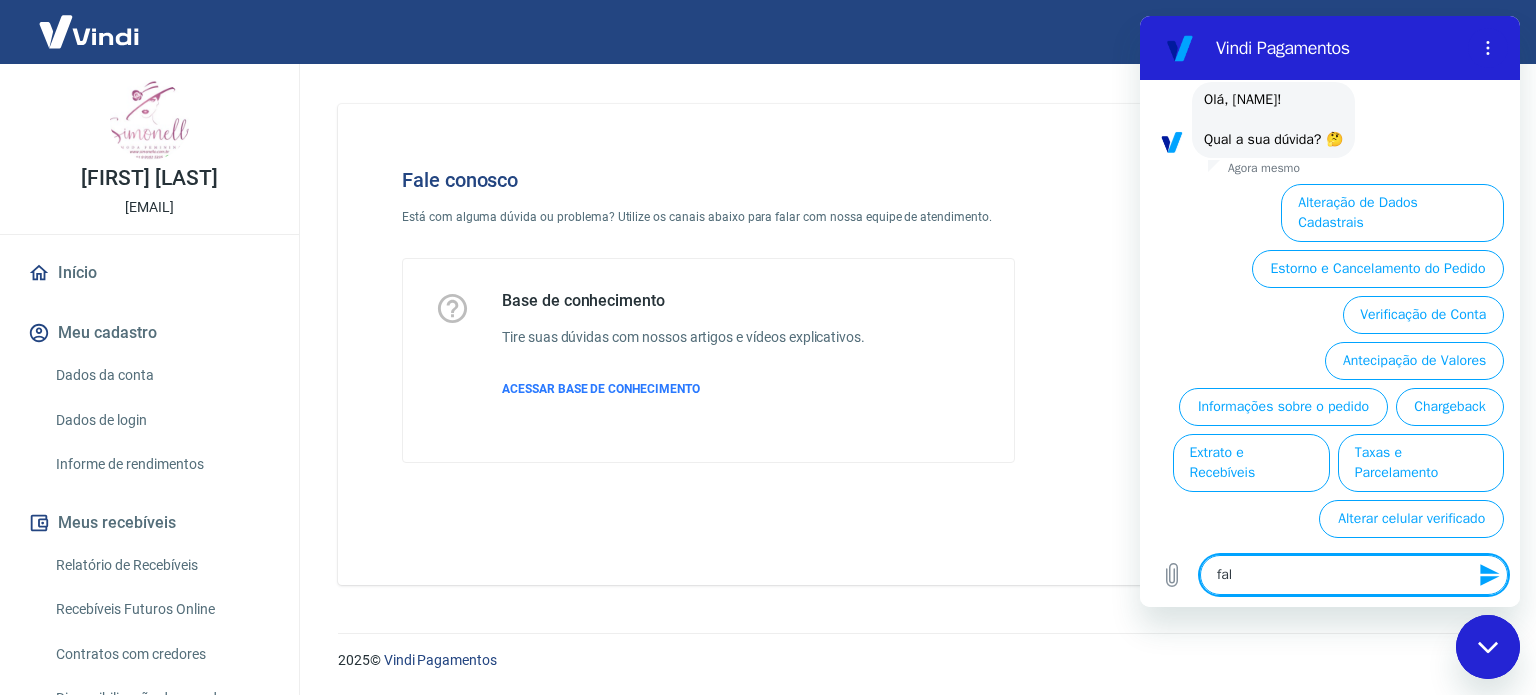 type on "fala" 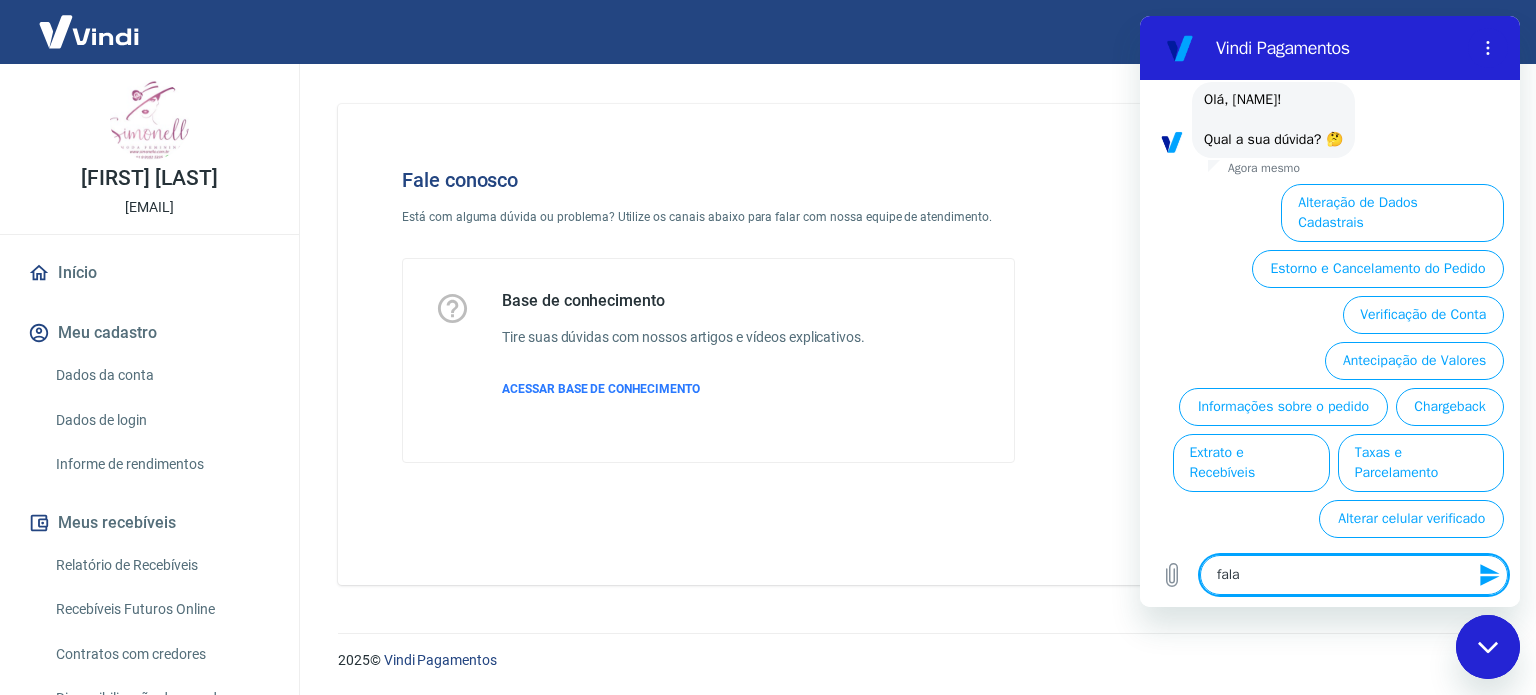type on "falar" 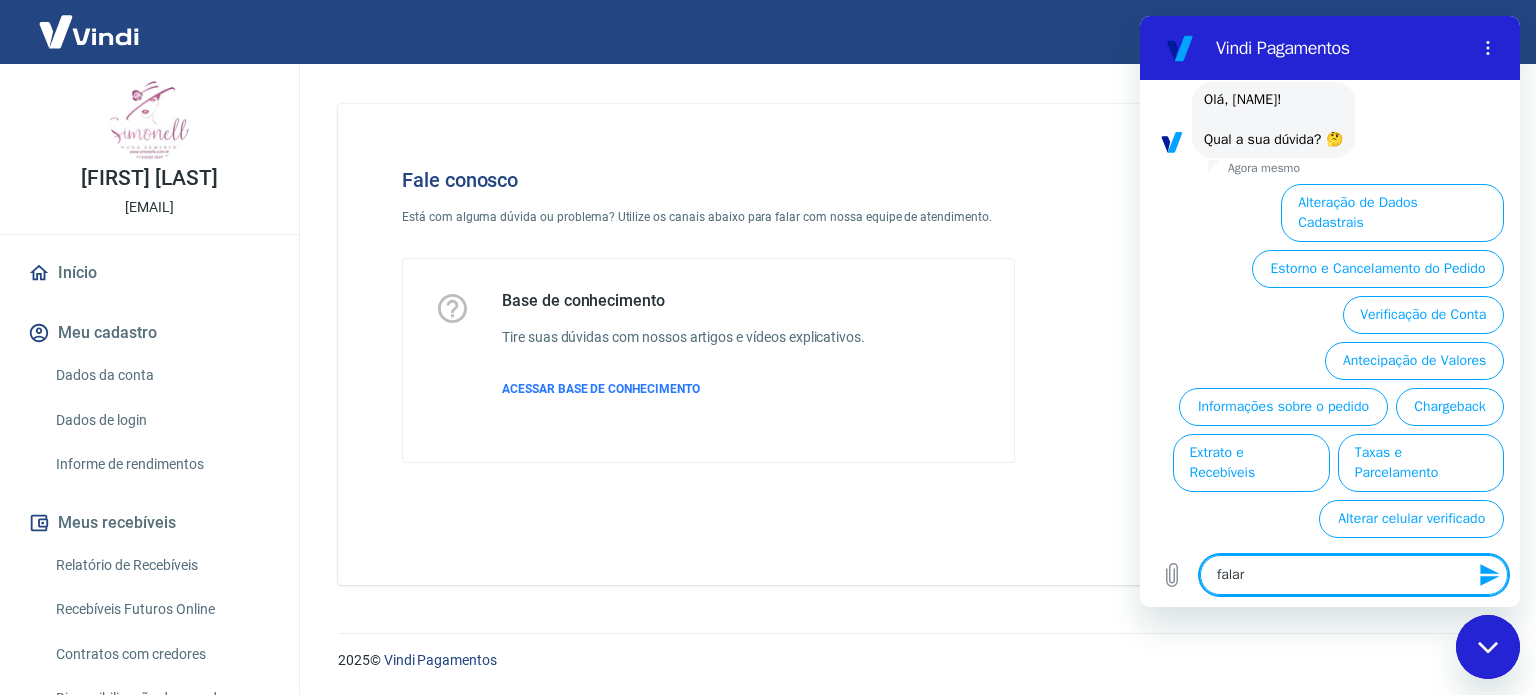 type on "falar" 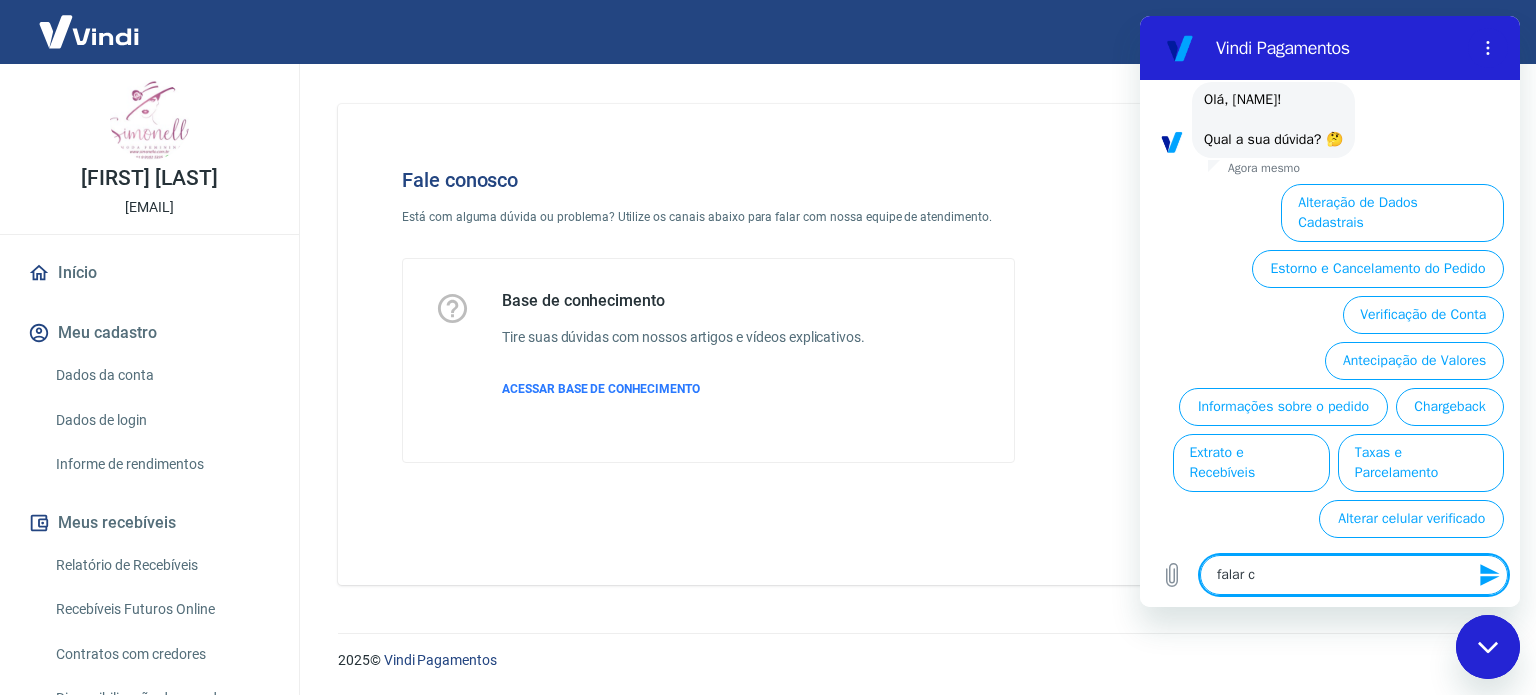 type on "x" 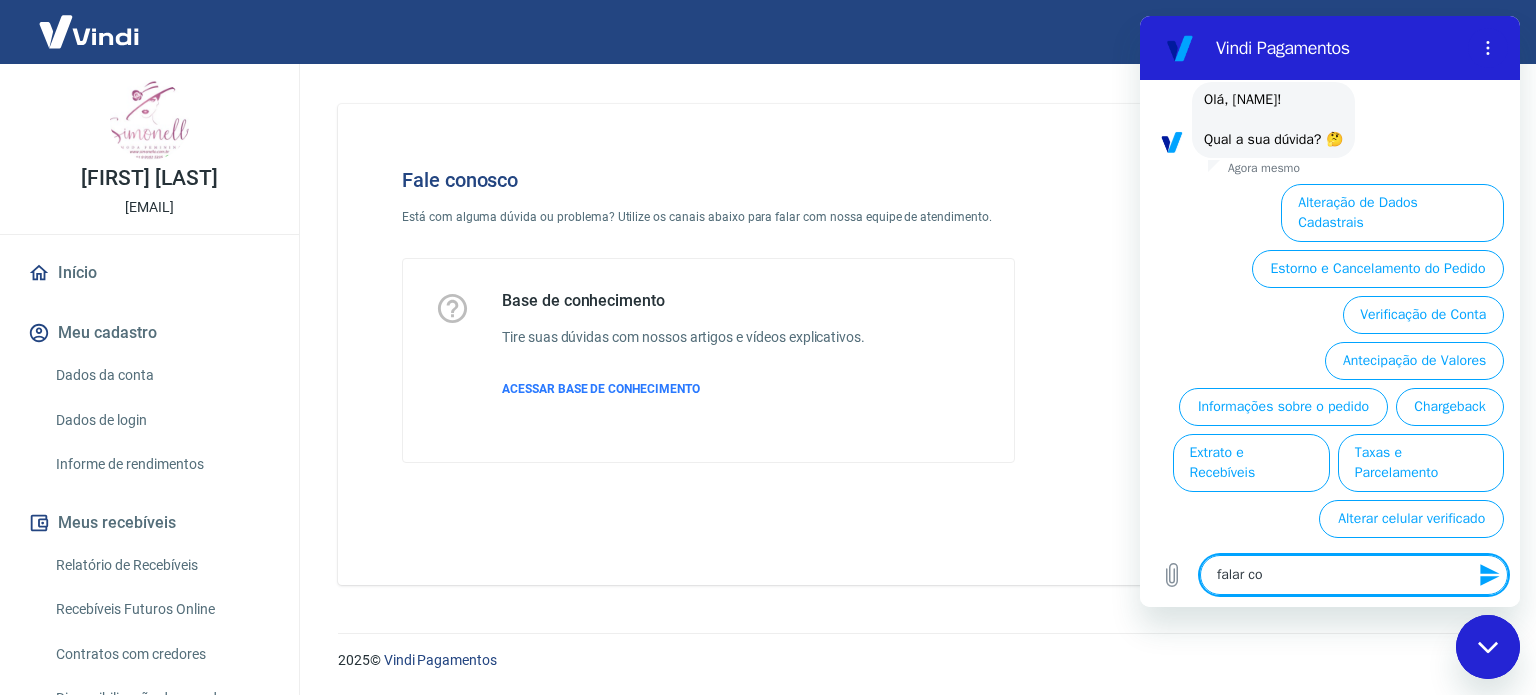 type on "falar com" 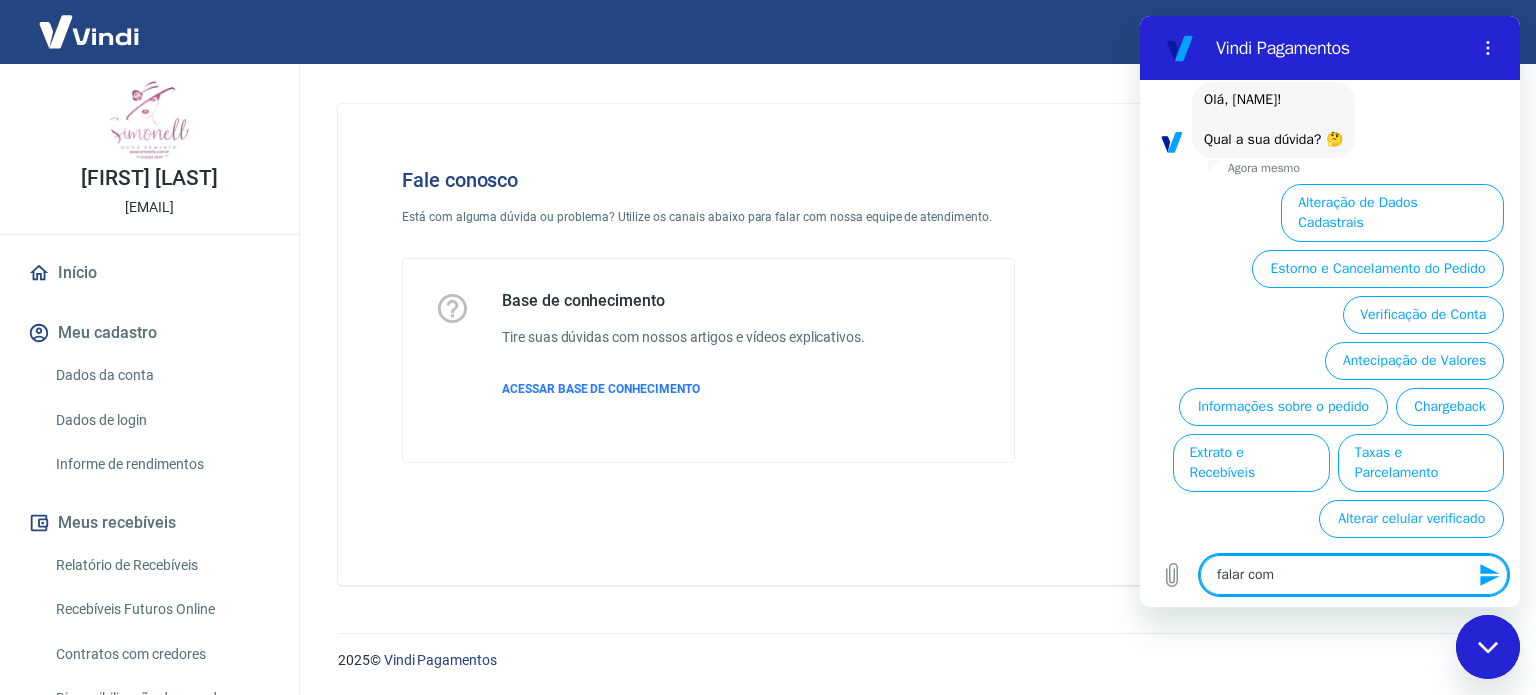 type on "falar com" 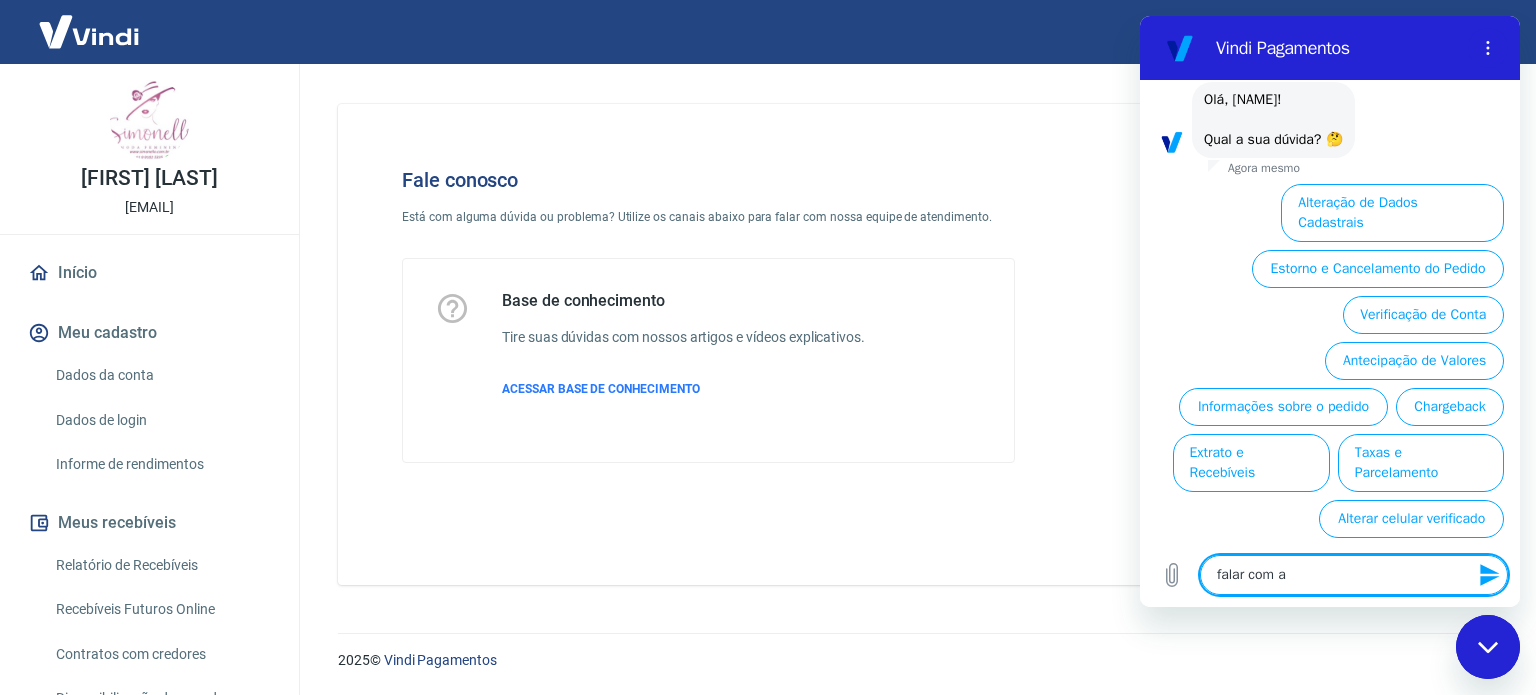 type on "falar com at" 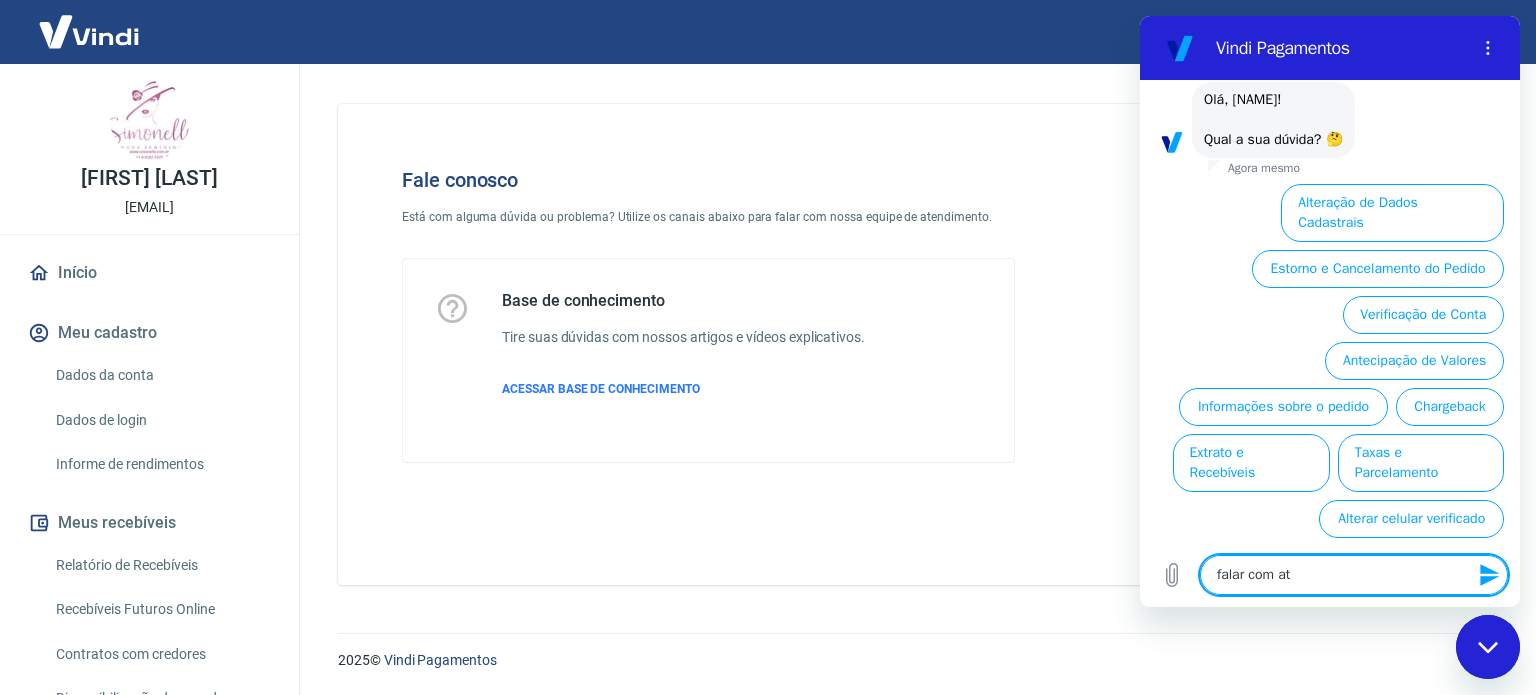 type on "falar com ate" 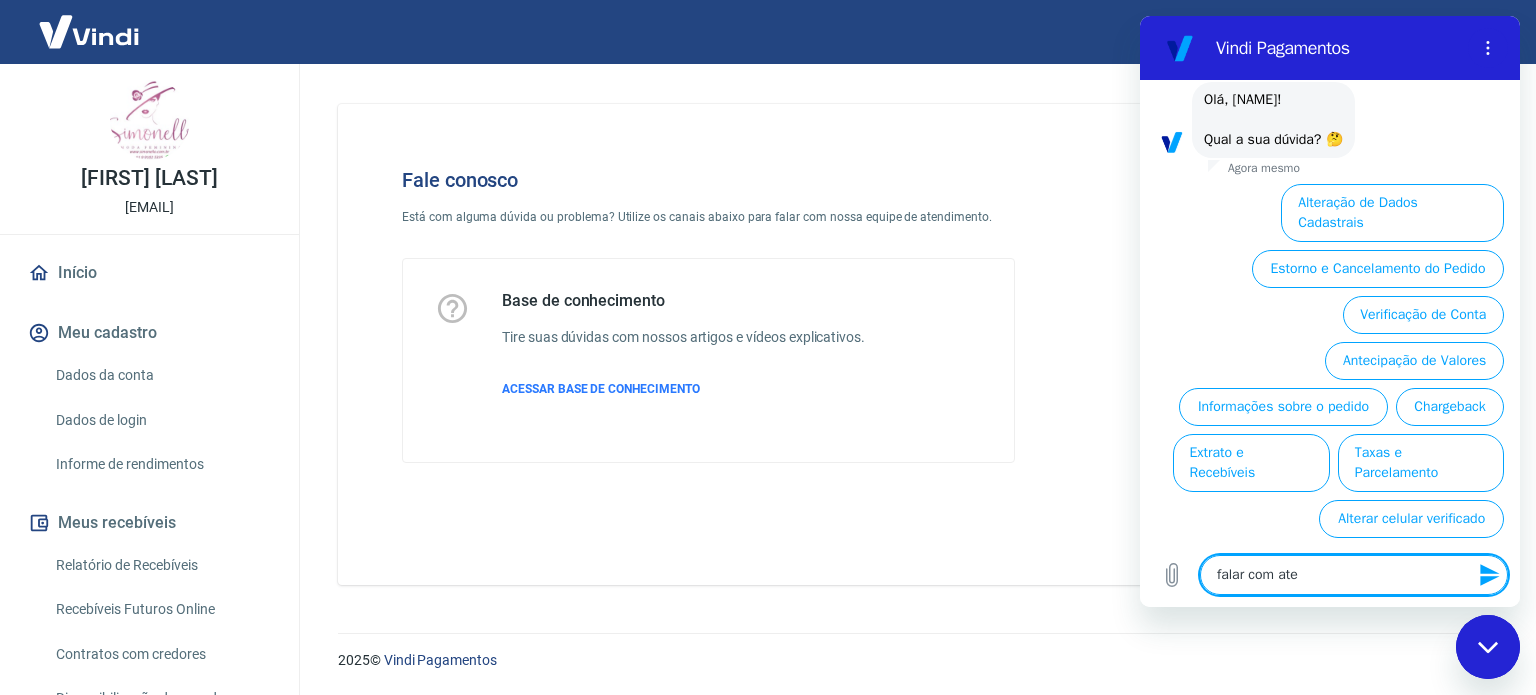 type on "falar com aten" 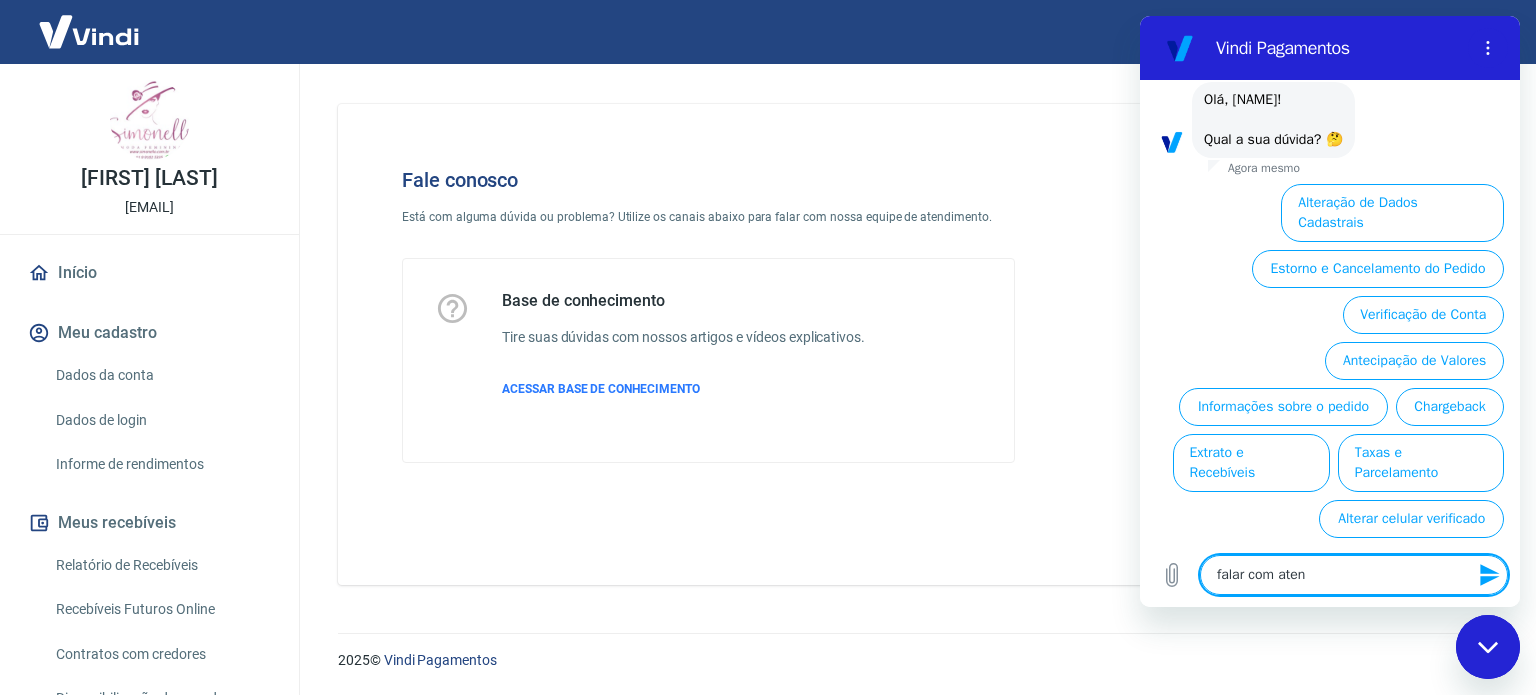 type on "falar com atend" 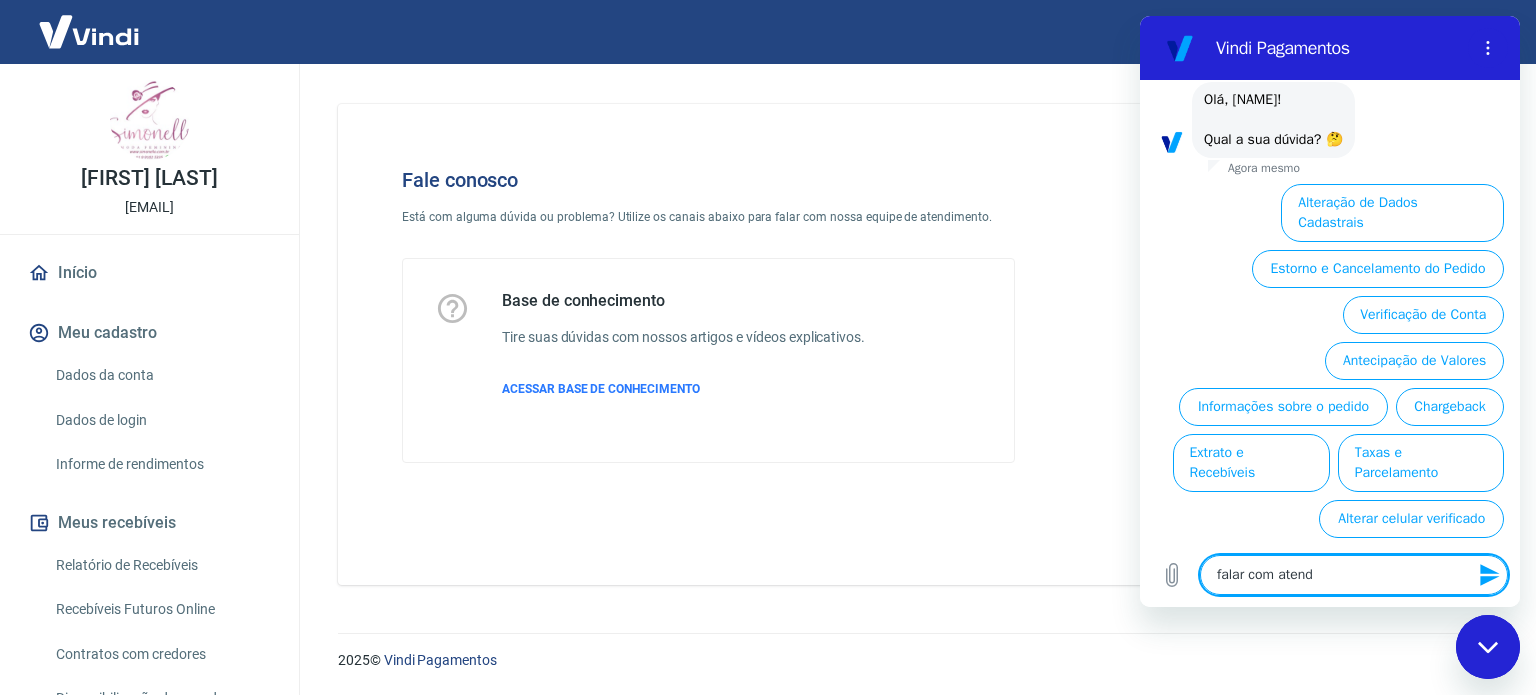 type on "falar com atende" 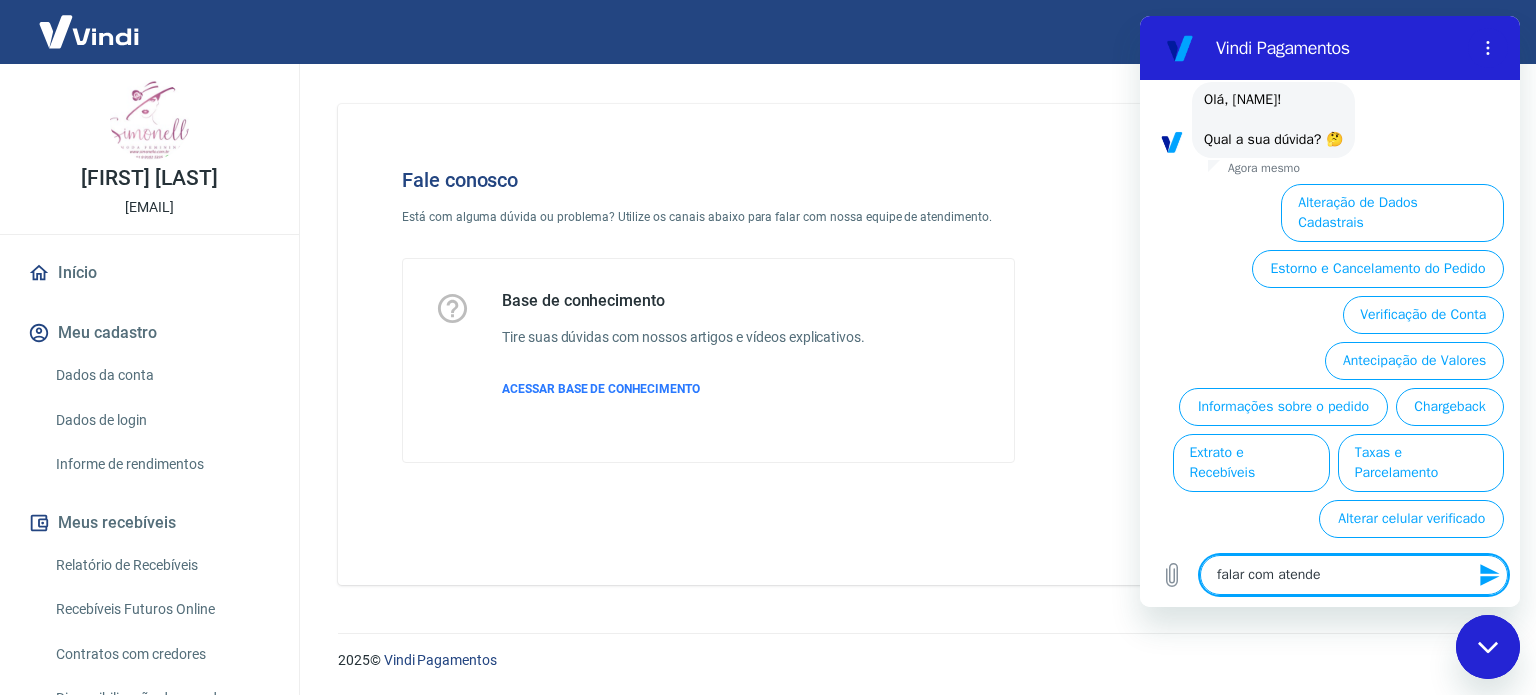 type on "falar com atenden" 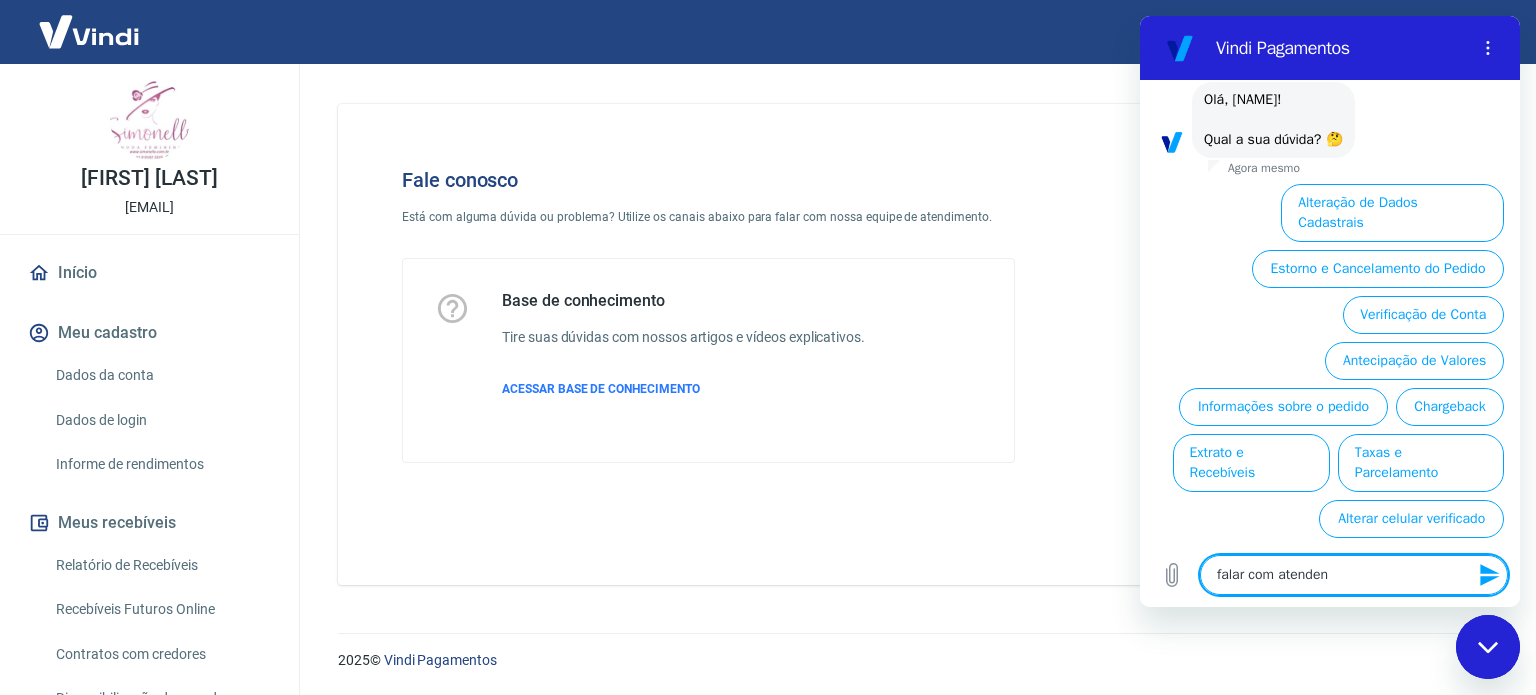 type on "falar com atendent" 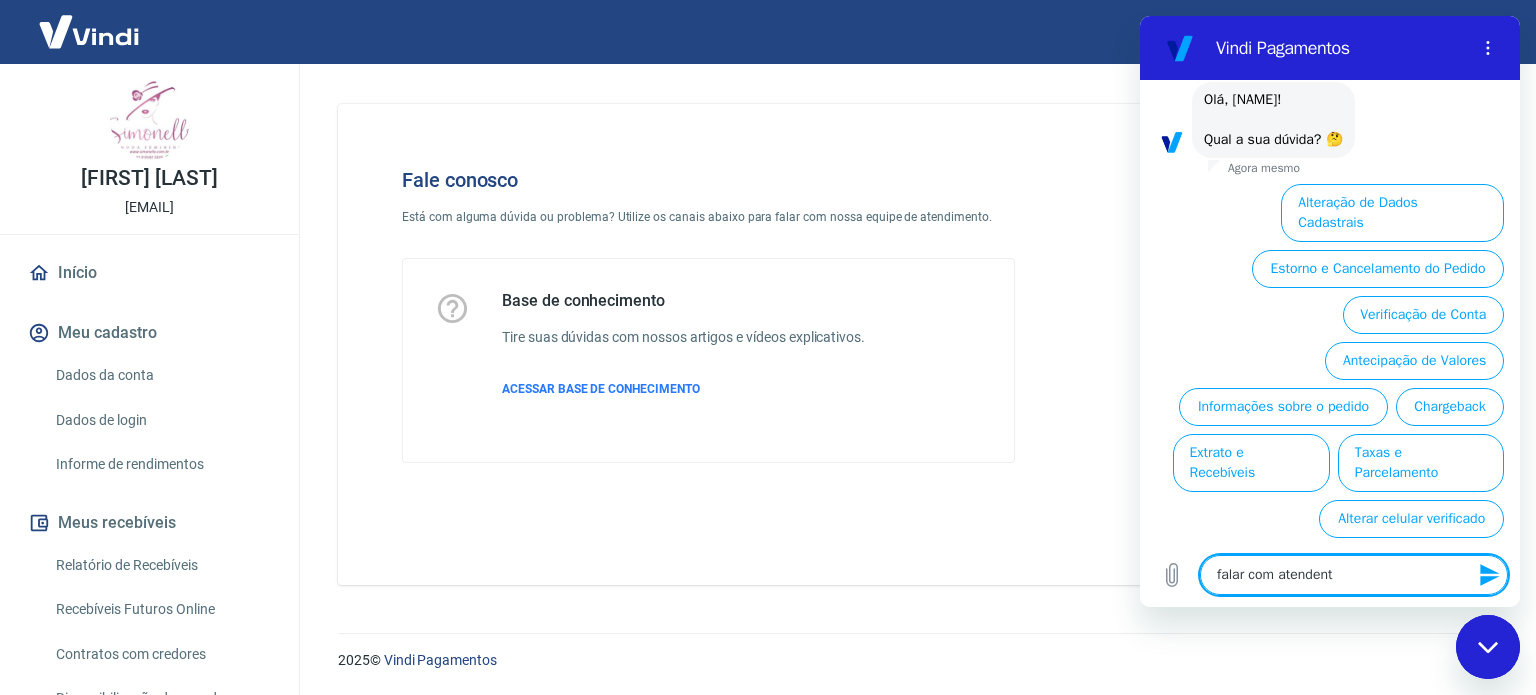 type on "falar com atendente" 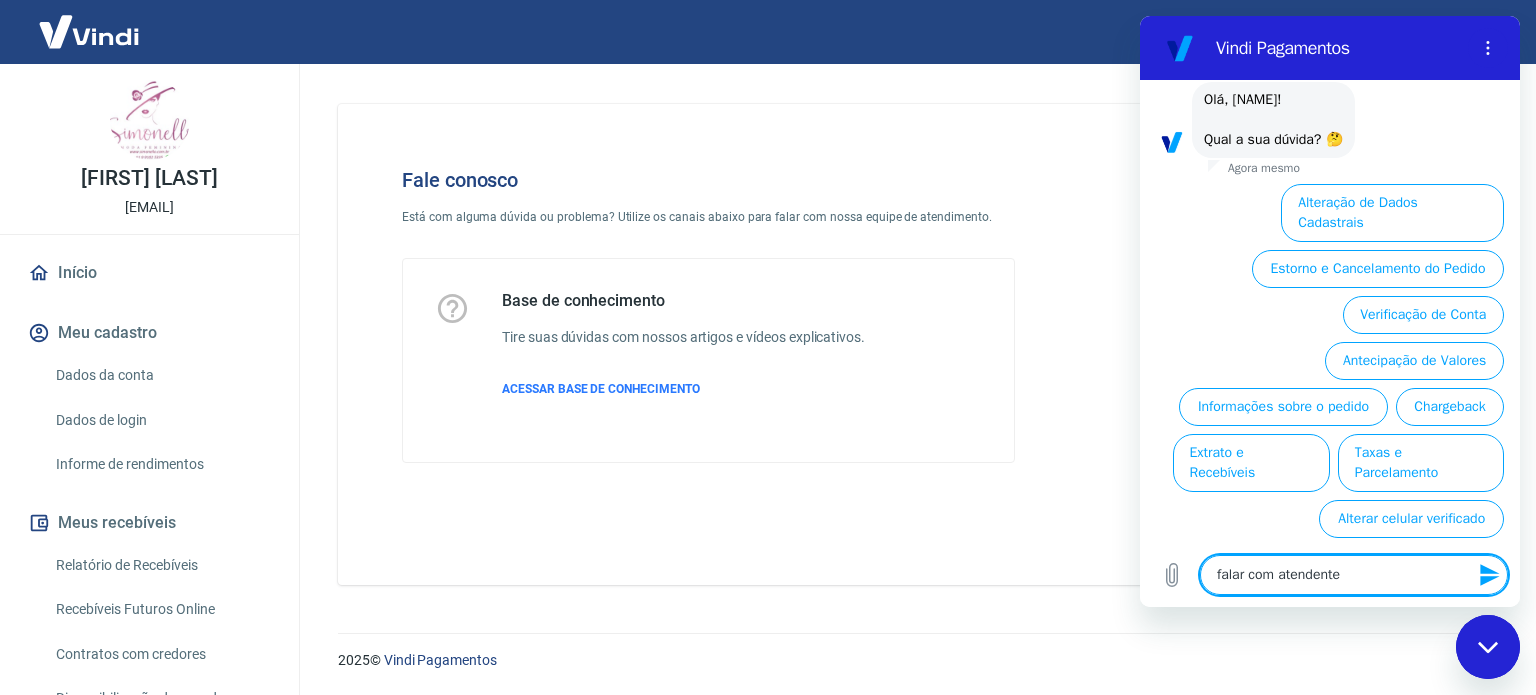 type 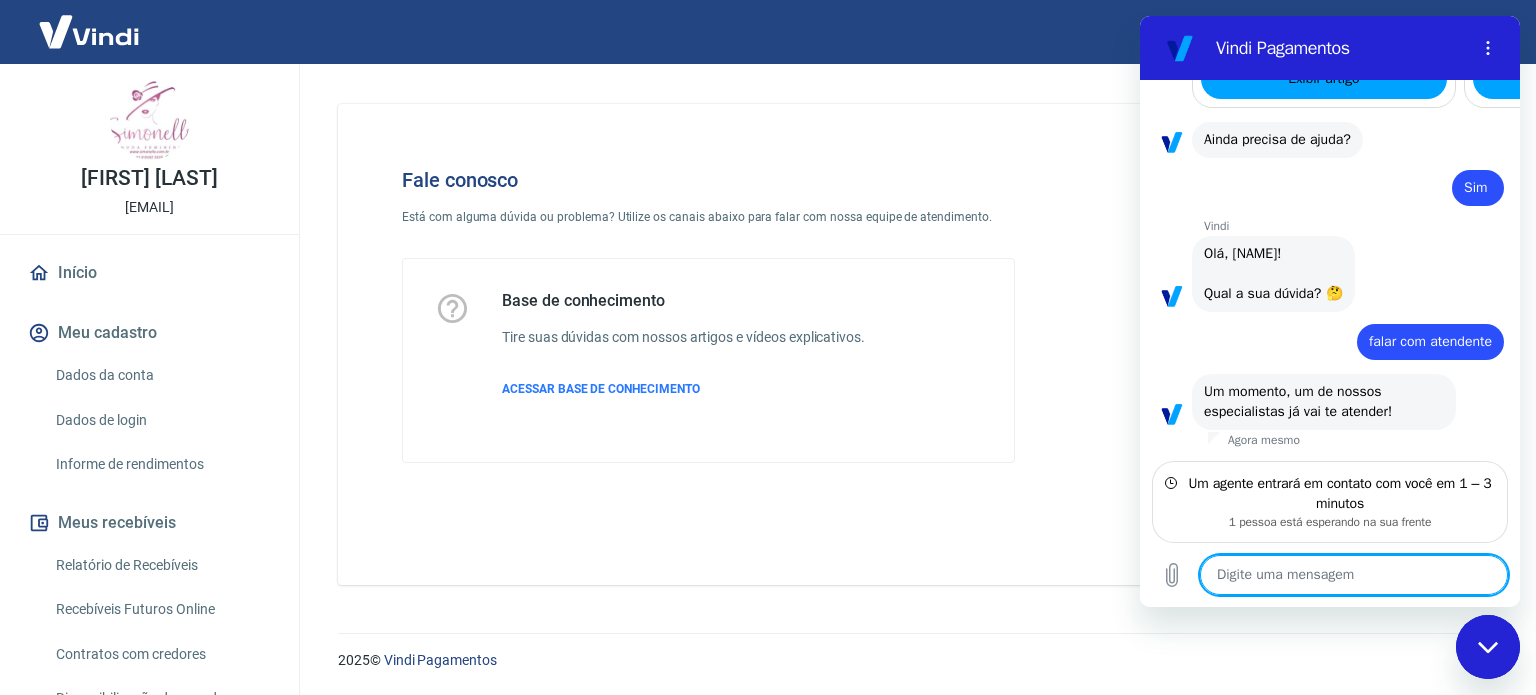 scroll, scrollTop: 1988, scrollLeft: 0, axis: vertical 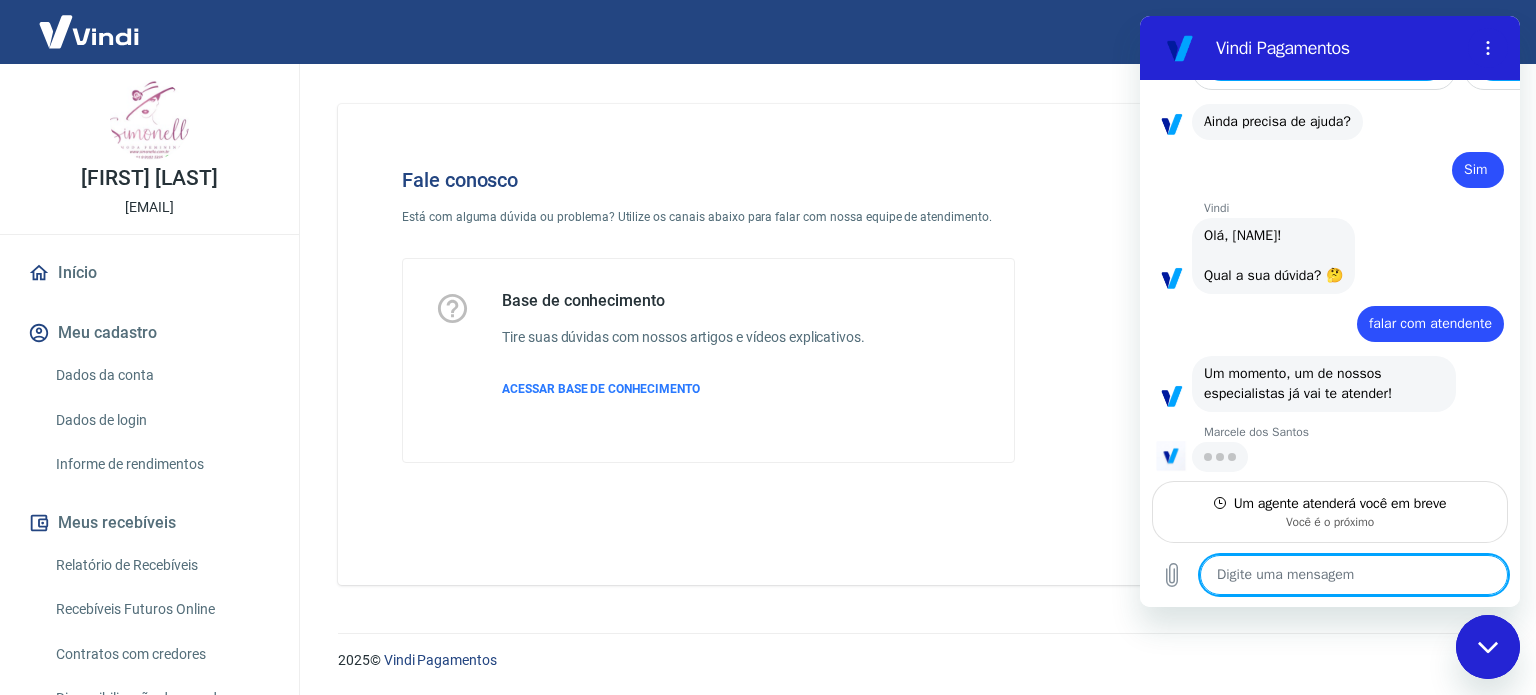 type on "x" 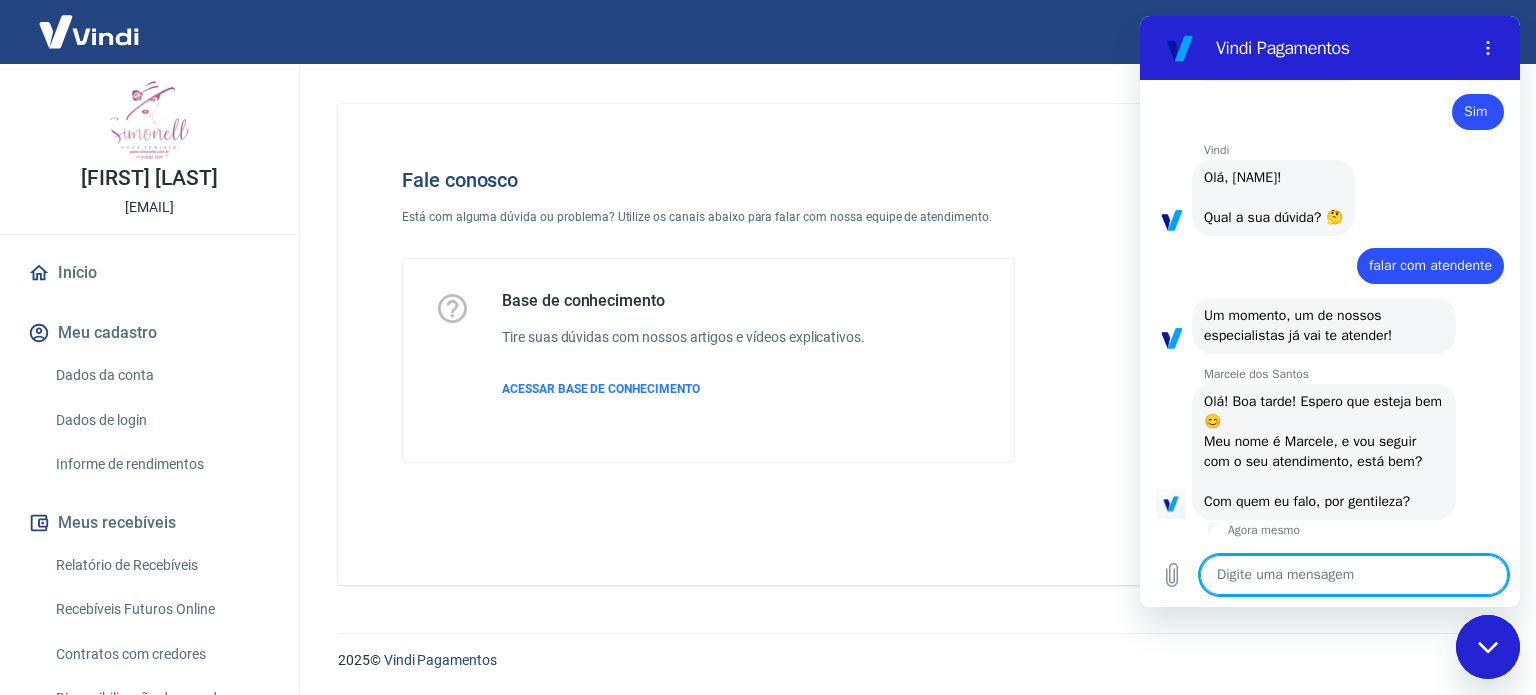 scroll, scrollTop: 2084, scrollLeft: 0, axis: vertical 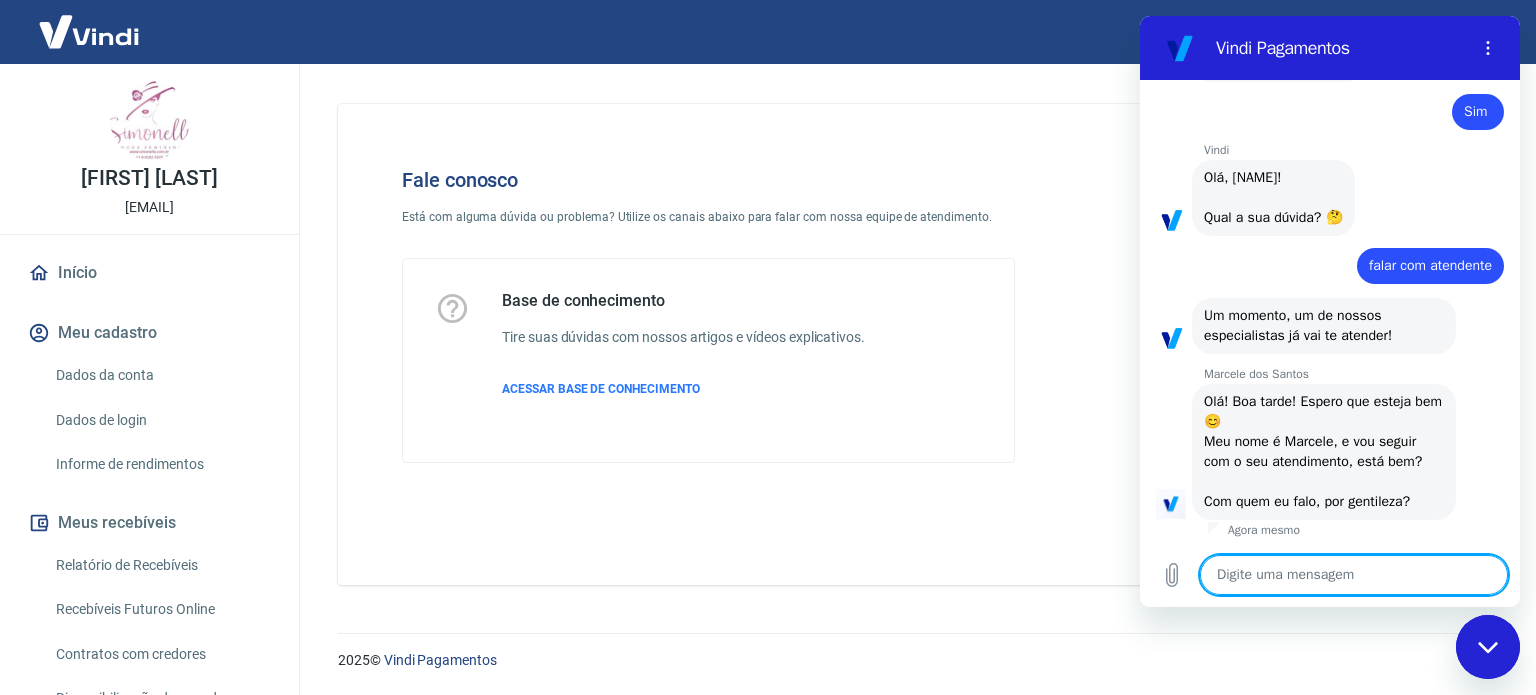 click at bounding box center [1354, 575] 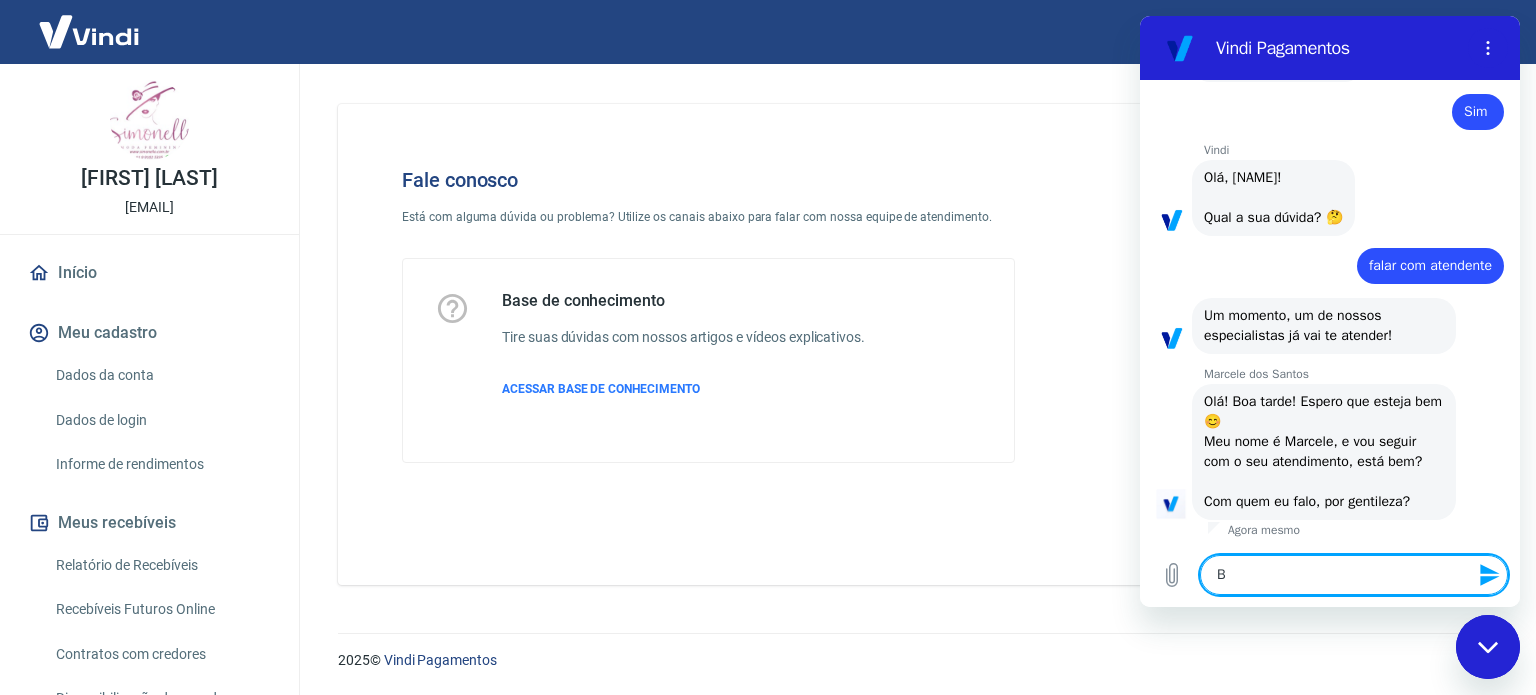 type on "Bo" 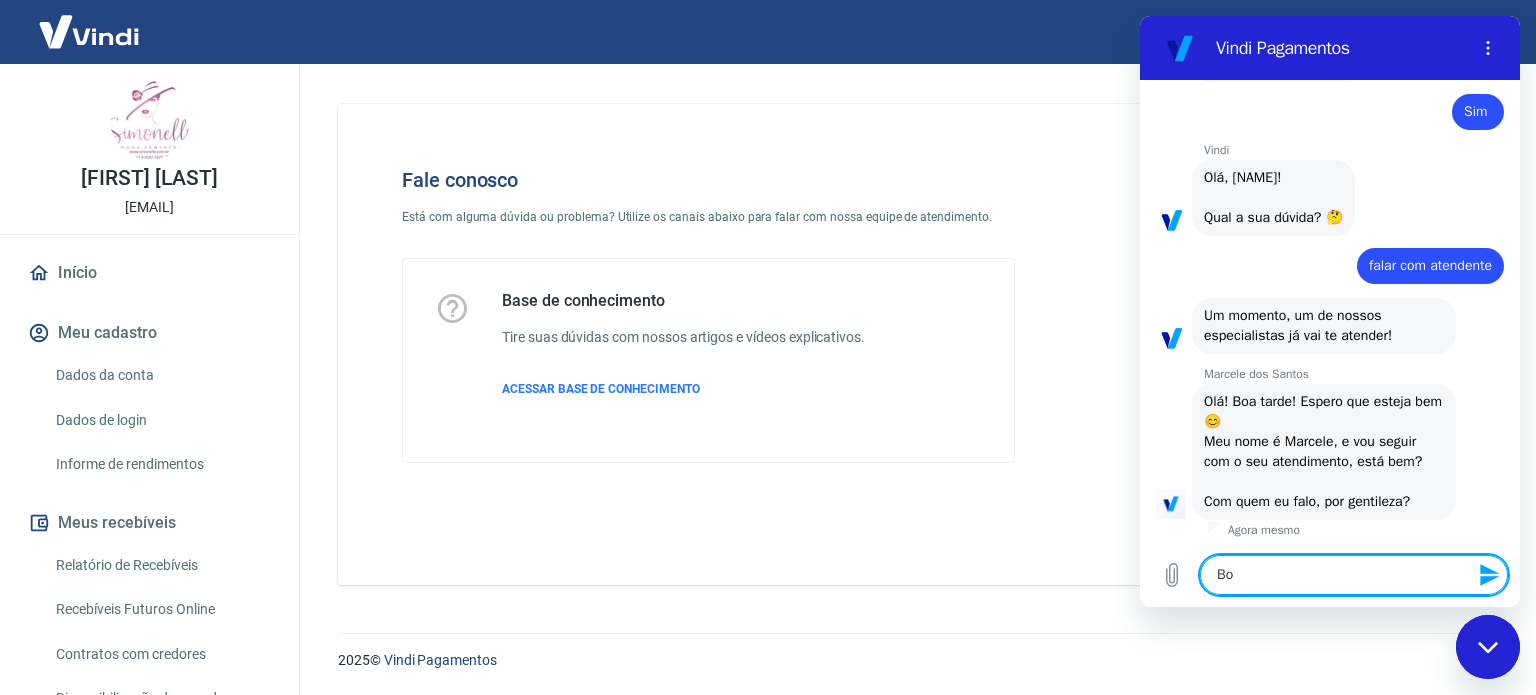 type on "Boa" 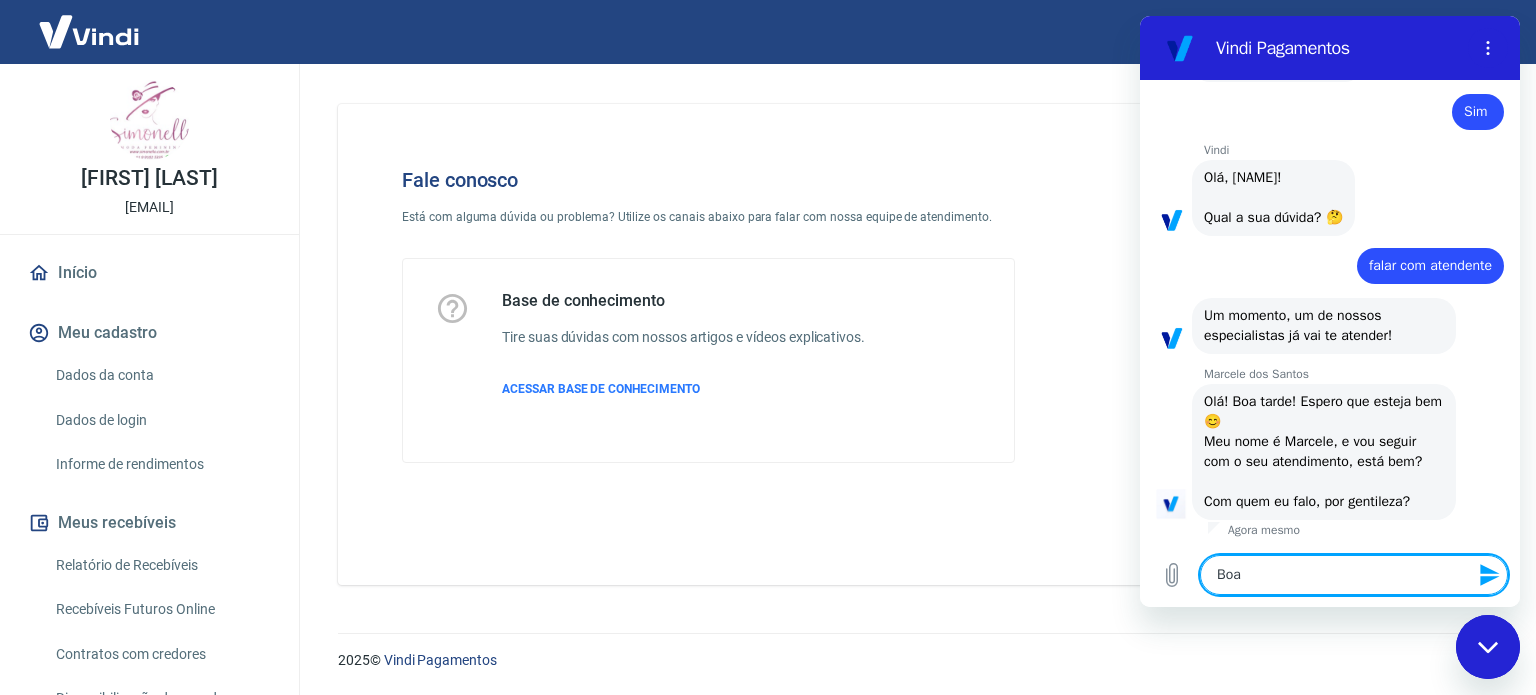 type on "Boa" 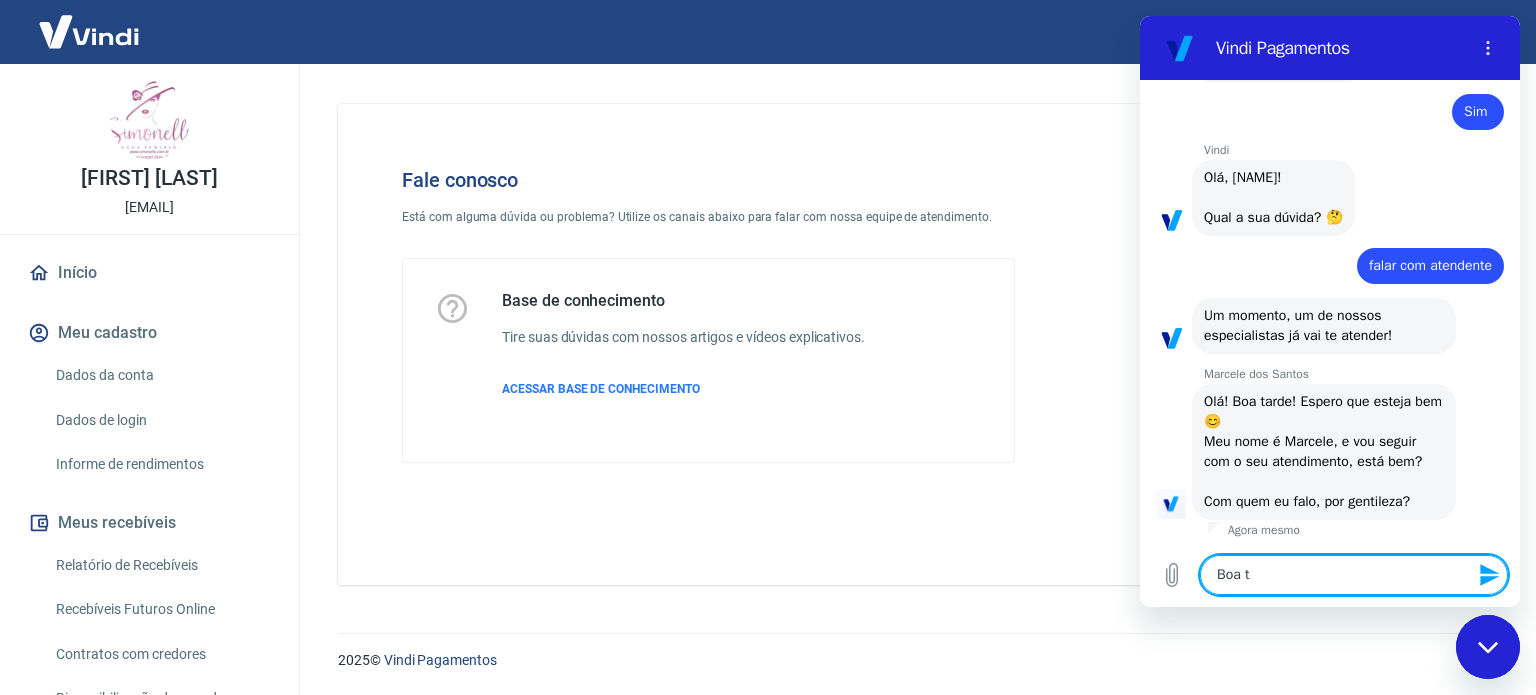 type on "Boa ta" 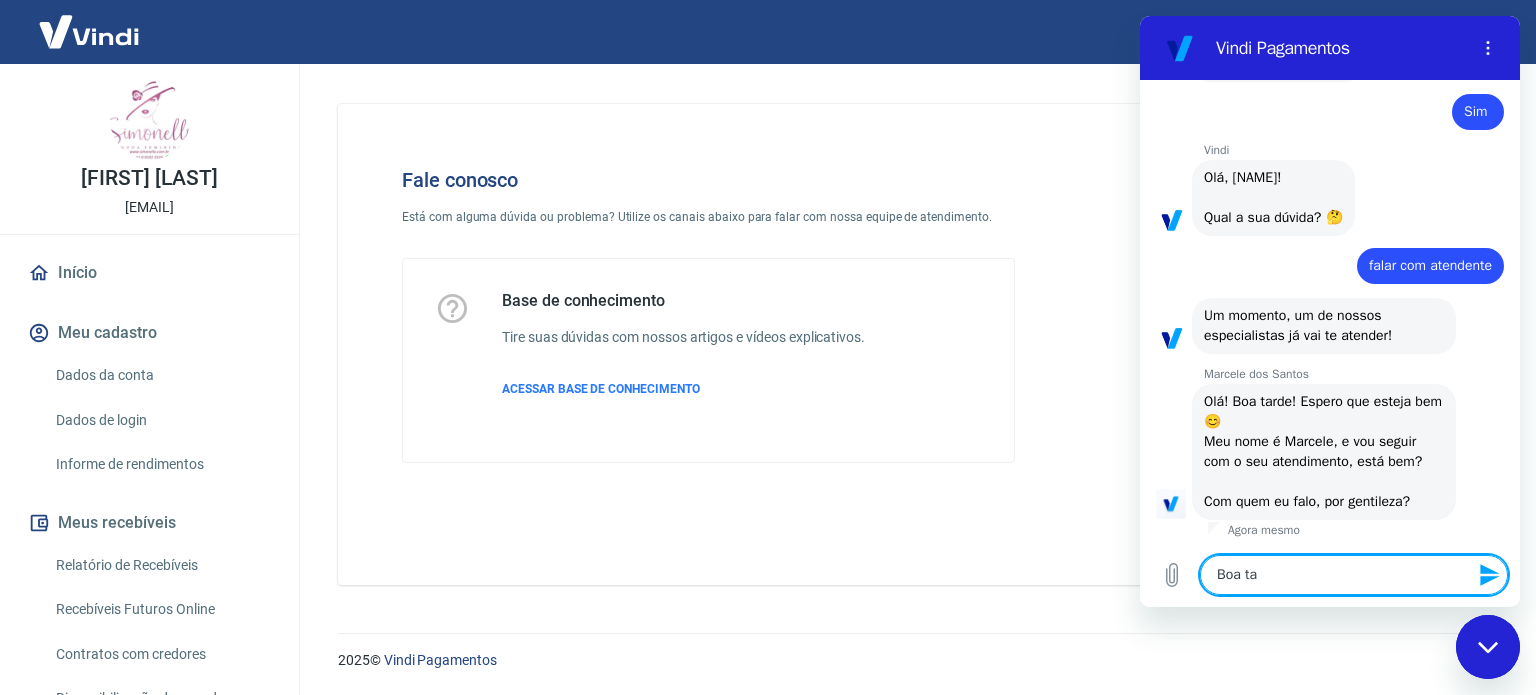 type on "Boa tar" 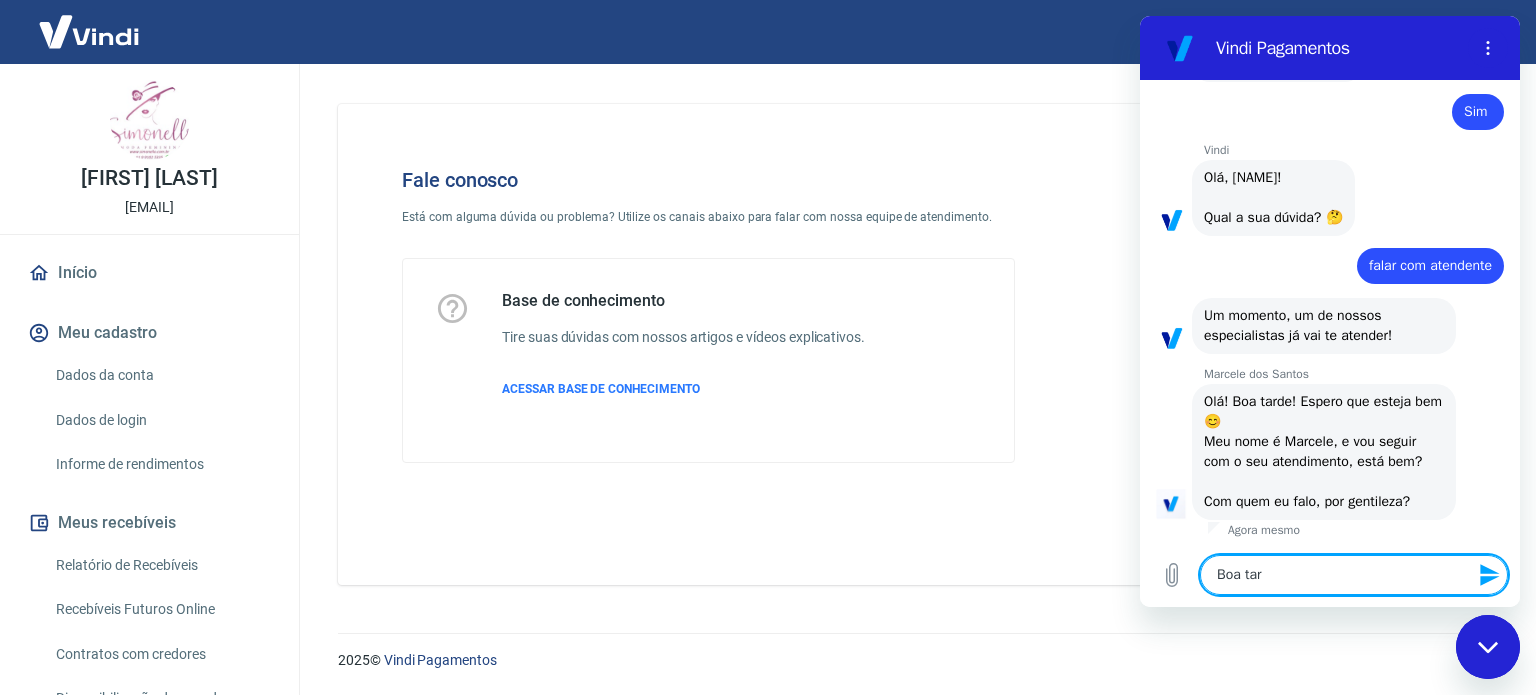 type on "Boa tard" 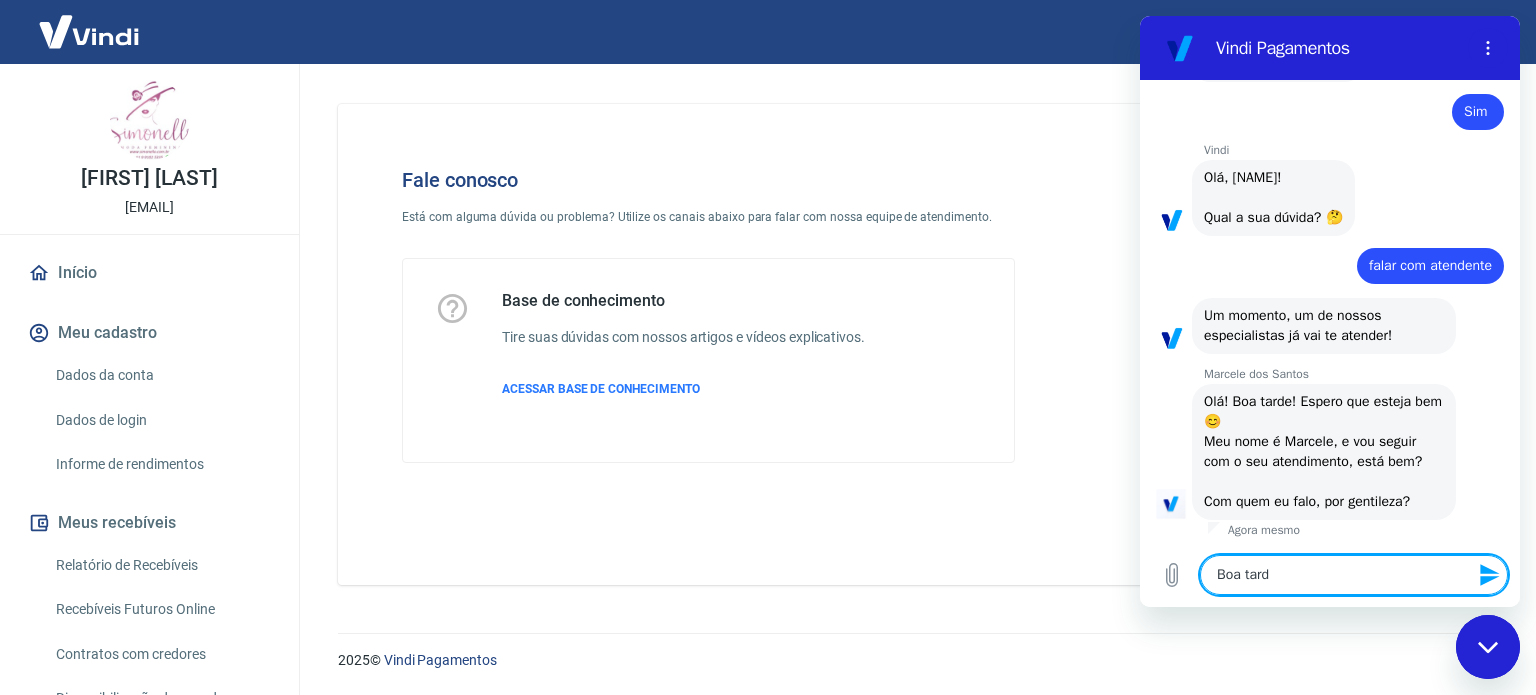 type on "Boa tarde" 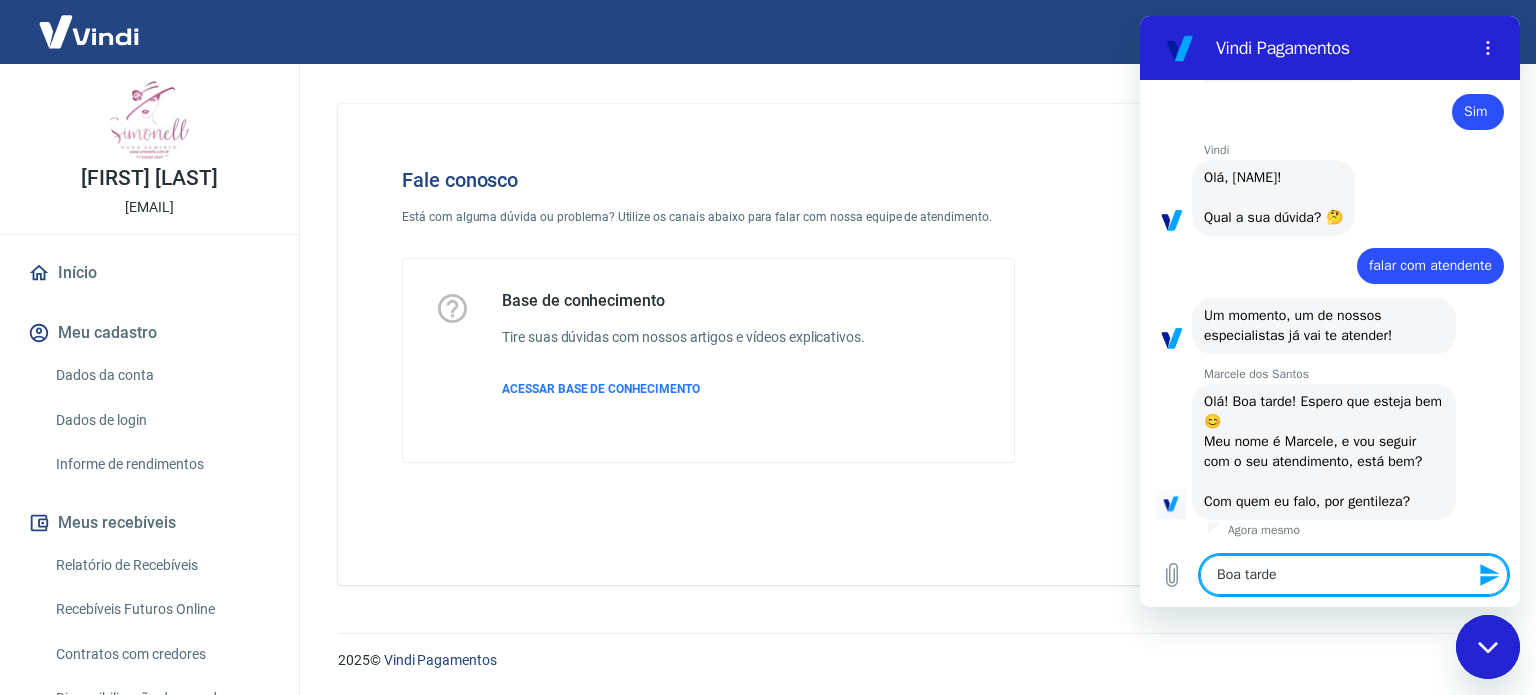 type on "Boa tarde" 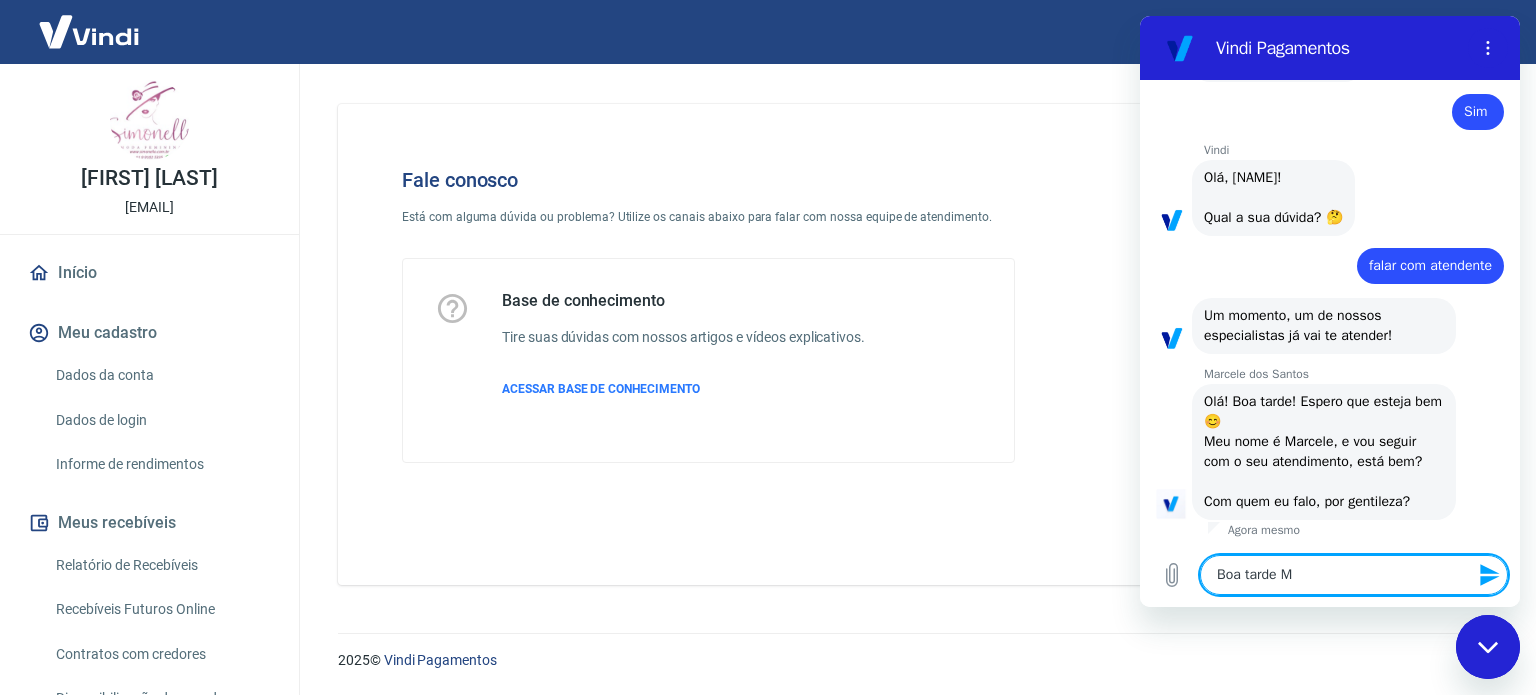 type on "Boa tarde Ma" 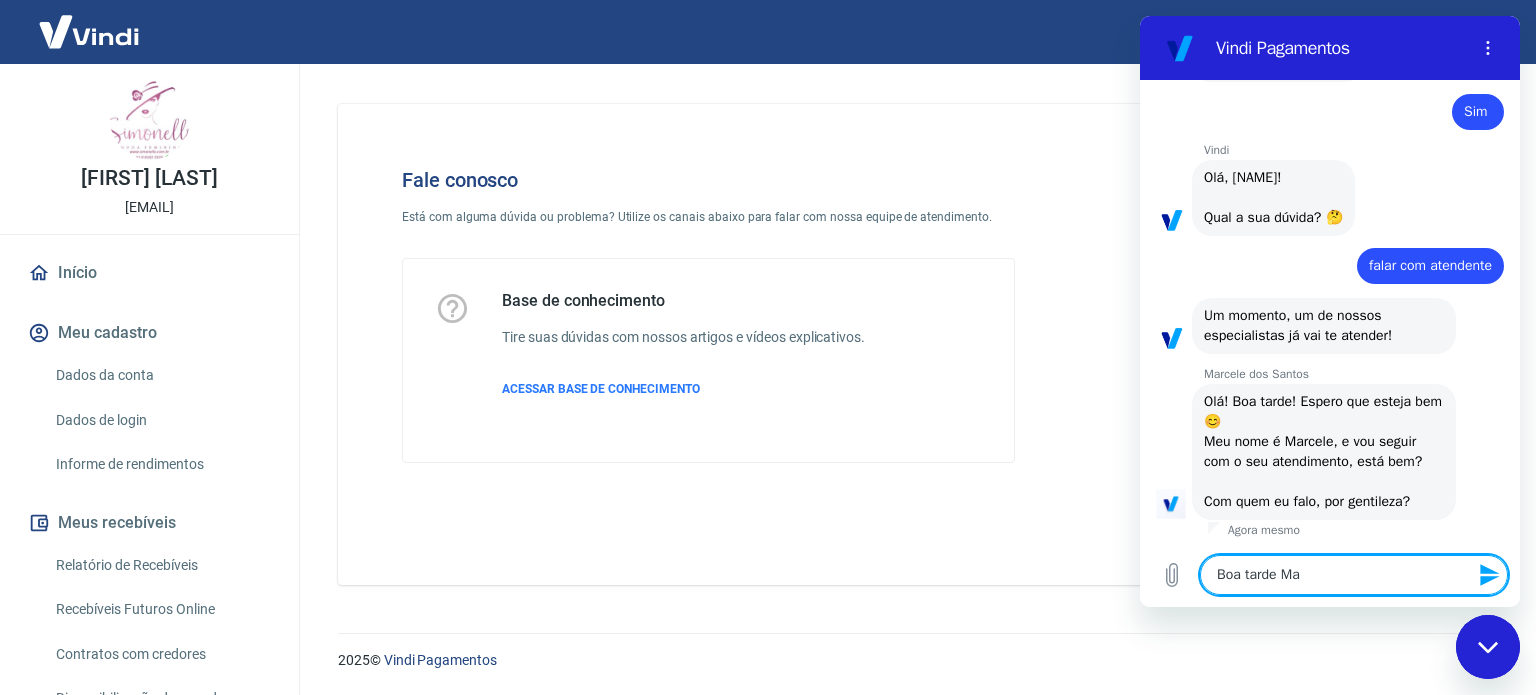 type on "Boa tarde Mar" 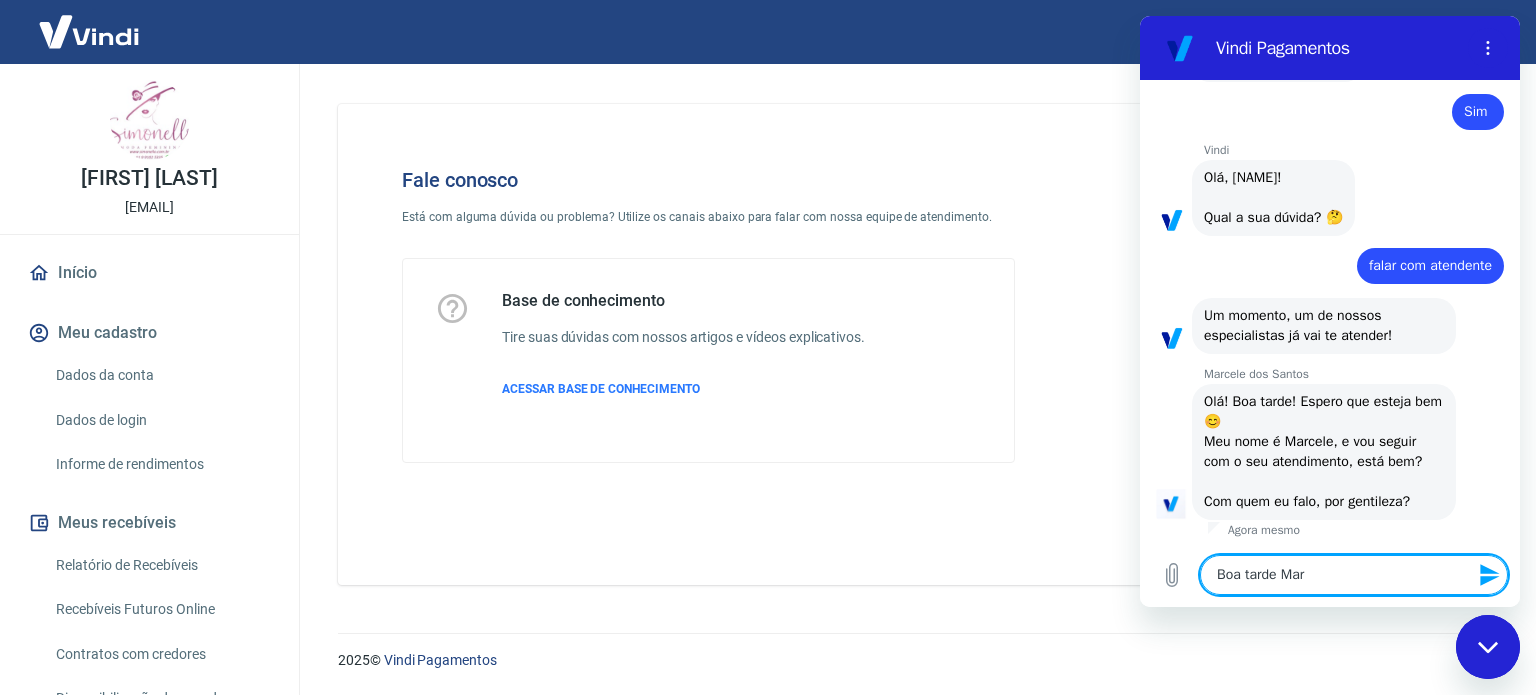 type on "Boa tarde Marc" 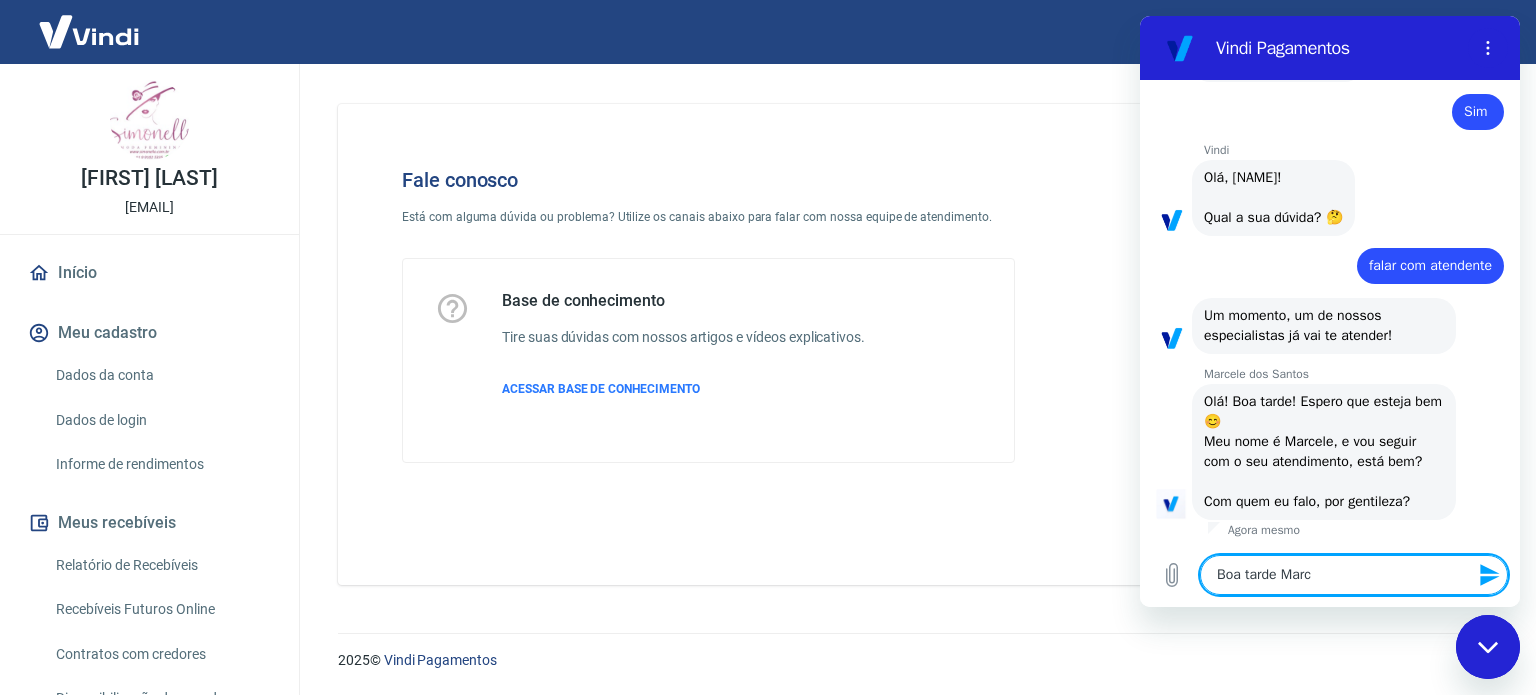type on "Boa tarde Marce" 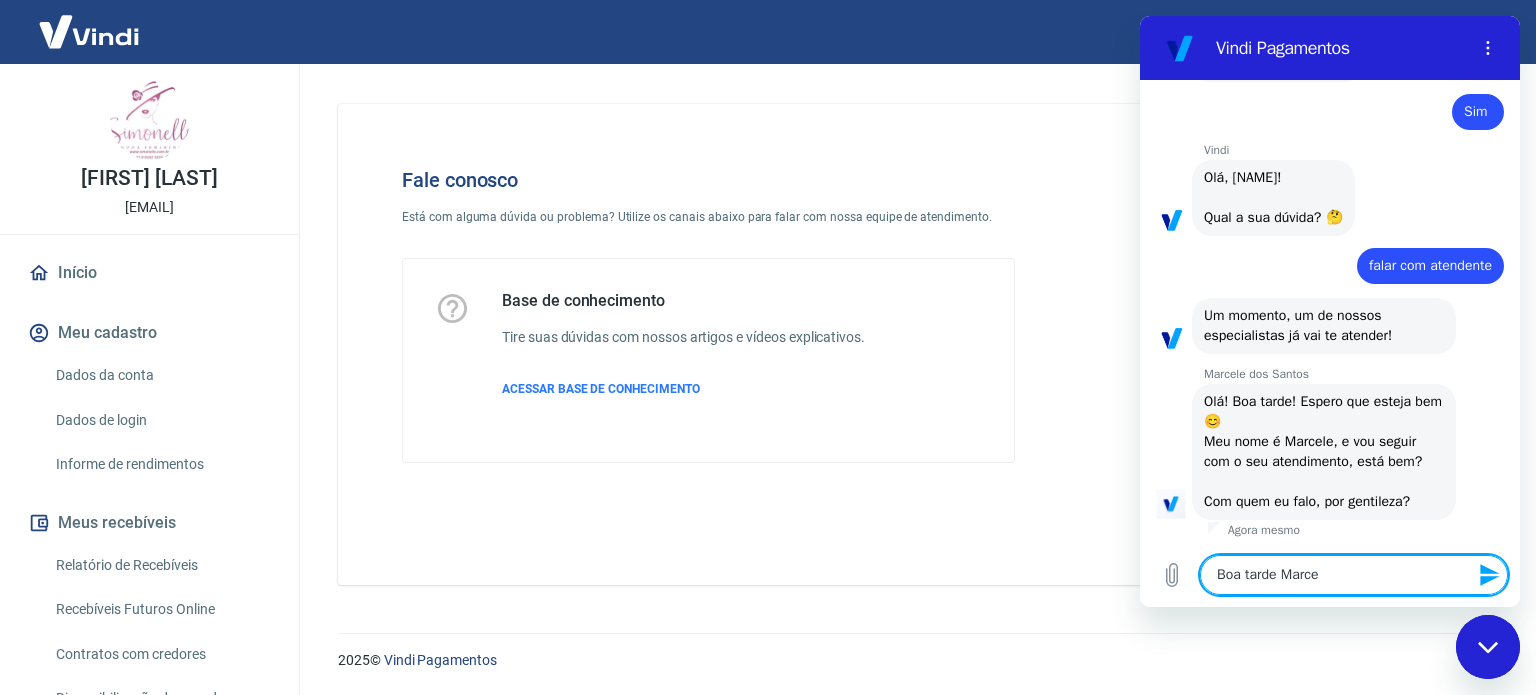 type on "Boa tarde [NAME]" 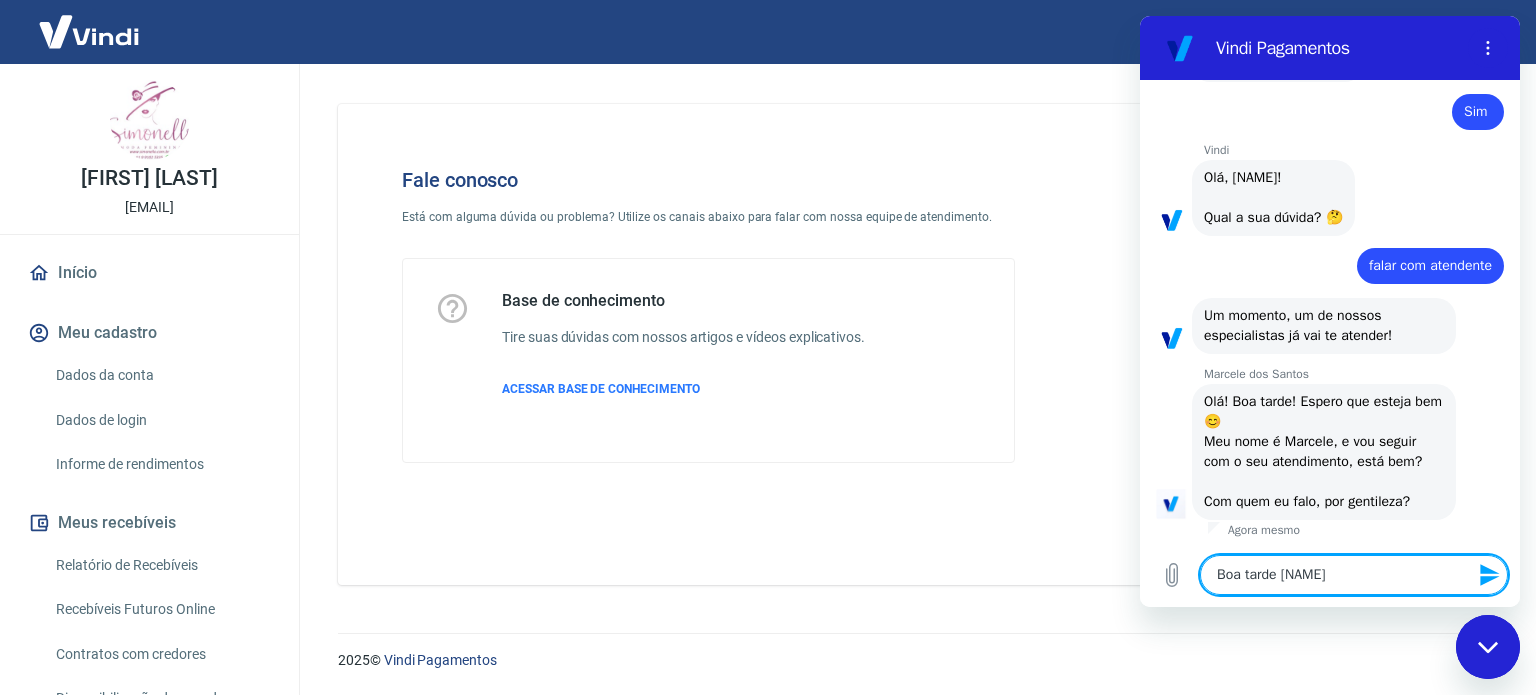 type on "Boa tarde Marcele" 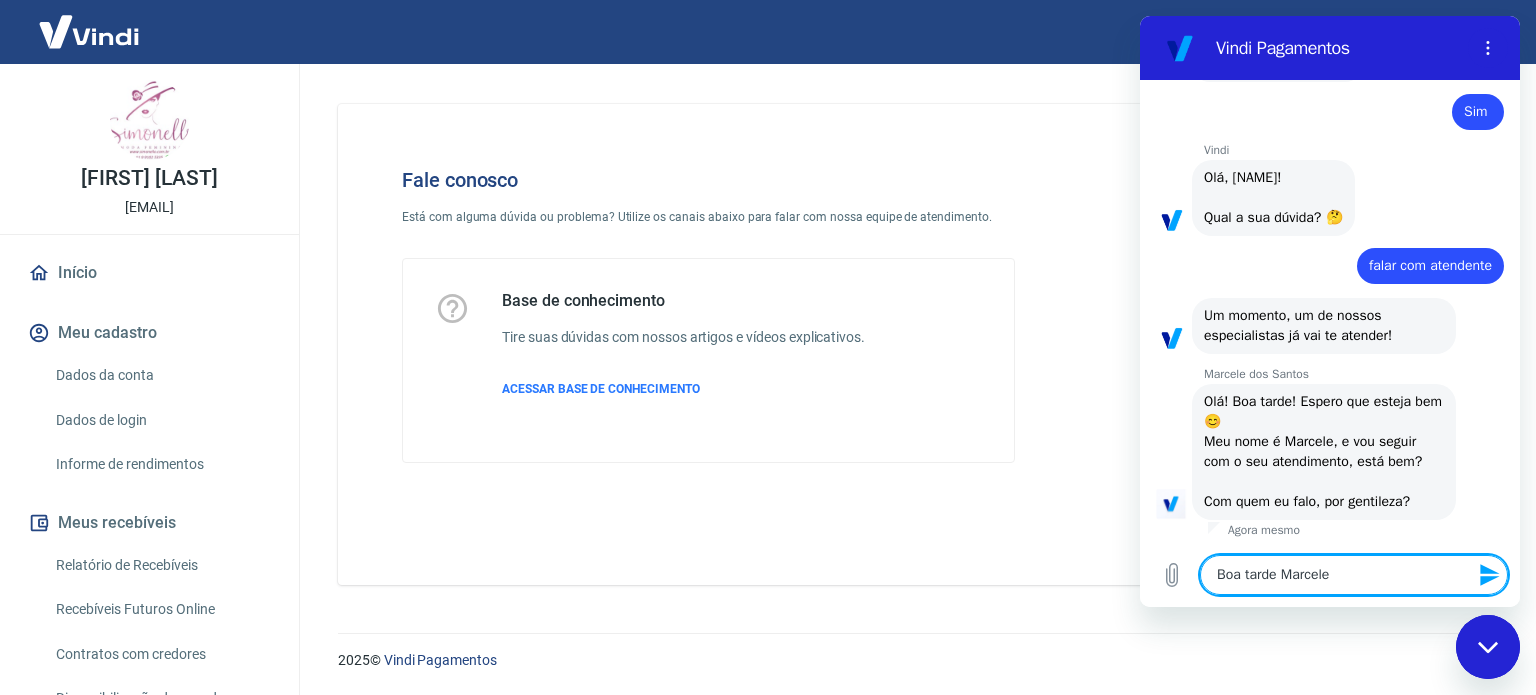 type on "Boa tarde [NAME]!" 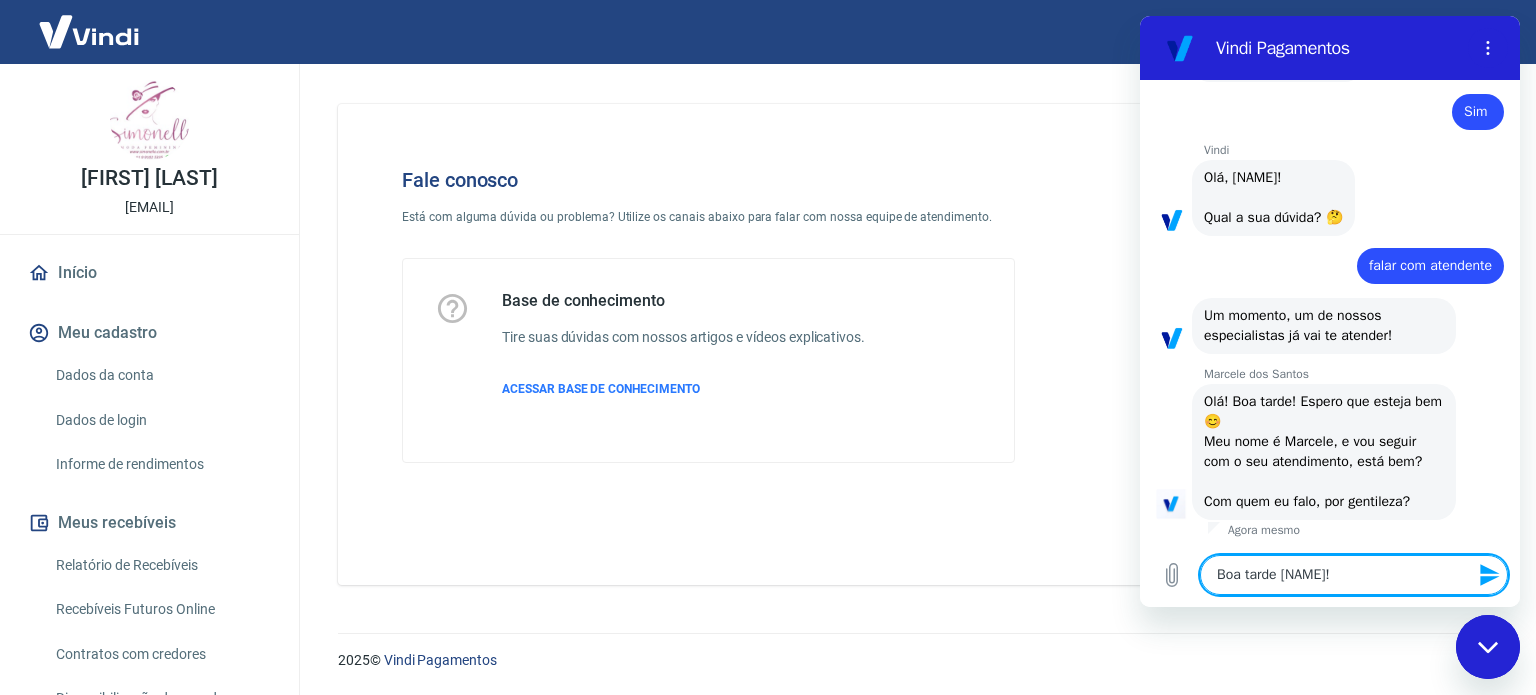 type 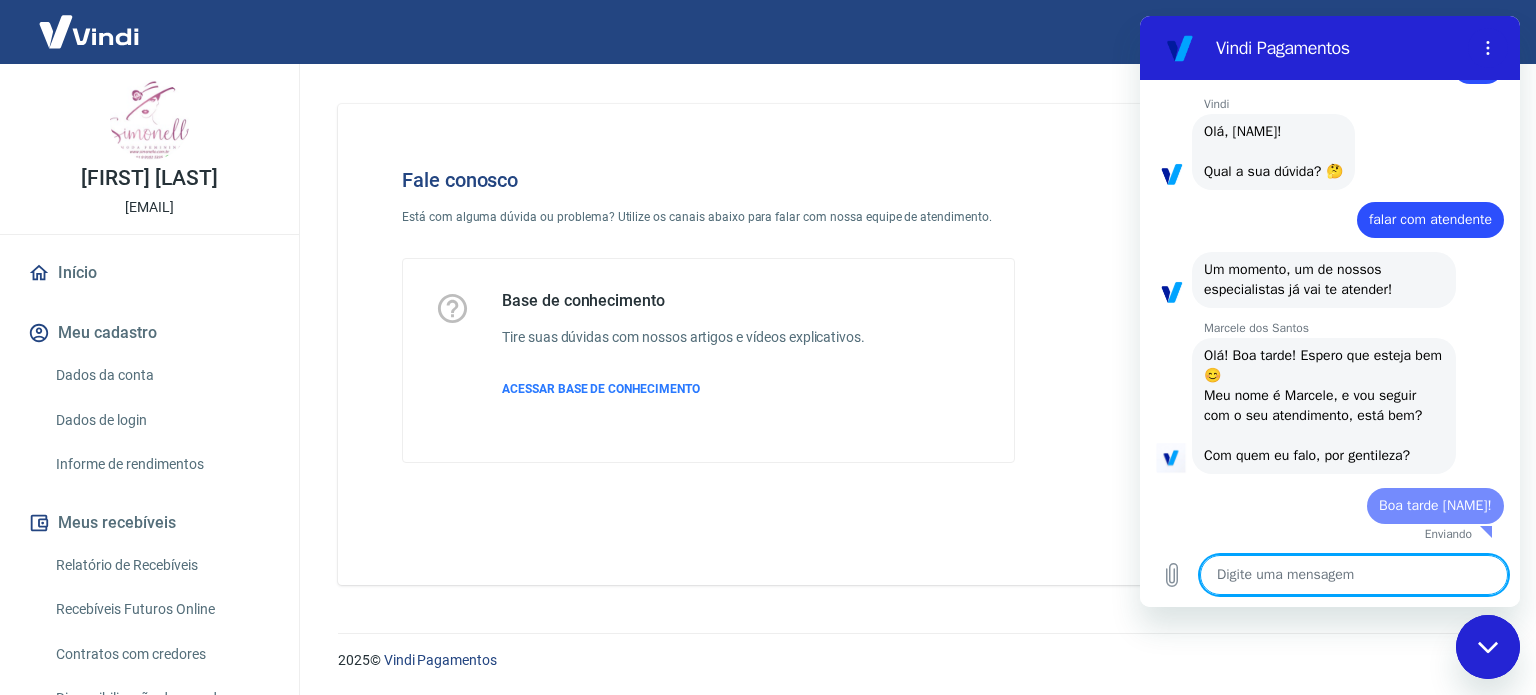 type on "x" 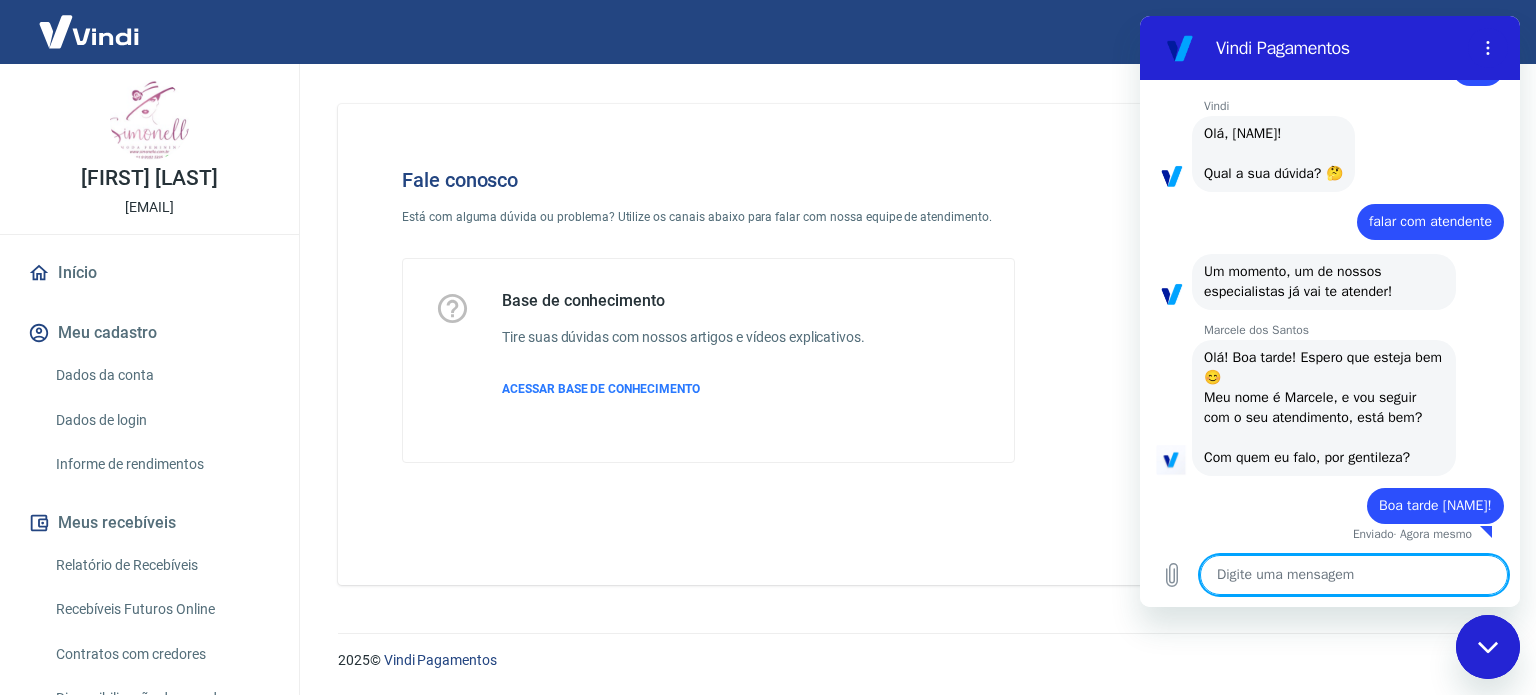 scroll, scrollTop: 2132, scrollLeft: 0, axis: vertical 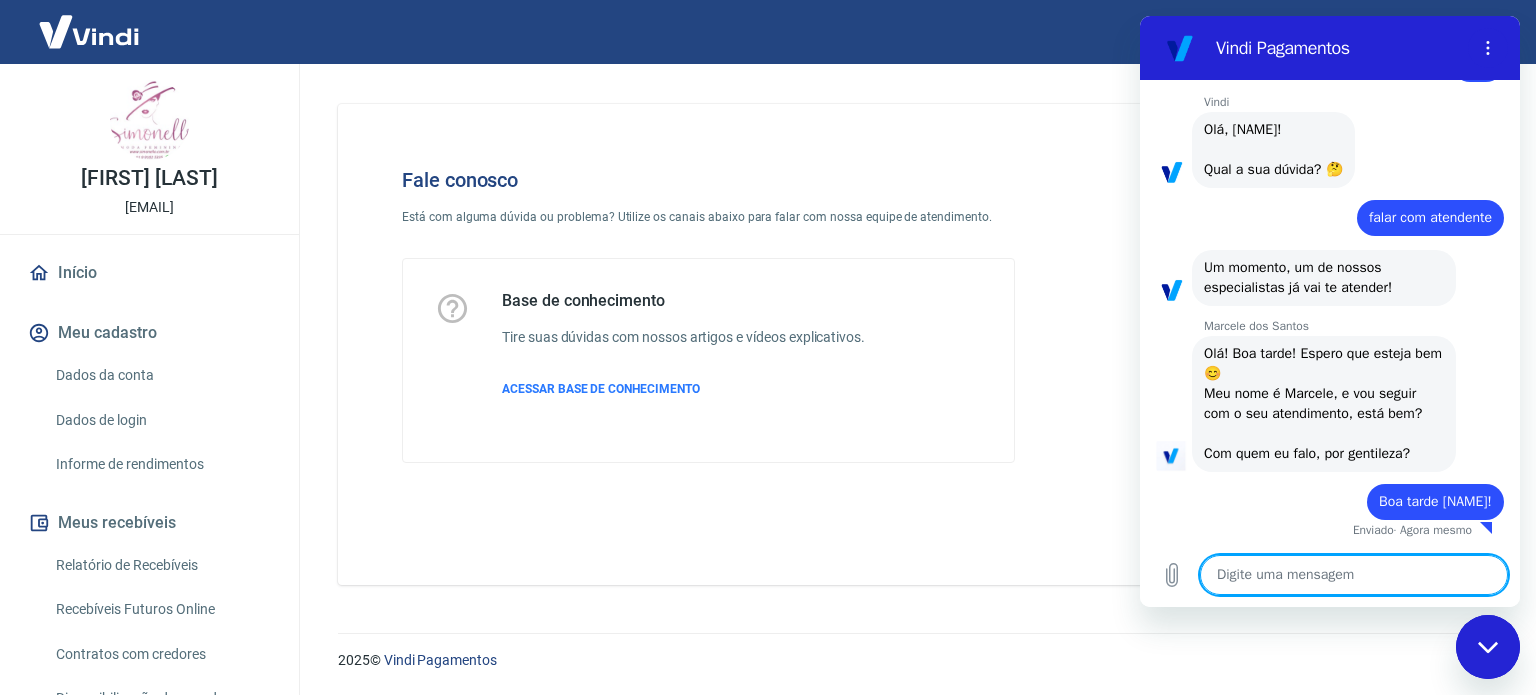 type on "P" 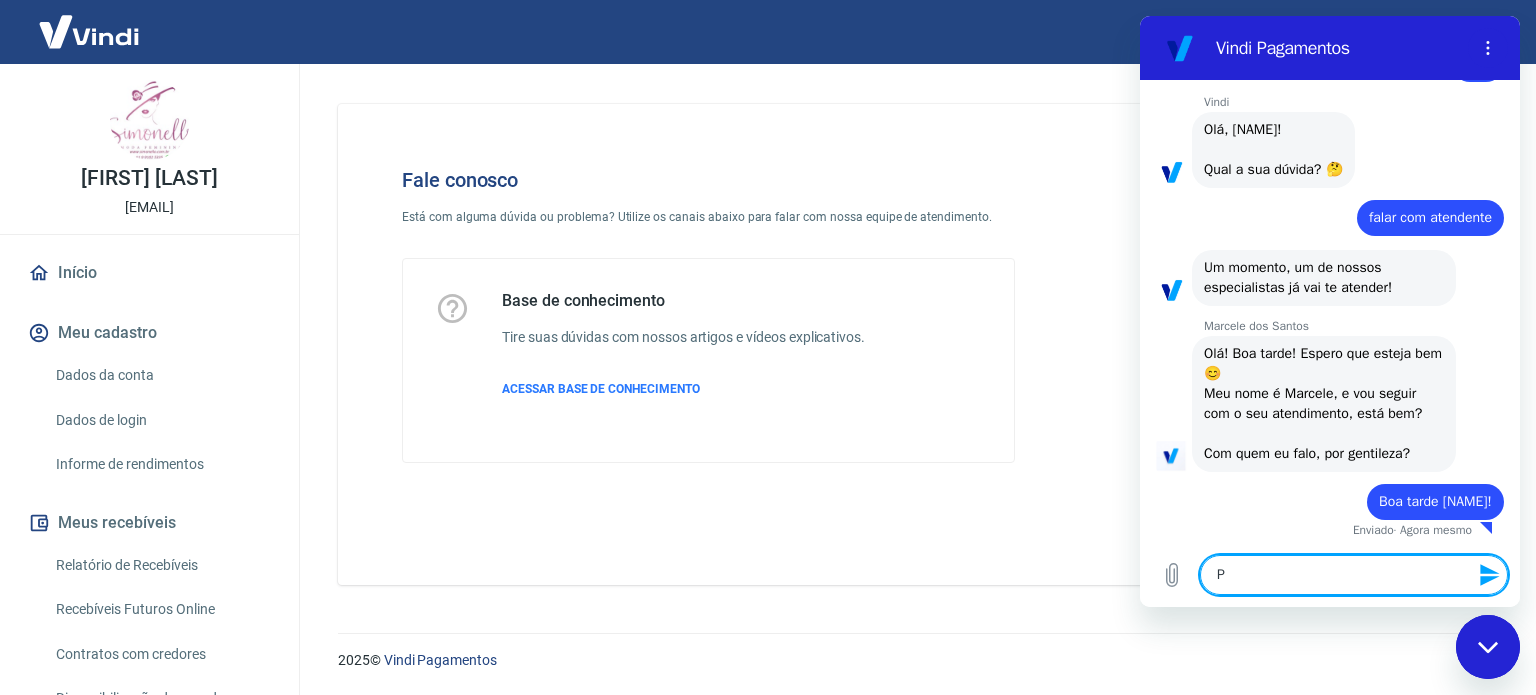 type on "Po" 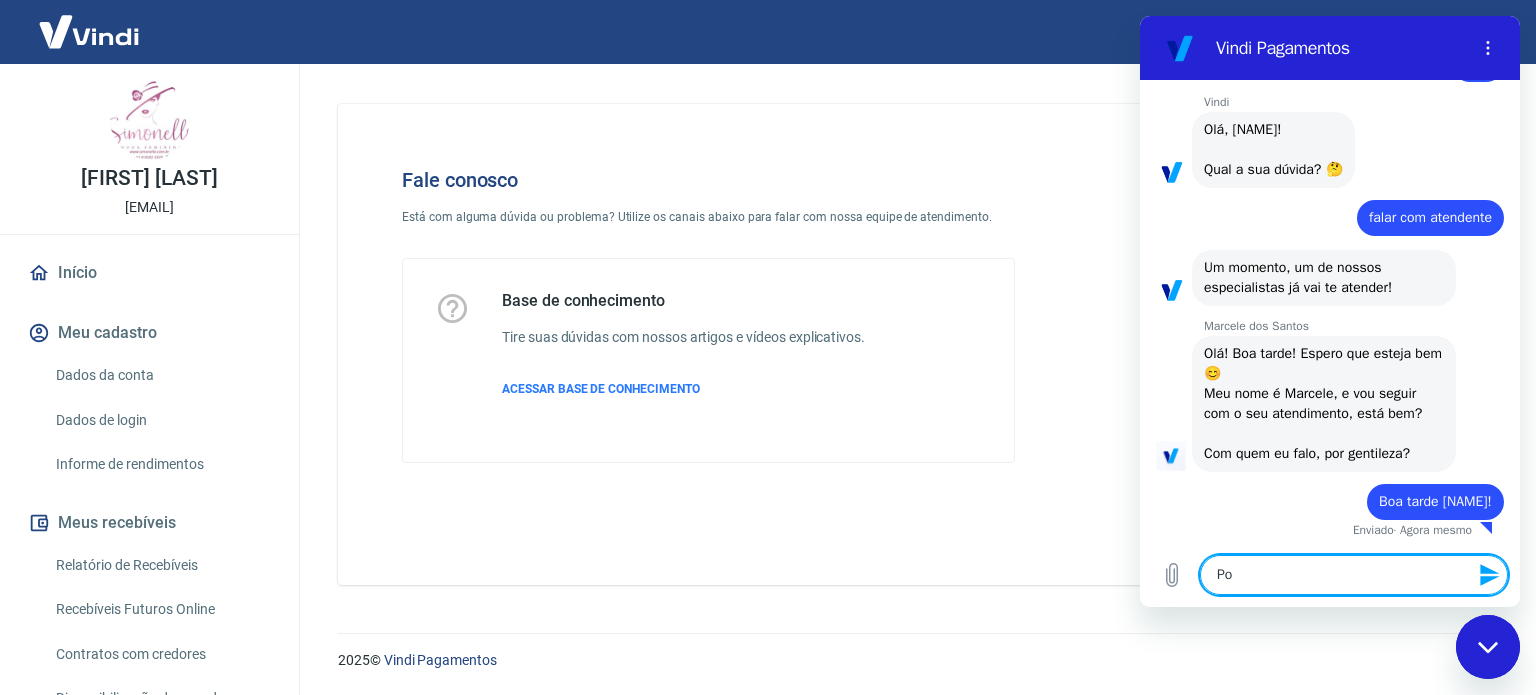 type on "Pod" 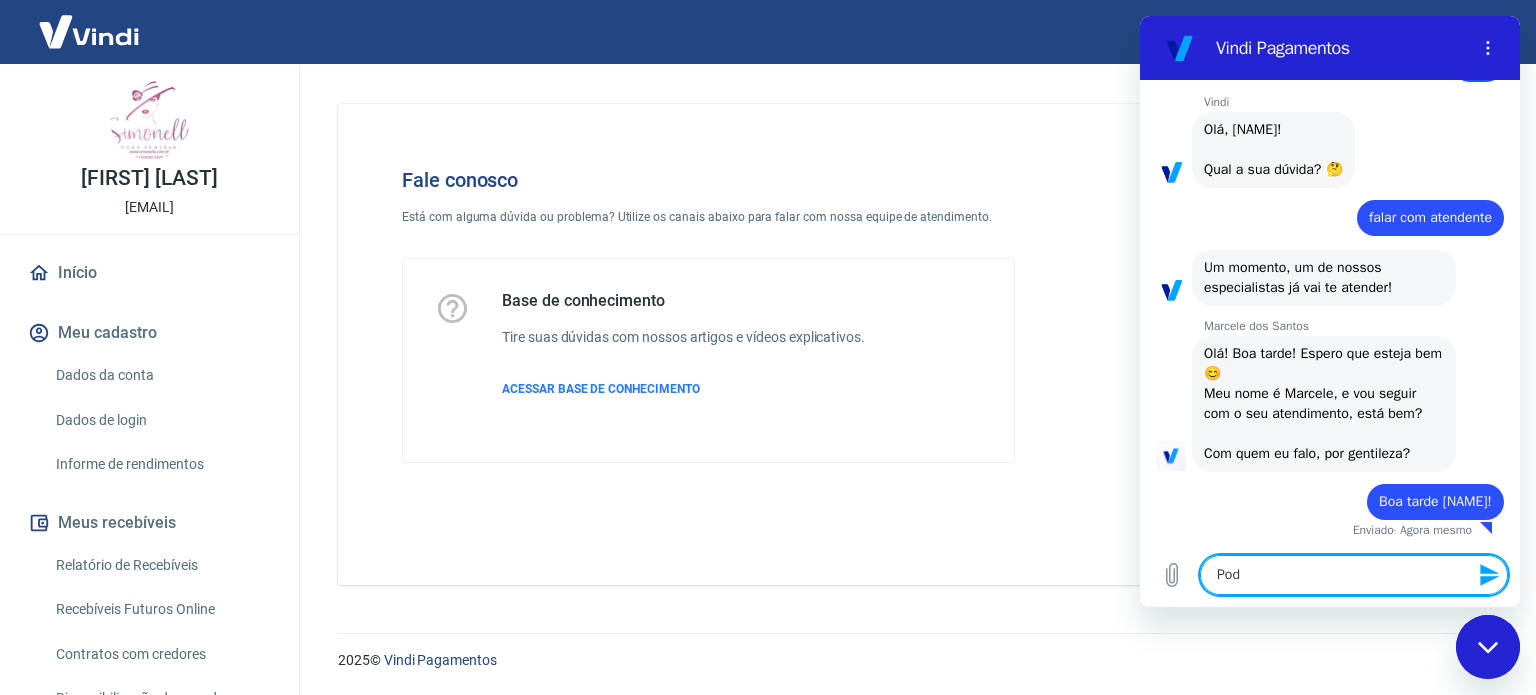 type on "Pode" 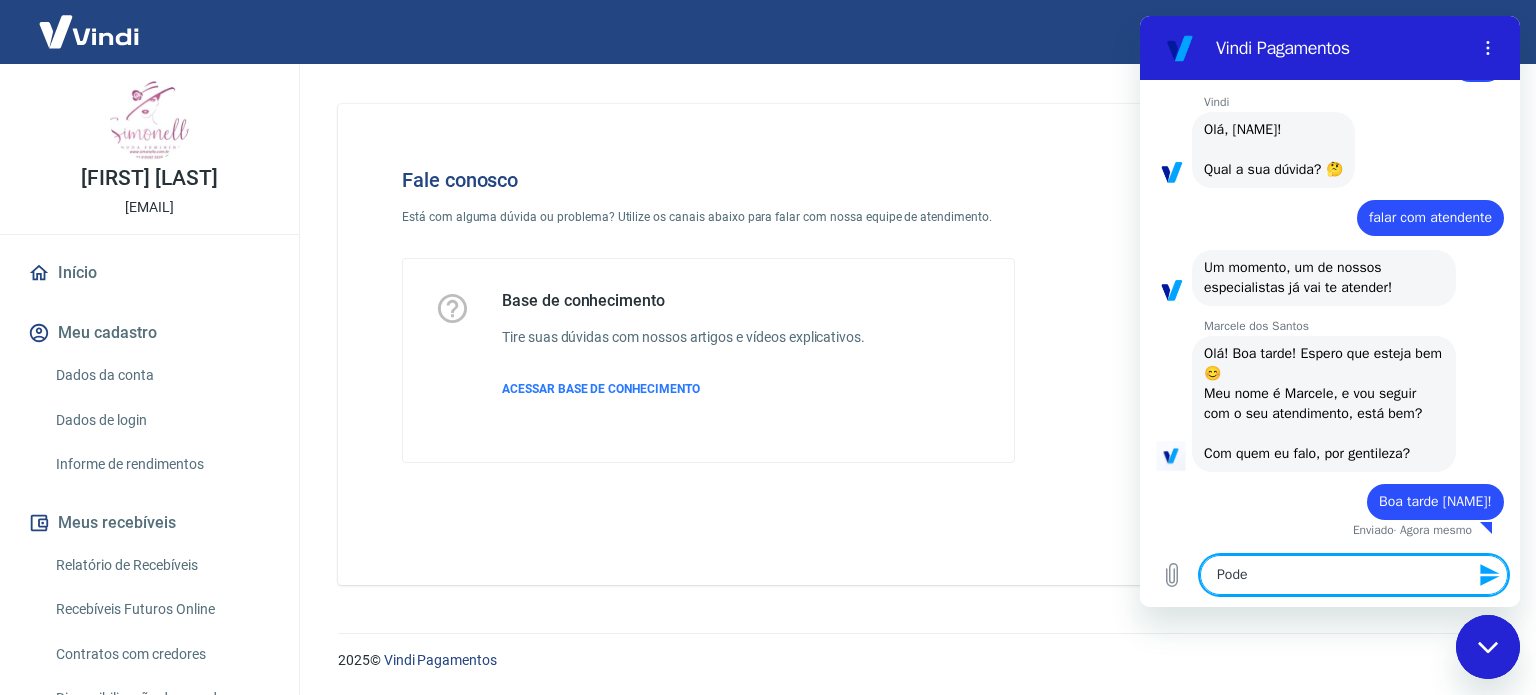 type on "Pode" 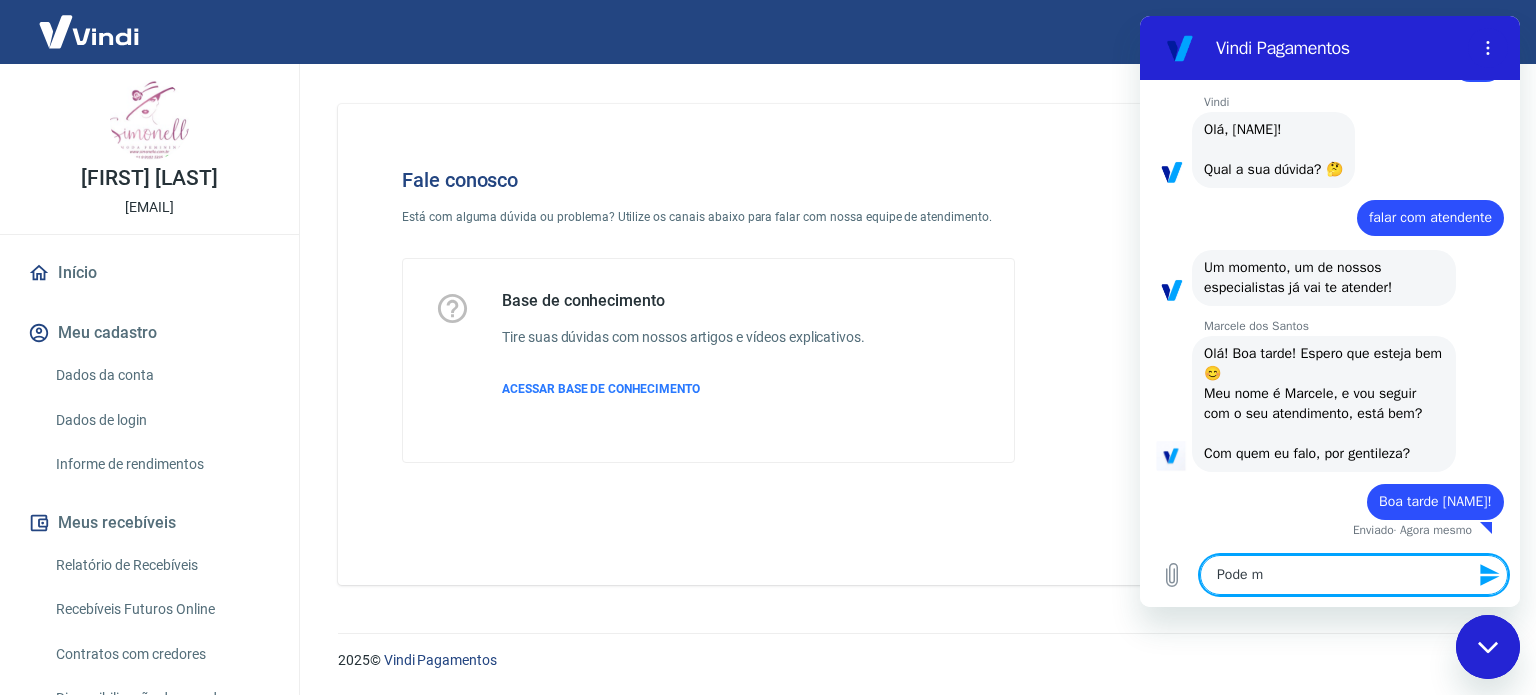 type on "Pode me" 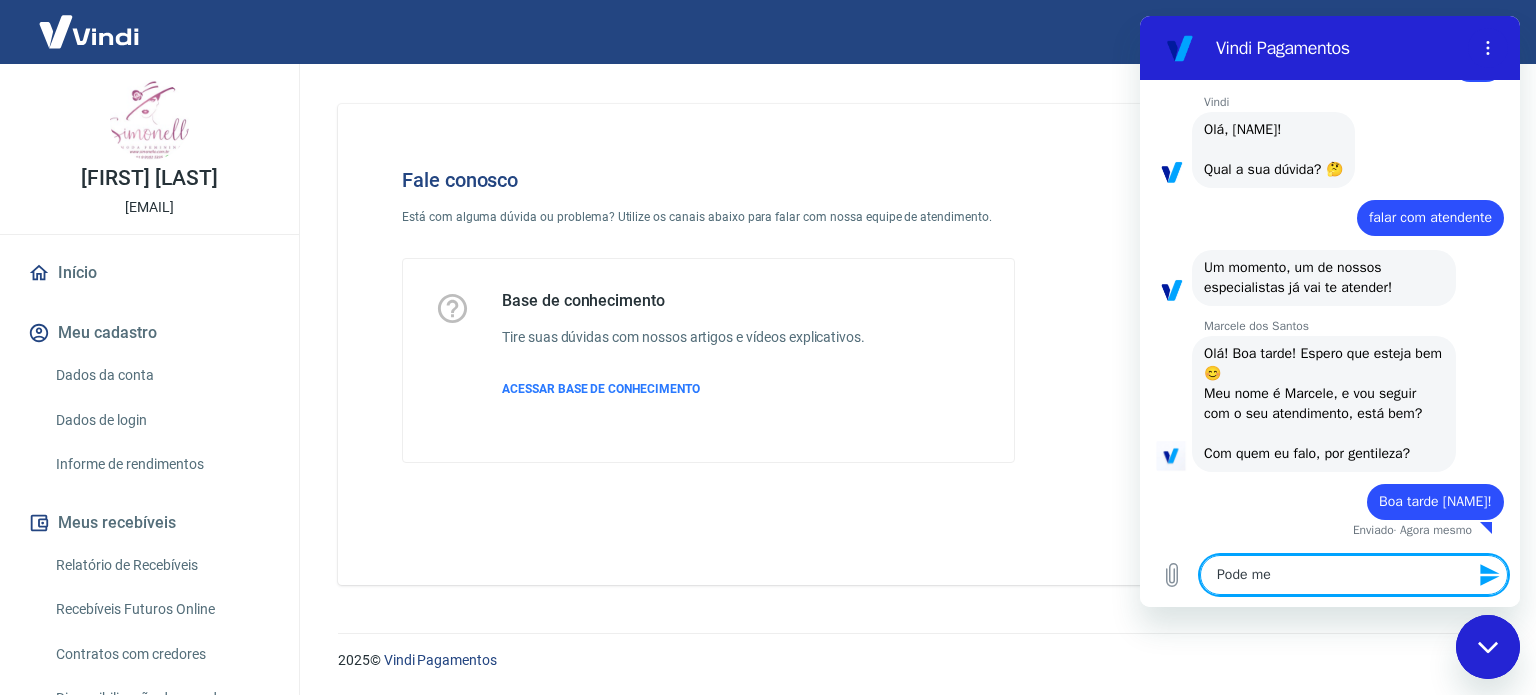 type on "Pode me" 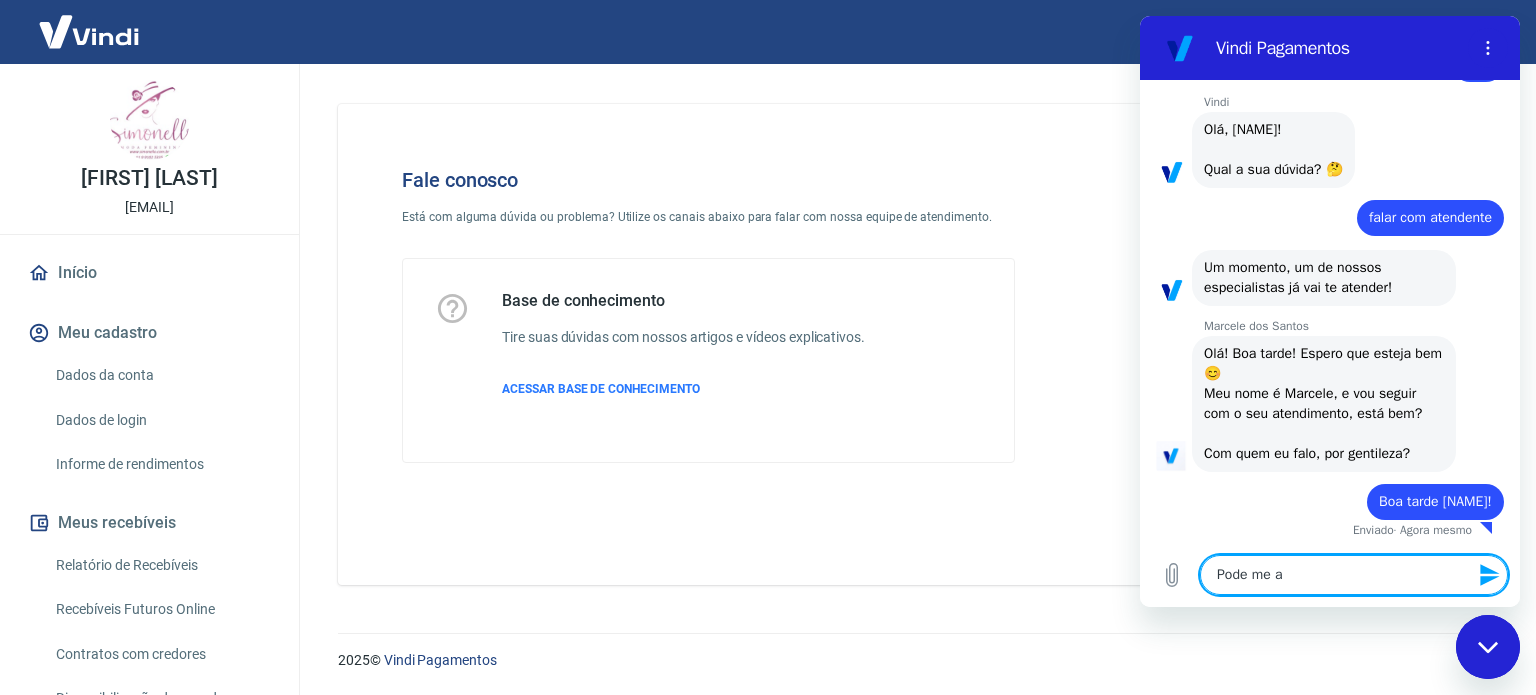 type on "Pode me aj" 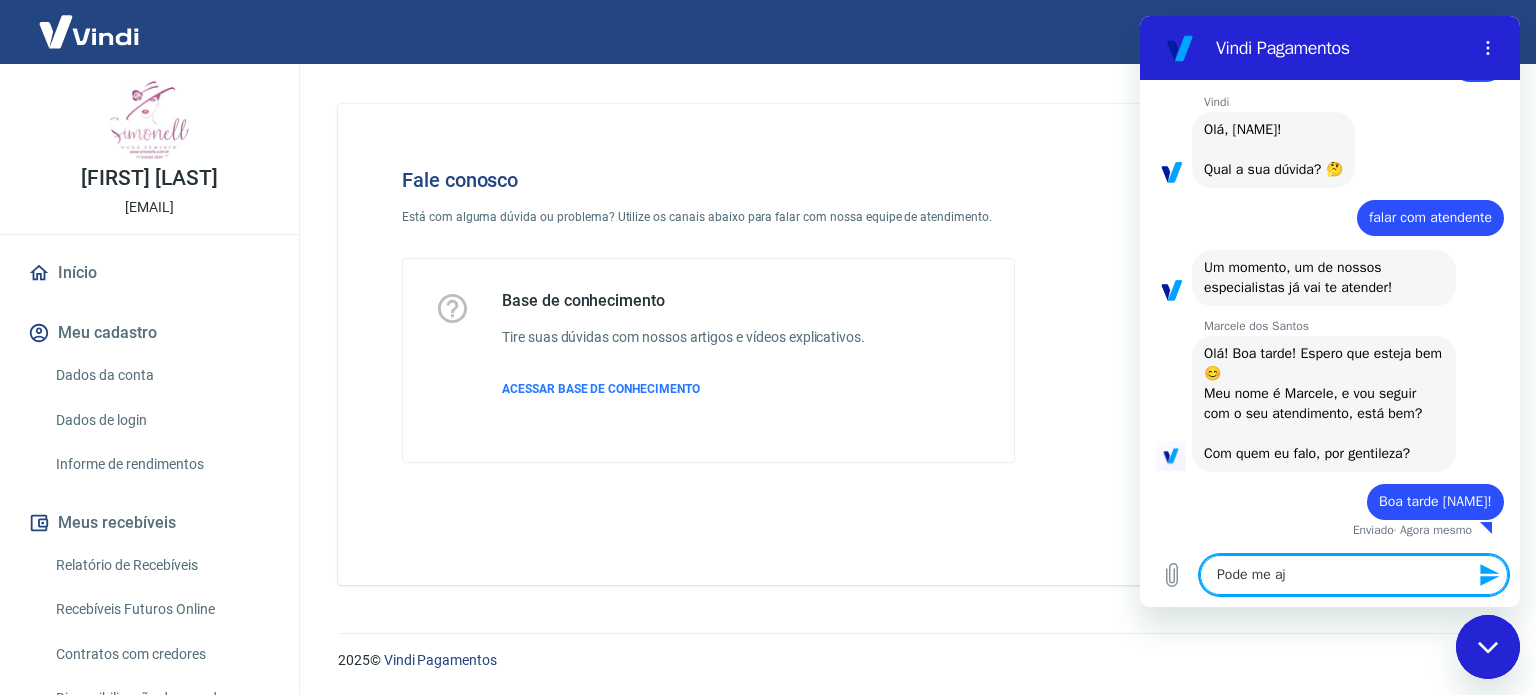 type on "Pode me aju" 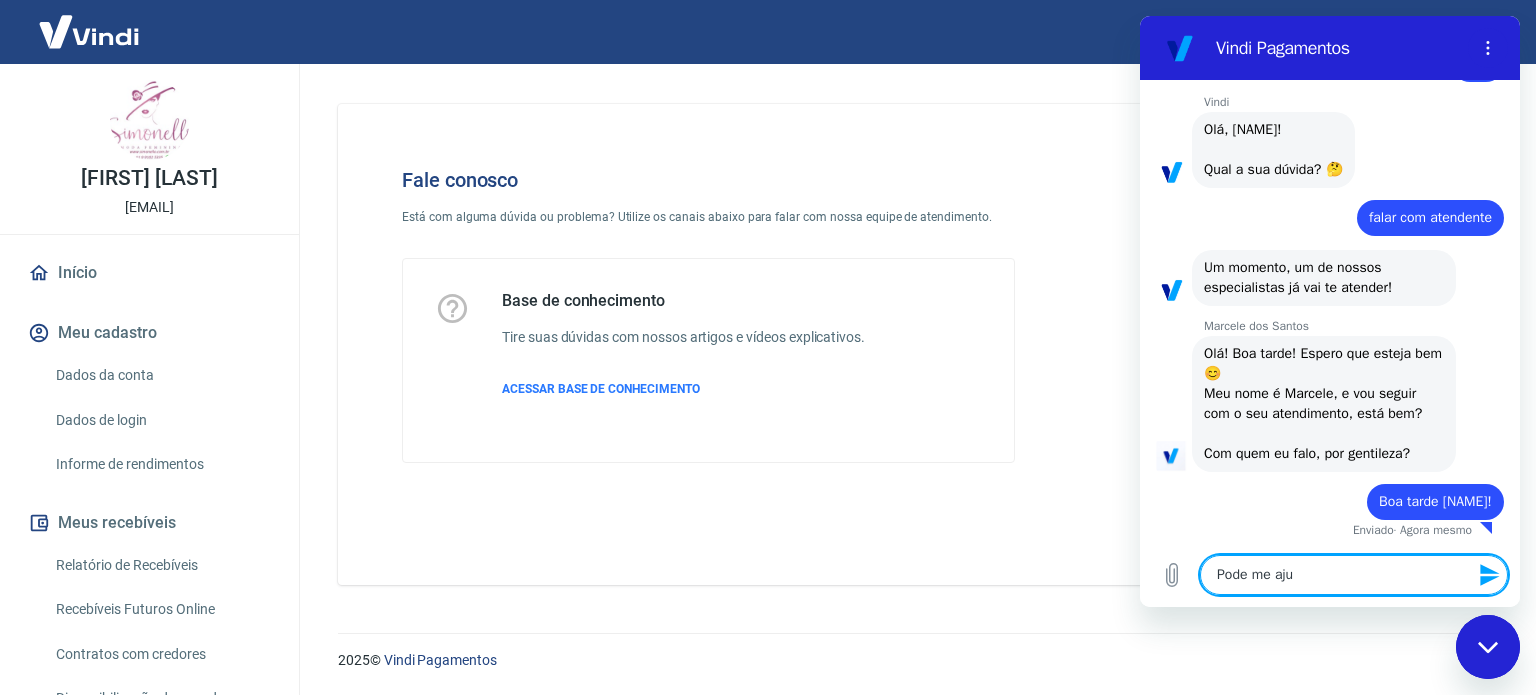 type on "Pode me ajud" 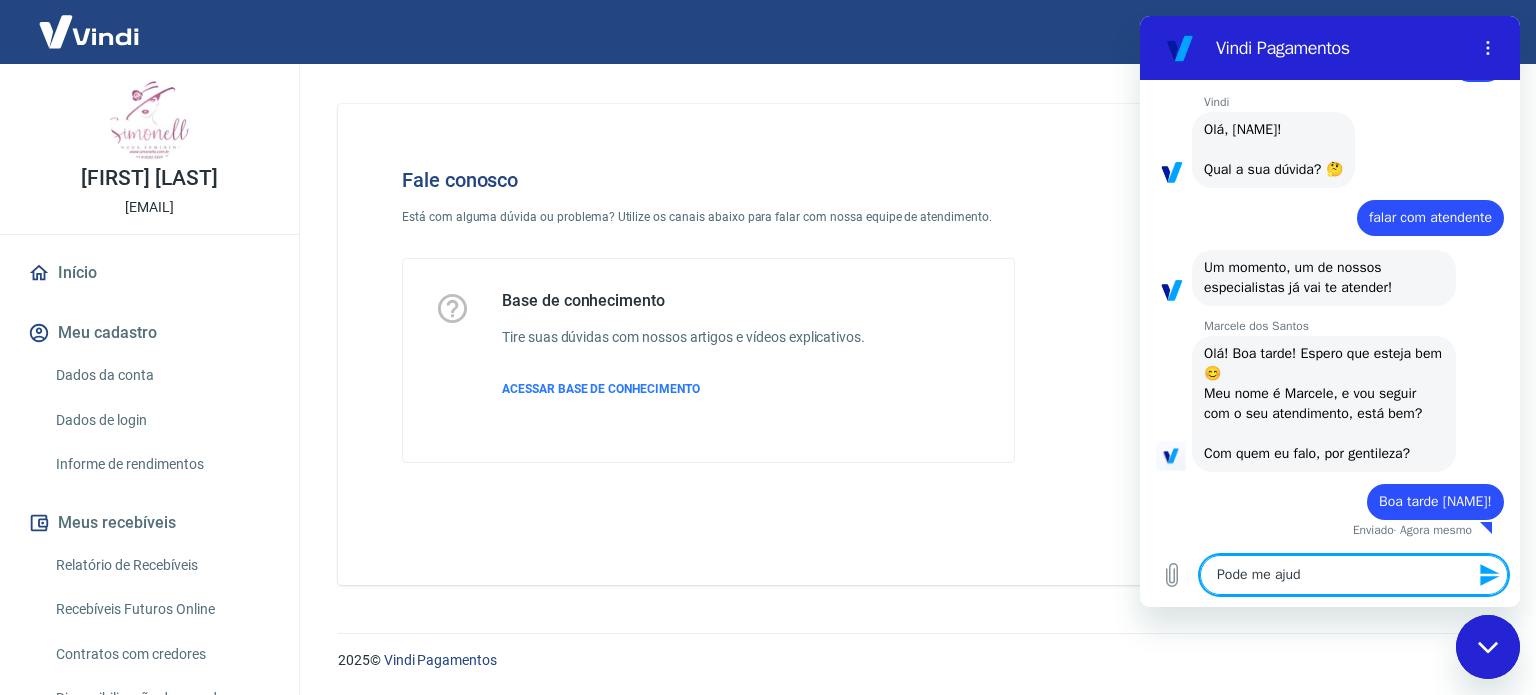 type on "Pode me ajuda" 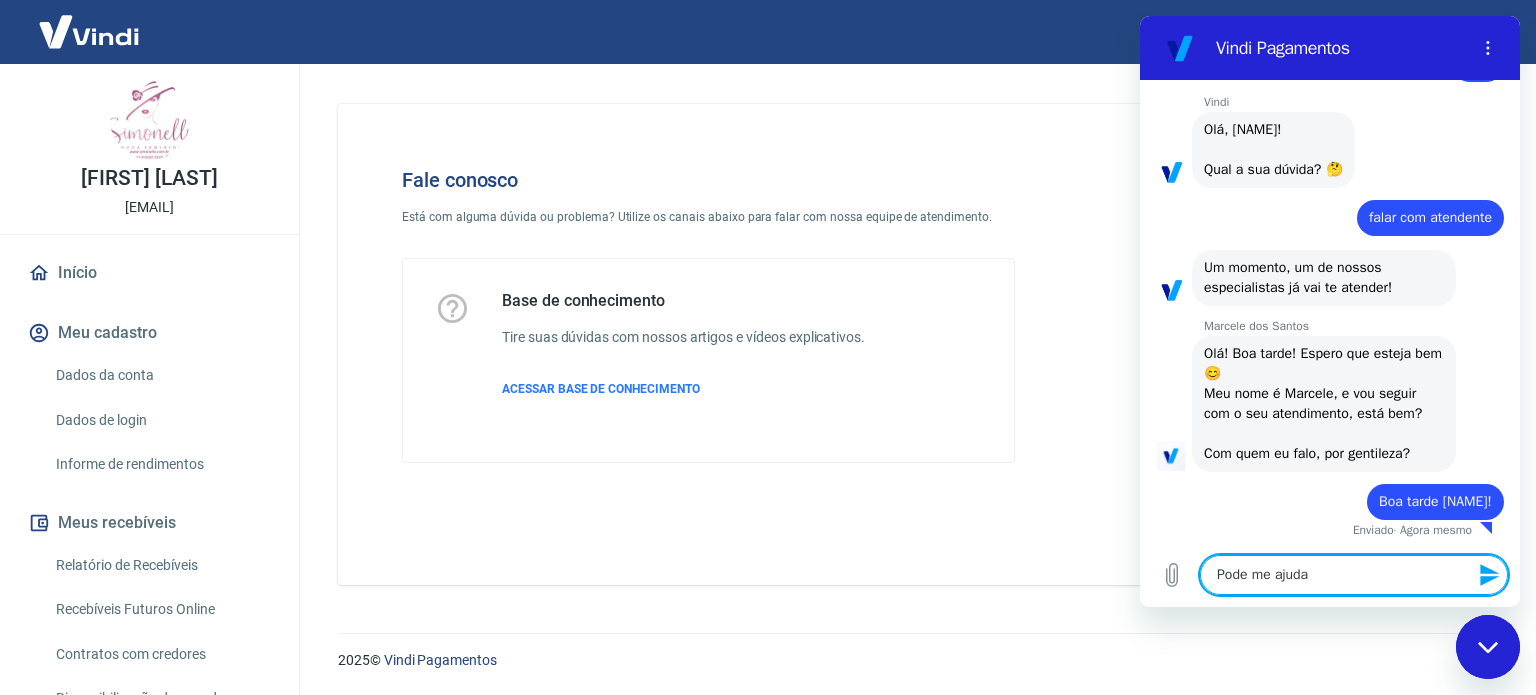 type on "Pode me ajudar" 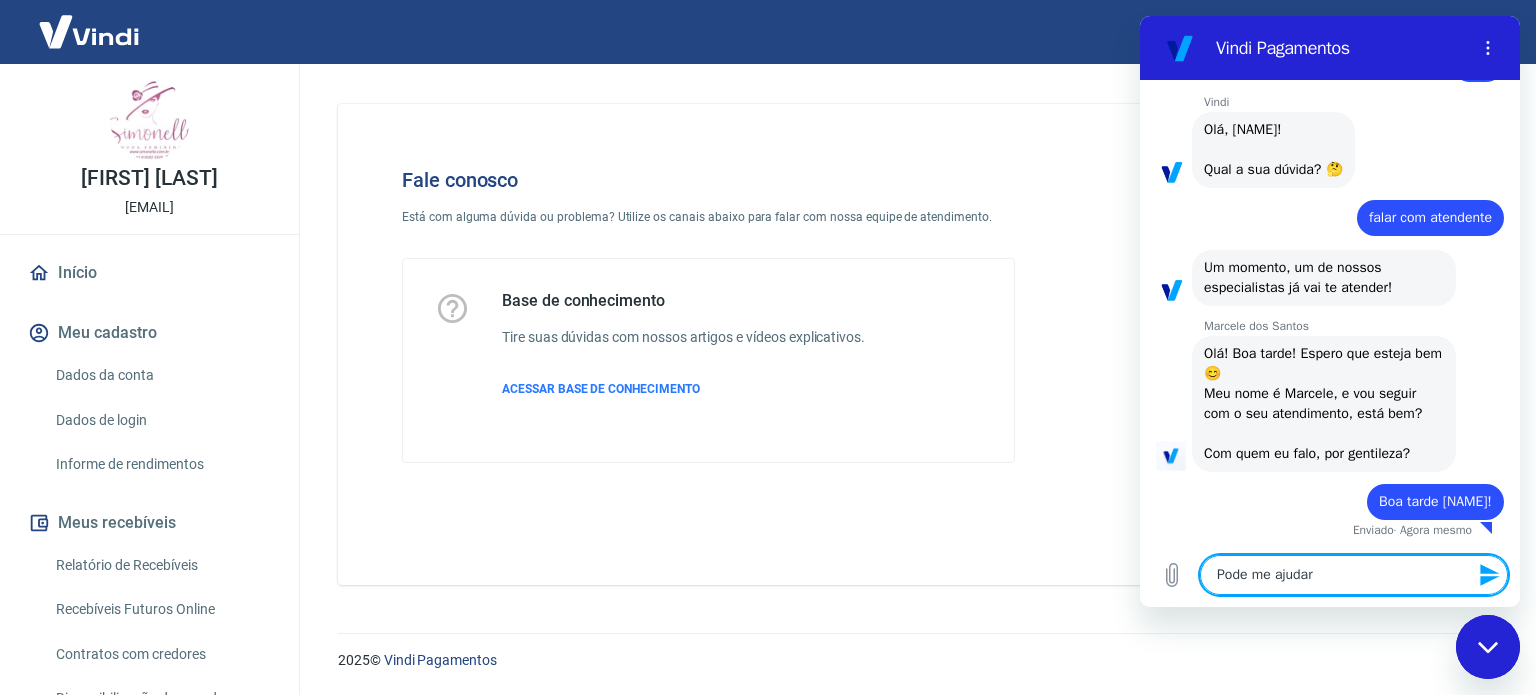 type on "Pode me ajudar" 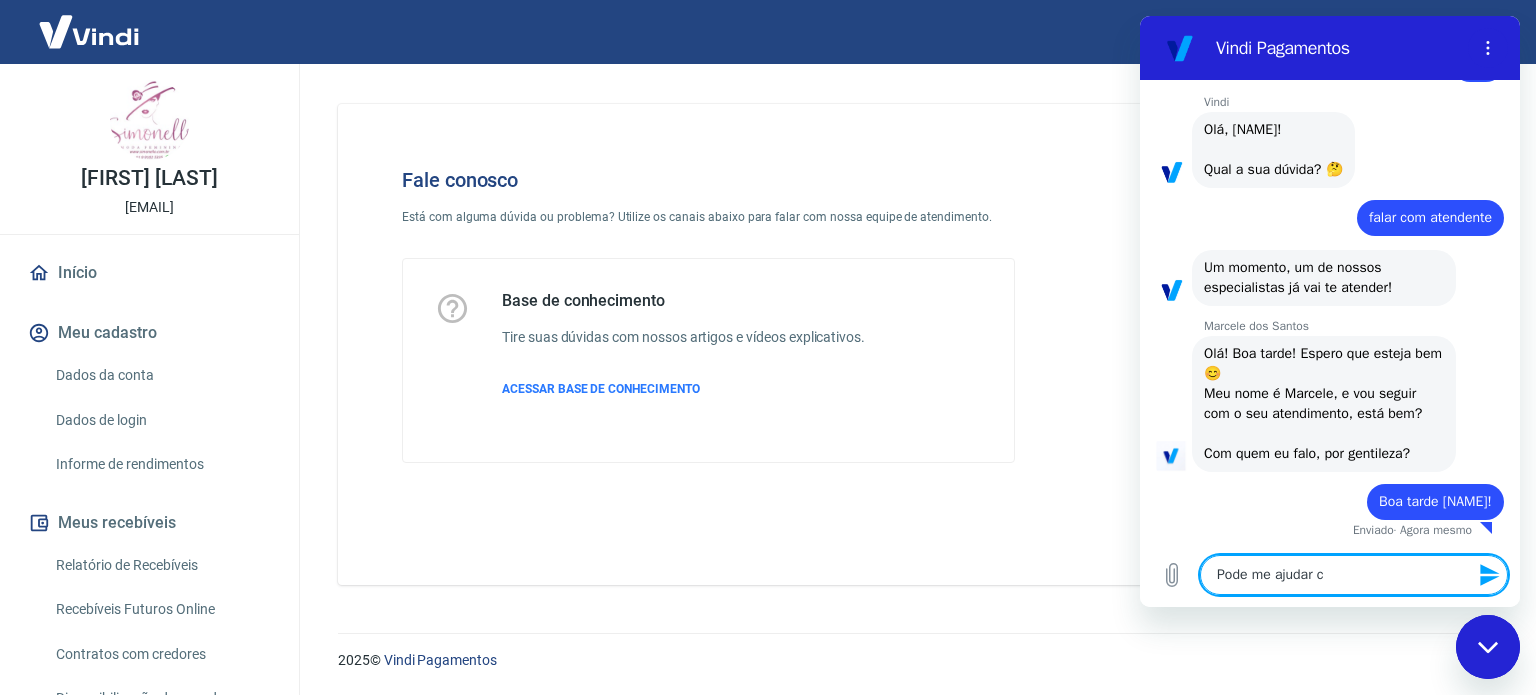 type on "Pode me ajudar co" 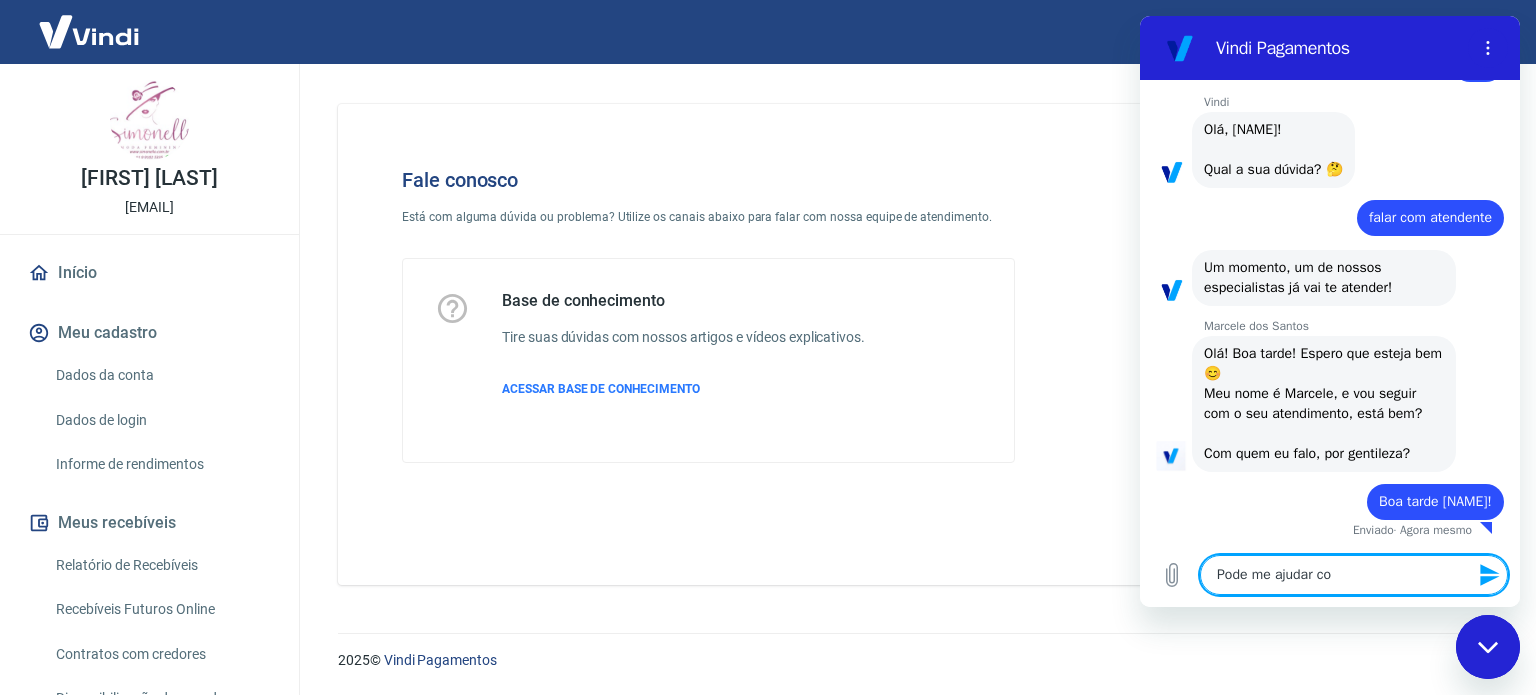 type on "x" 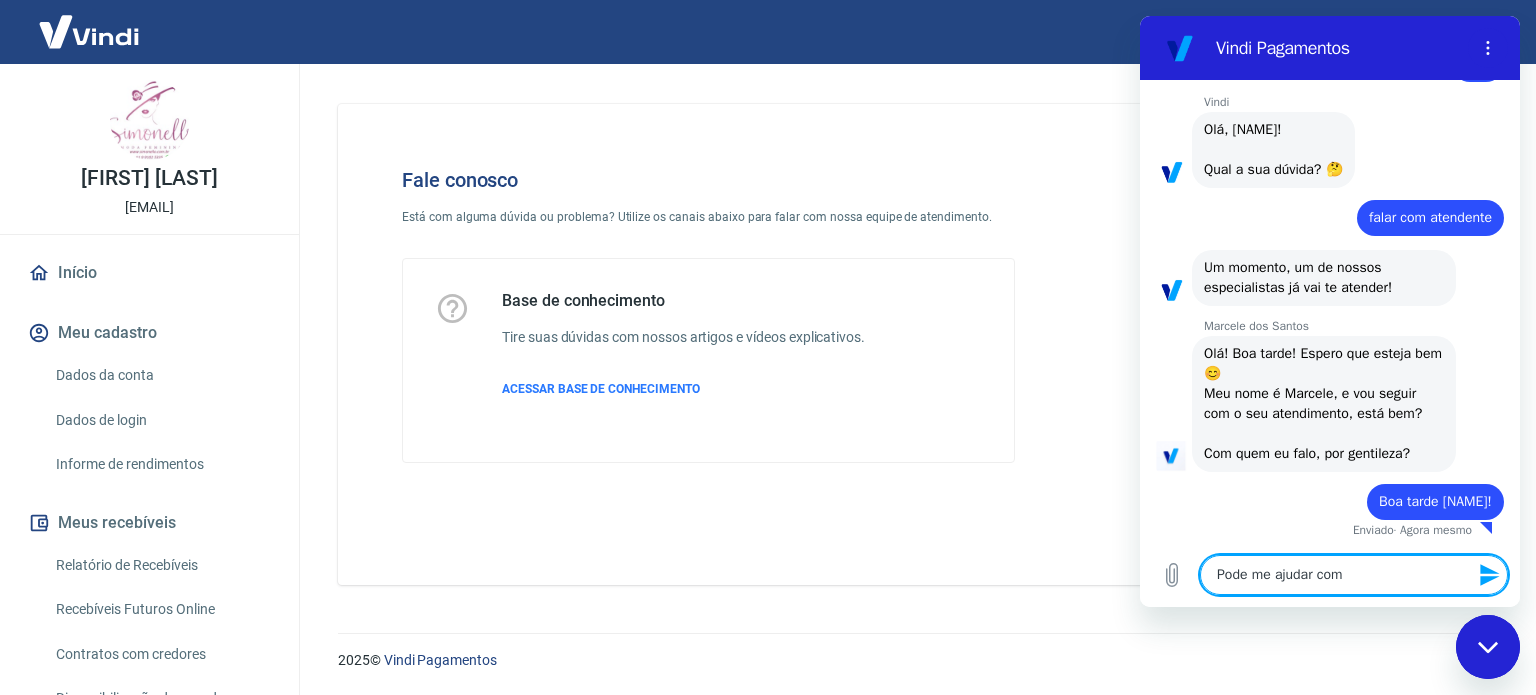 type on "Pode me ajudar com" 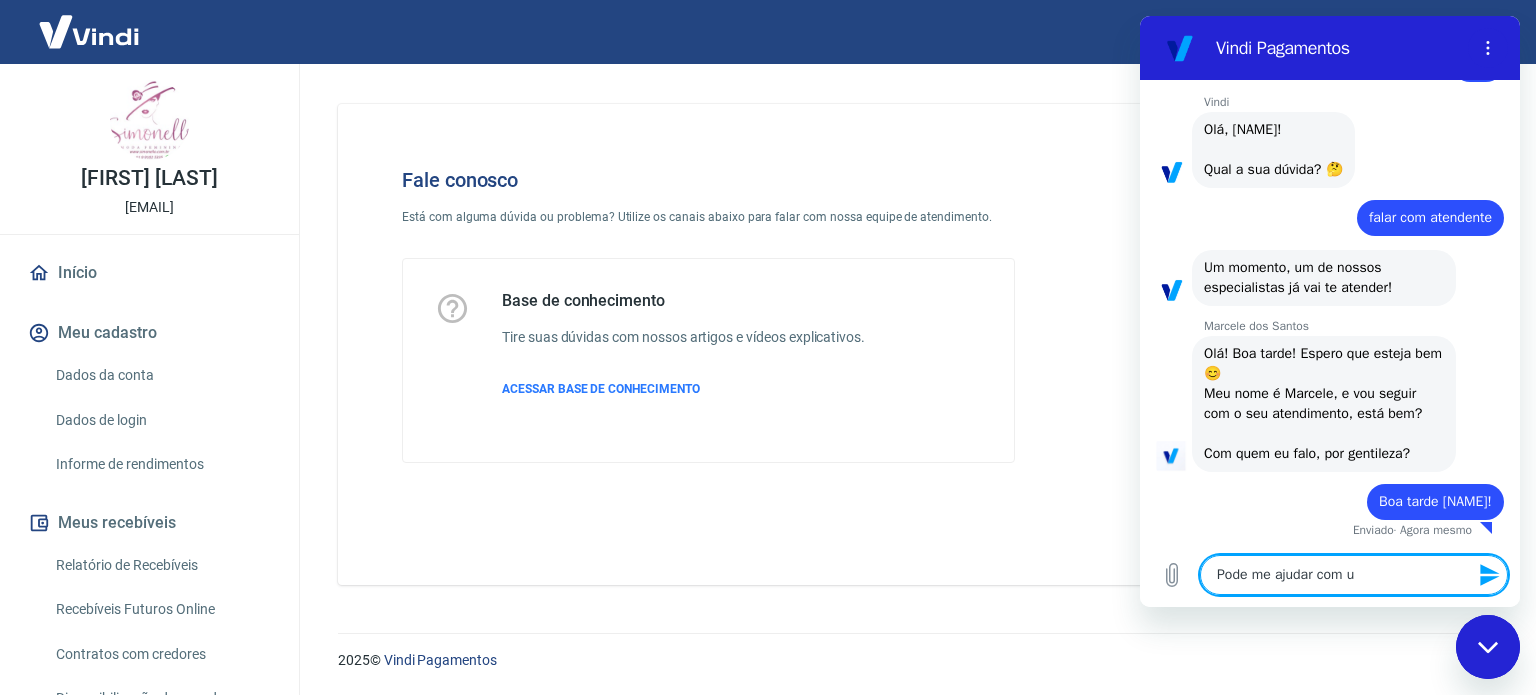 type on "Pode me ajudar com um" 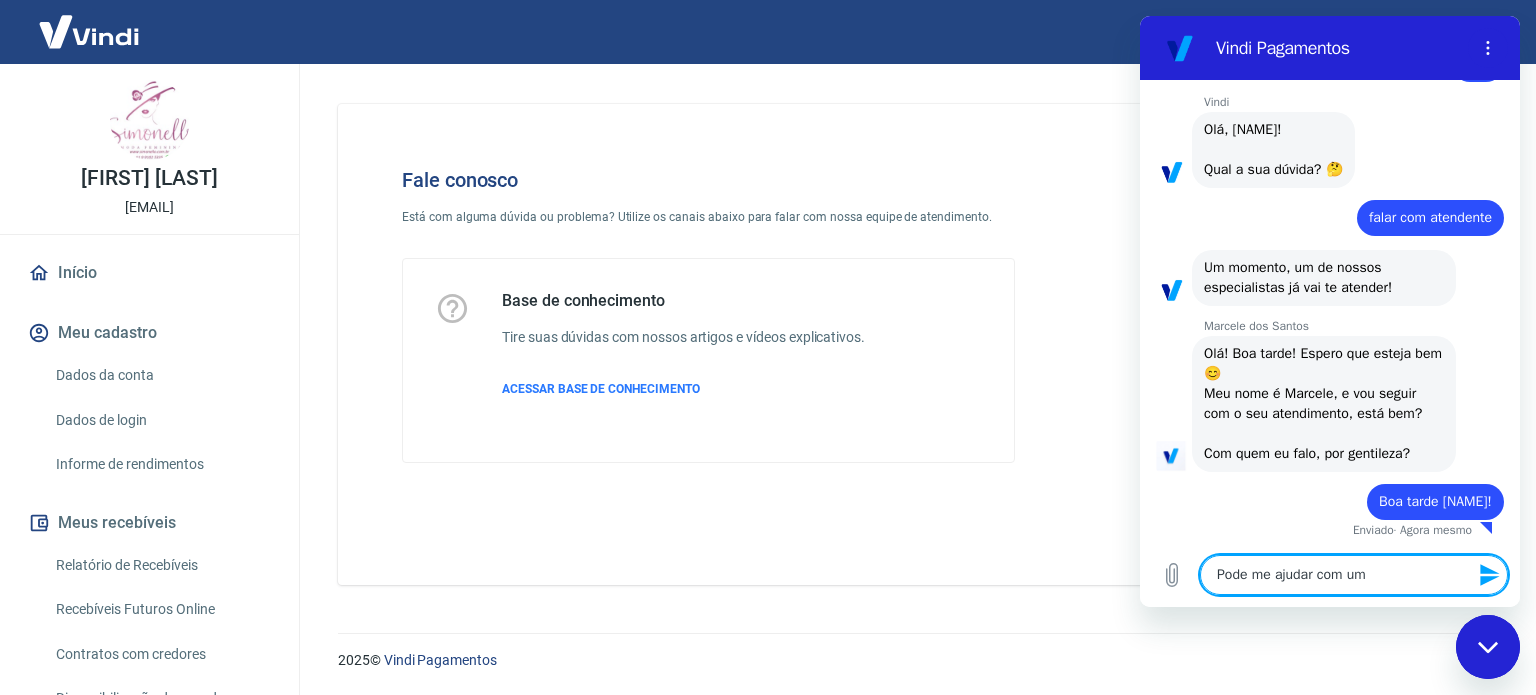 type on "Pode me ajudar com um" 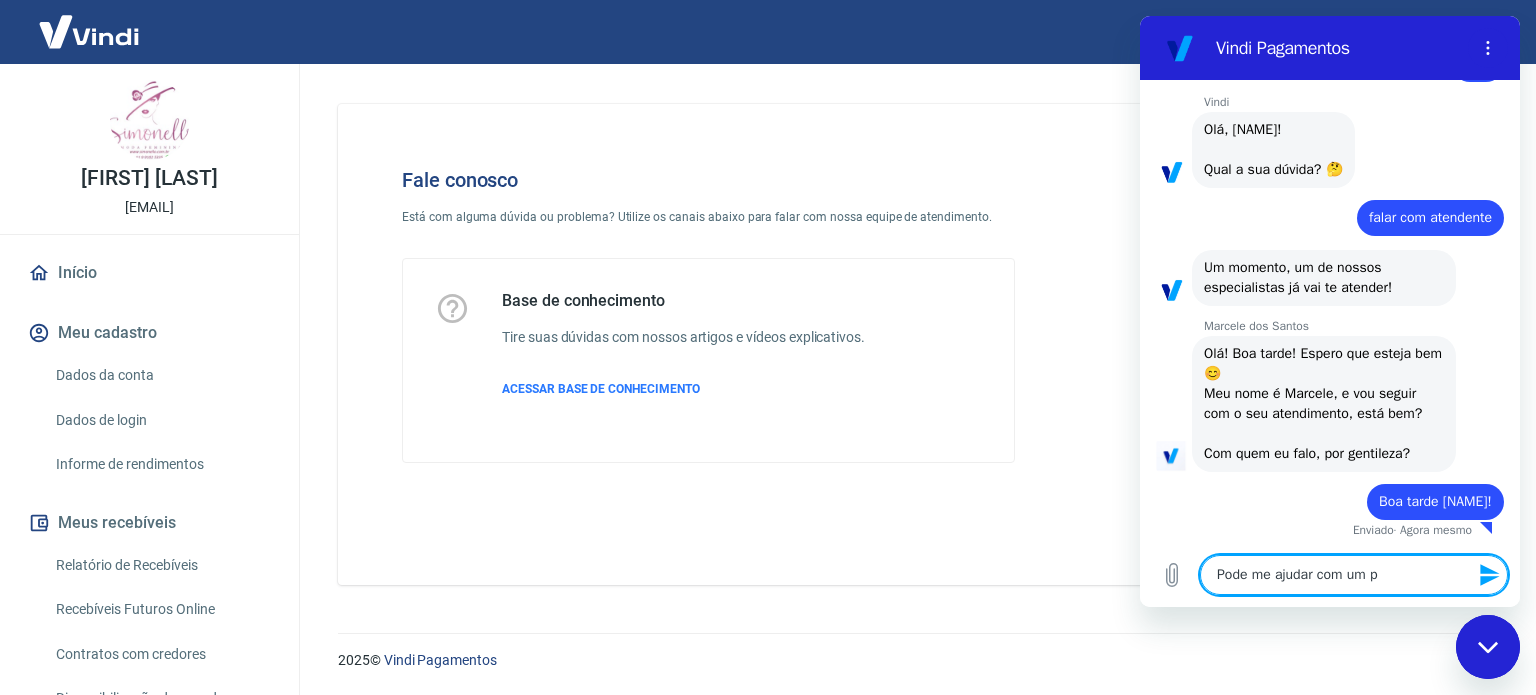 type on "Pode me ajudar com um pe" 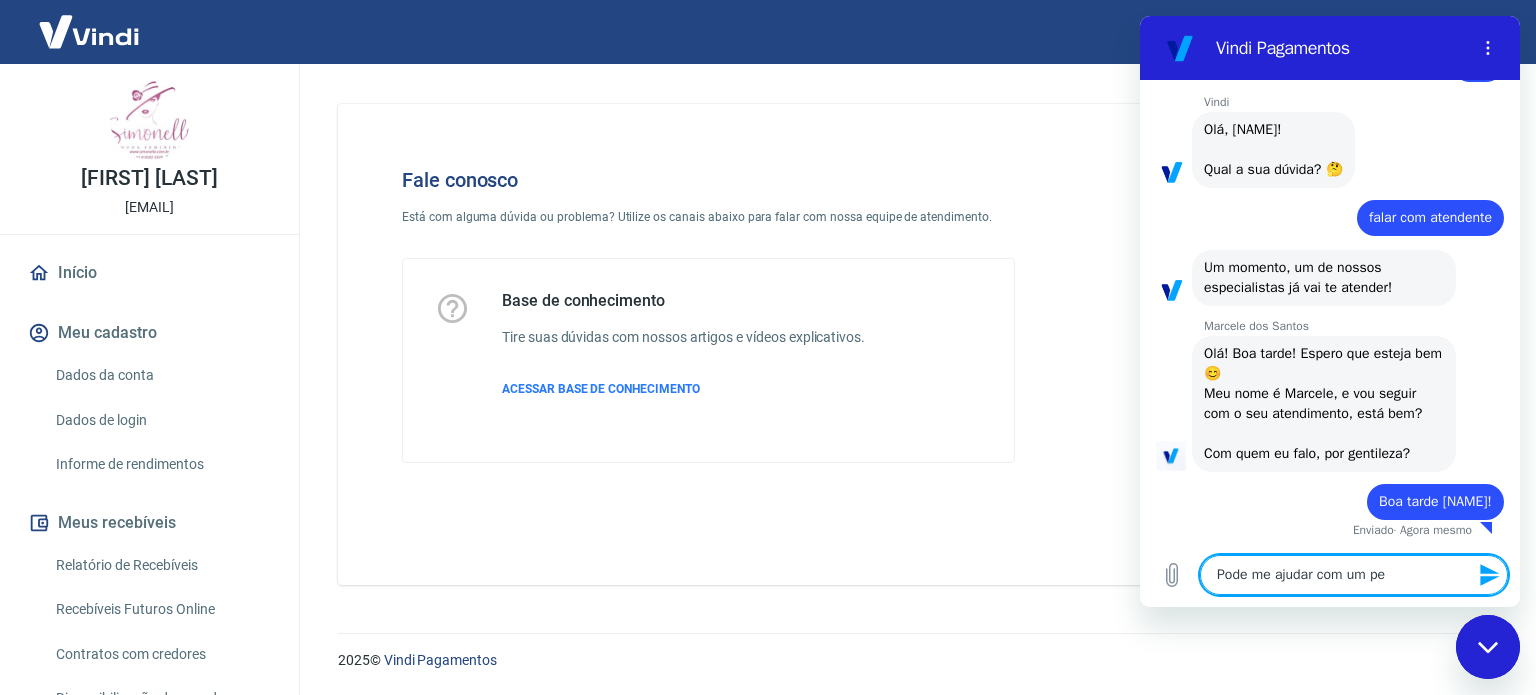 type on "x" 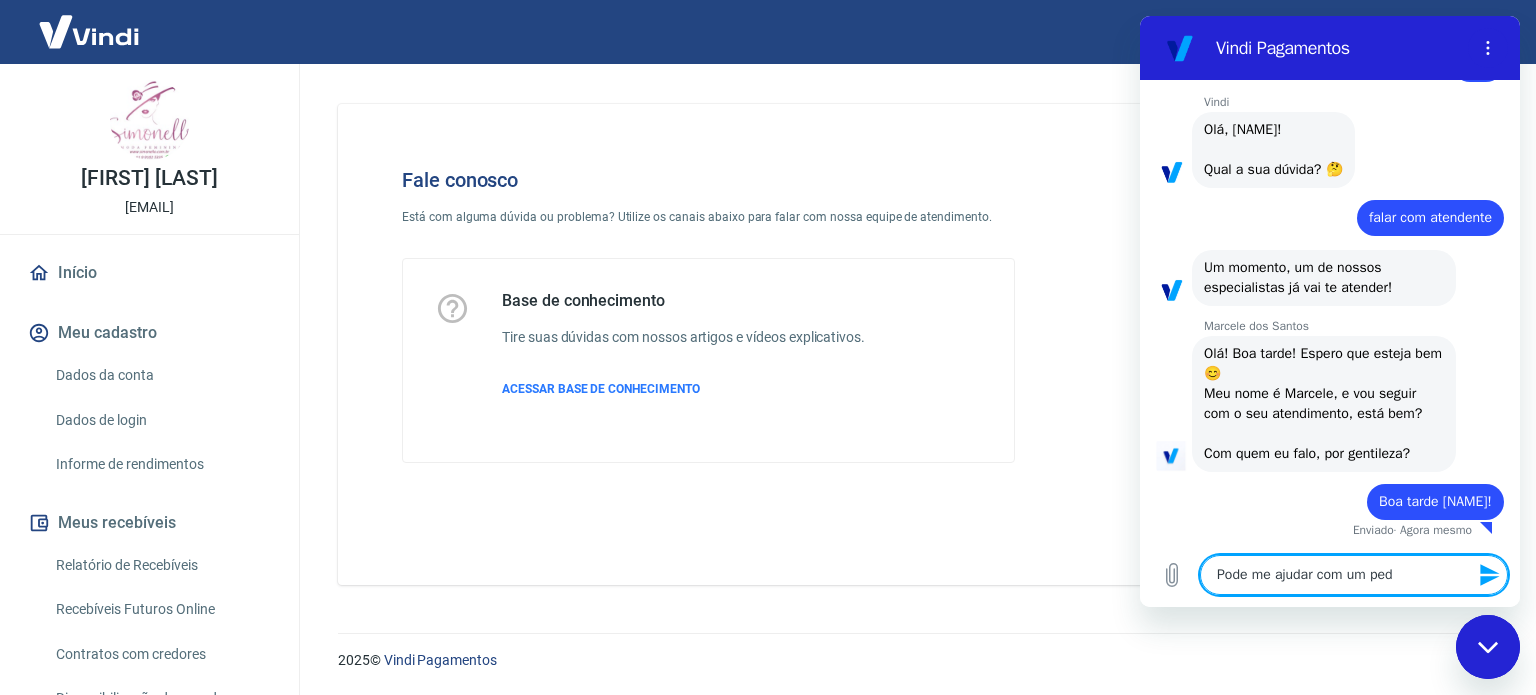 type on "Pode me ajudar com um pedi" 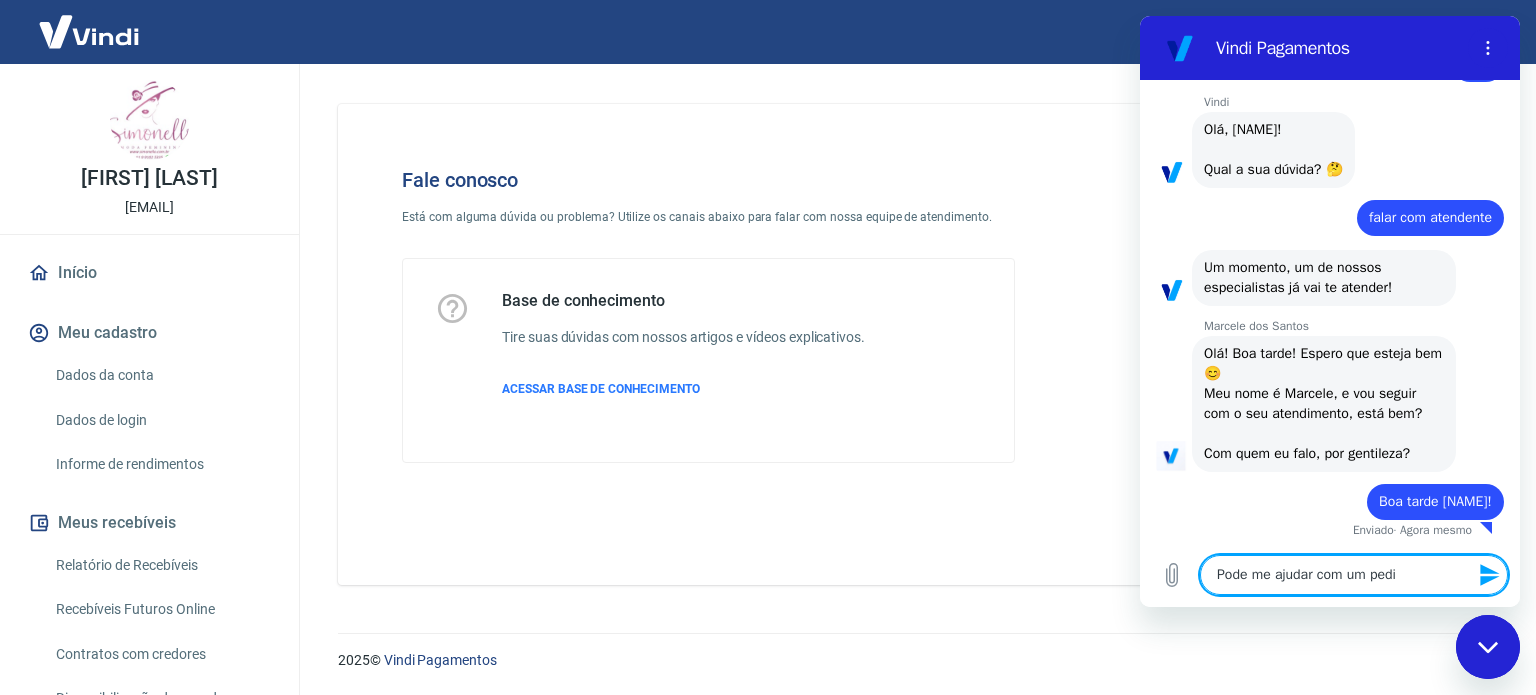 type on "Pode me ajudar com um pedid" 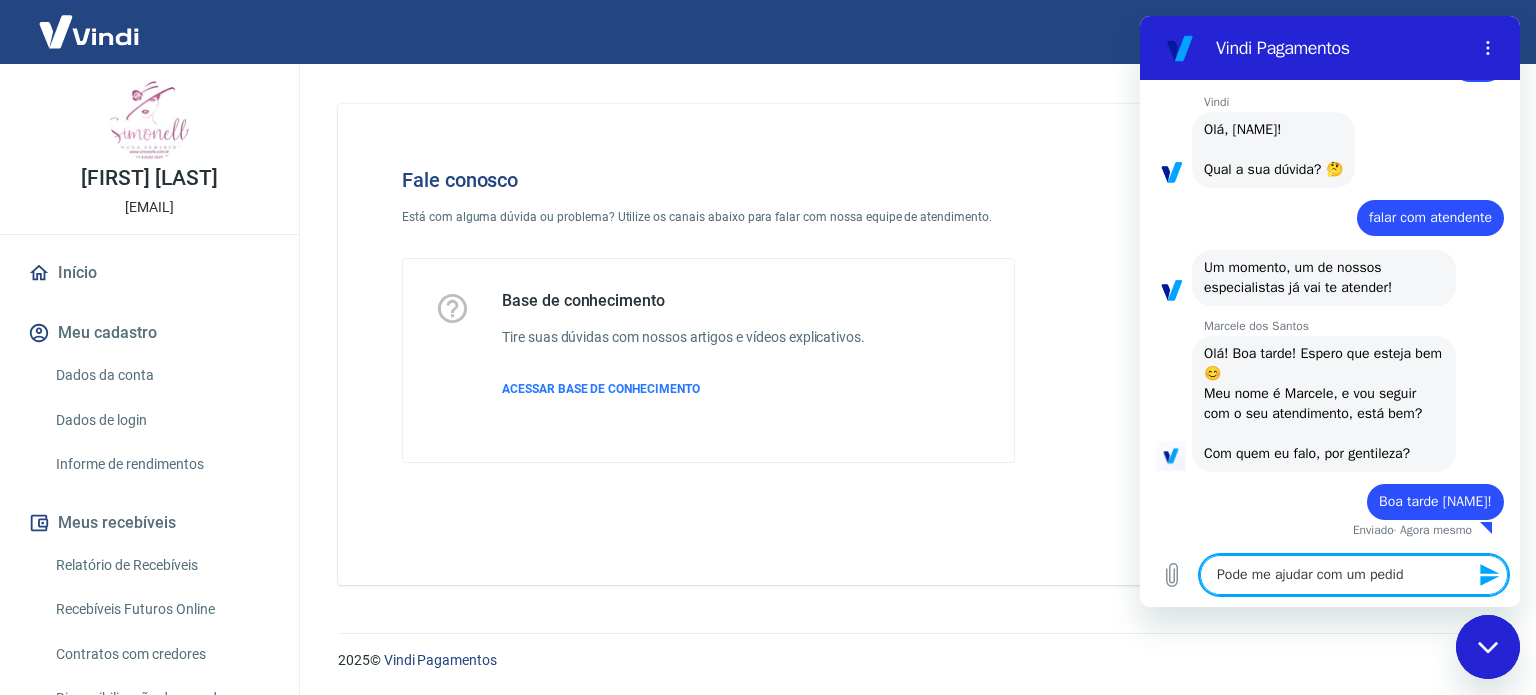 type on "Pode me ajudar com um pedido" 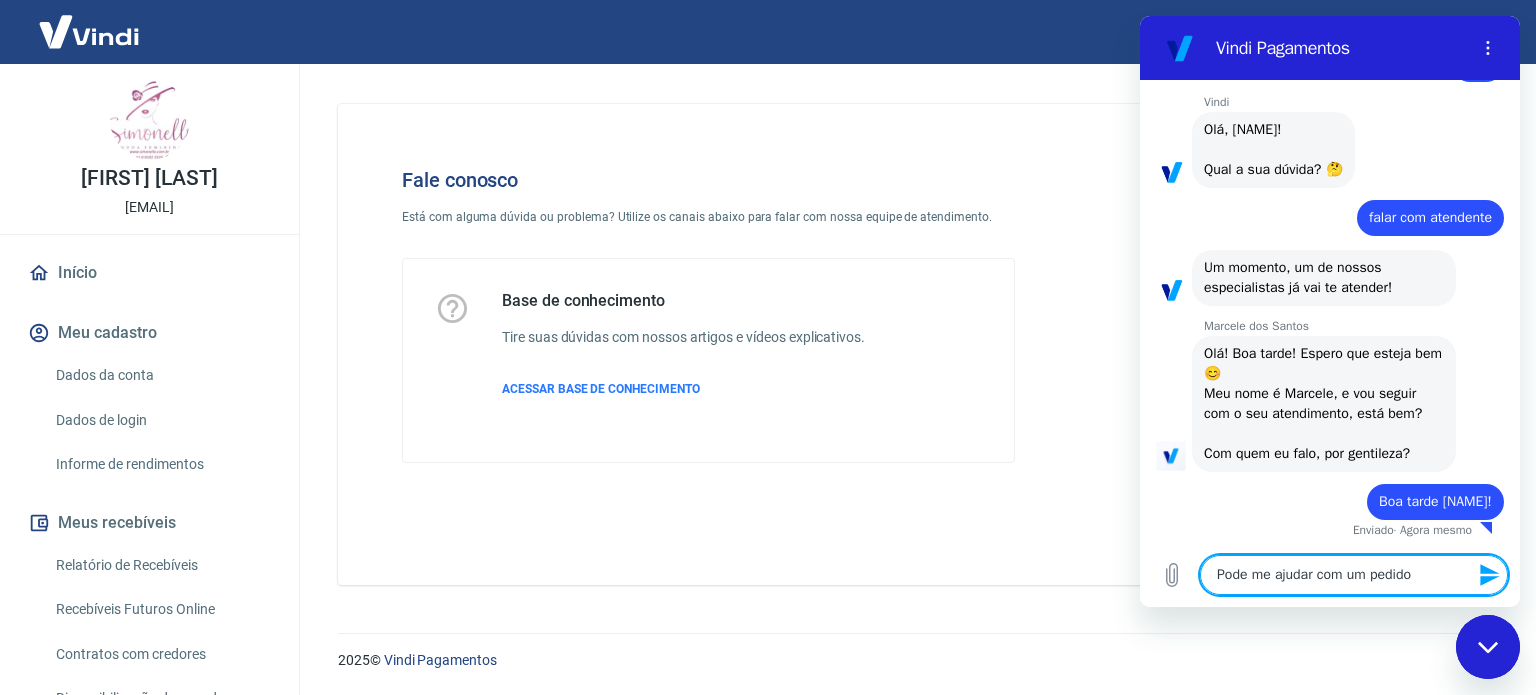 type on "Pode me ajudar com um pedido" 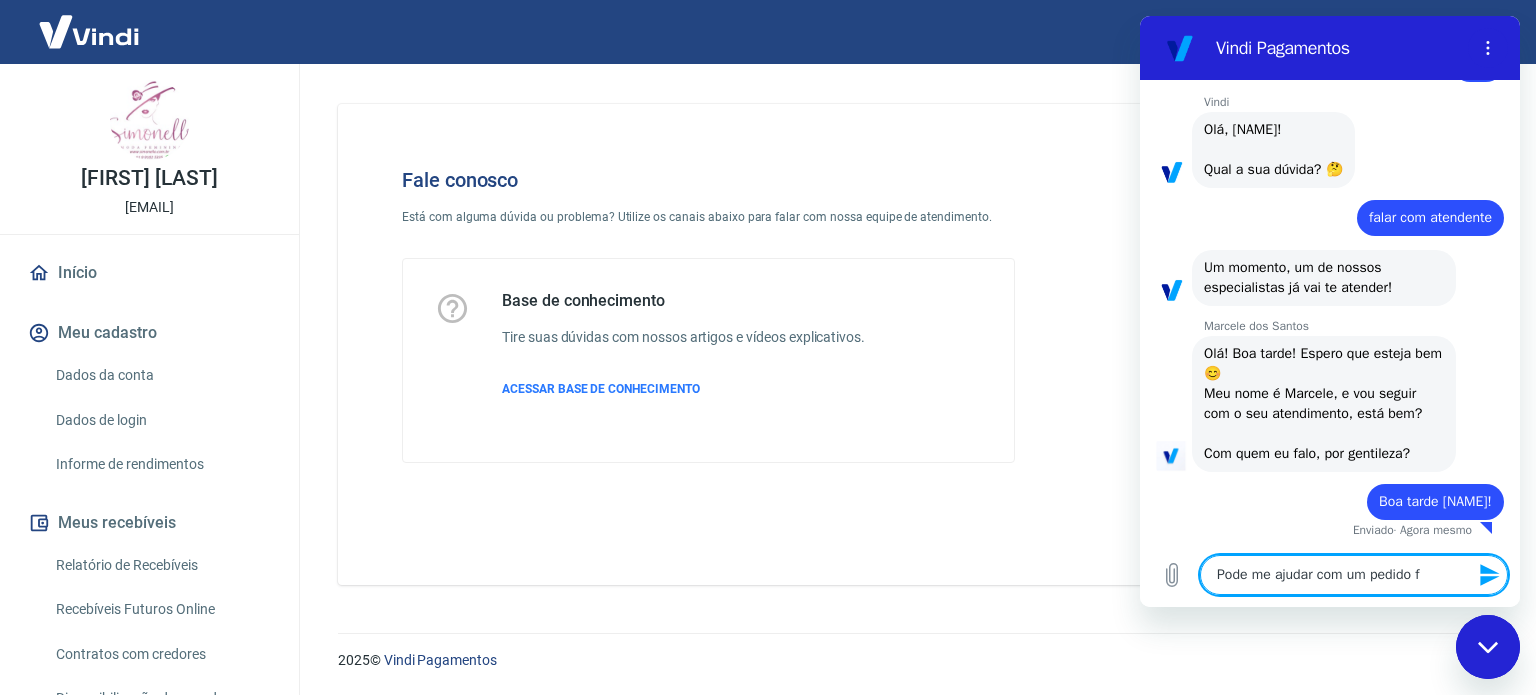 type on "Pode me ajudar com um pedido fe" 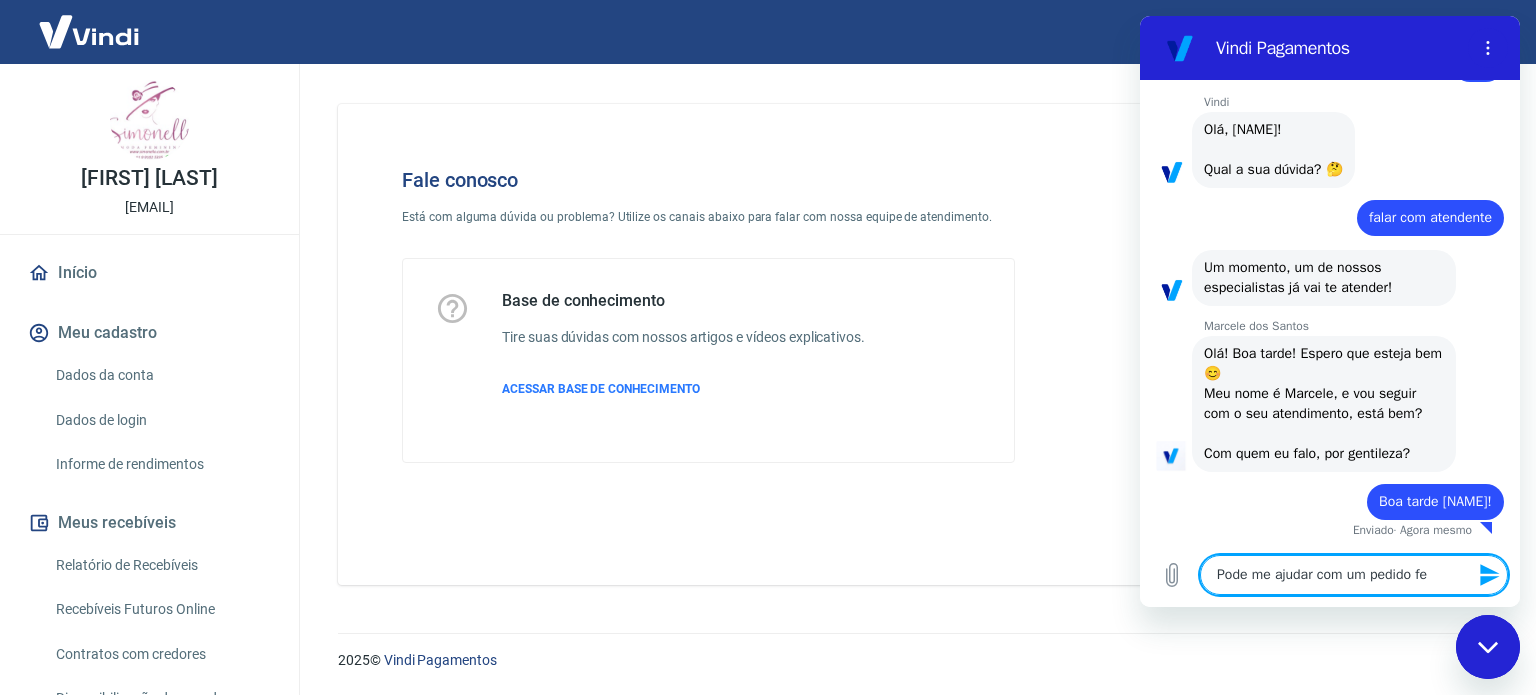 type on "Pode me ajudar com um pedido fei" 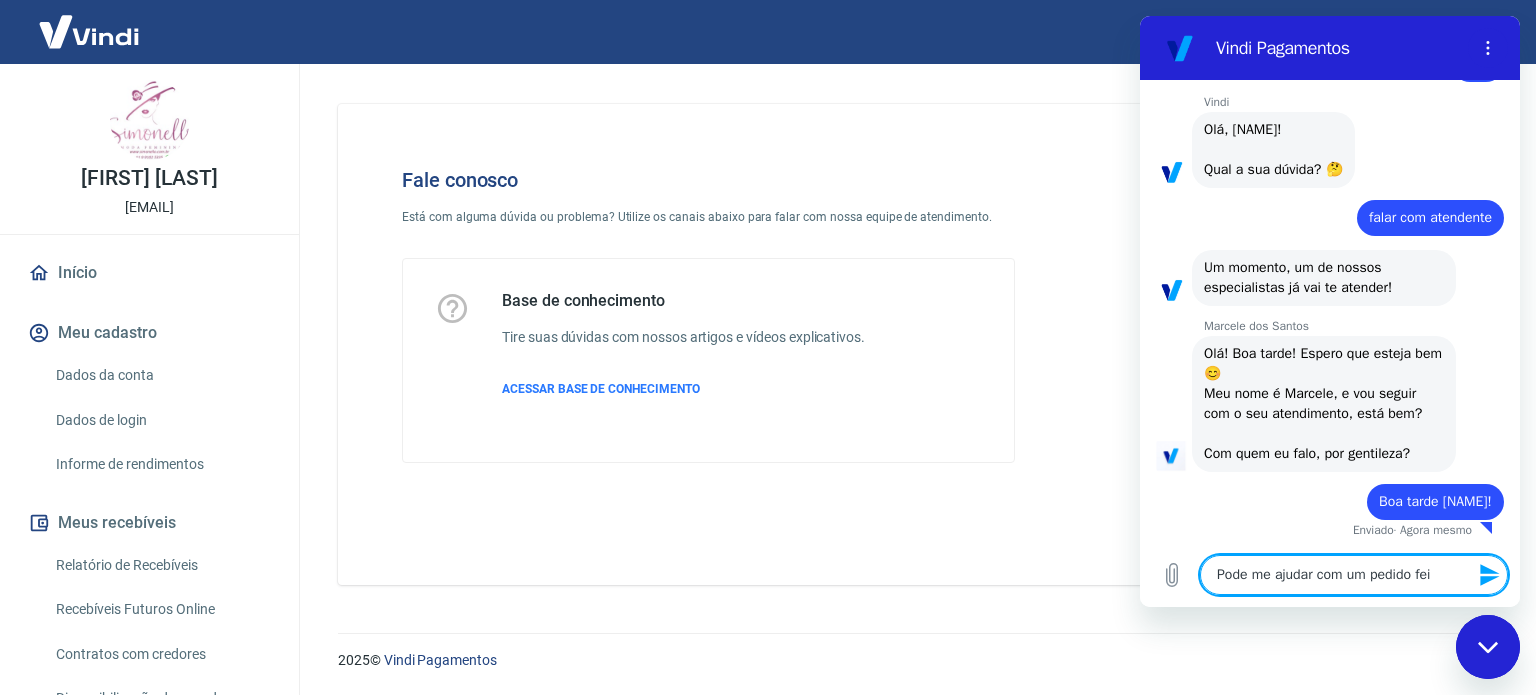 type on "Pode me ajudar com um pedido feit" 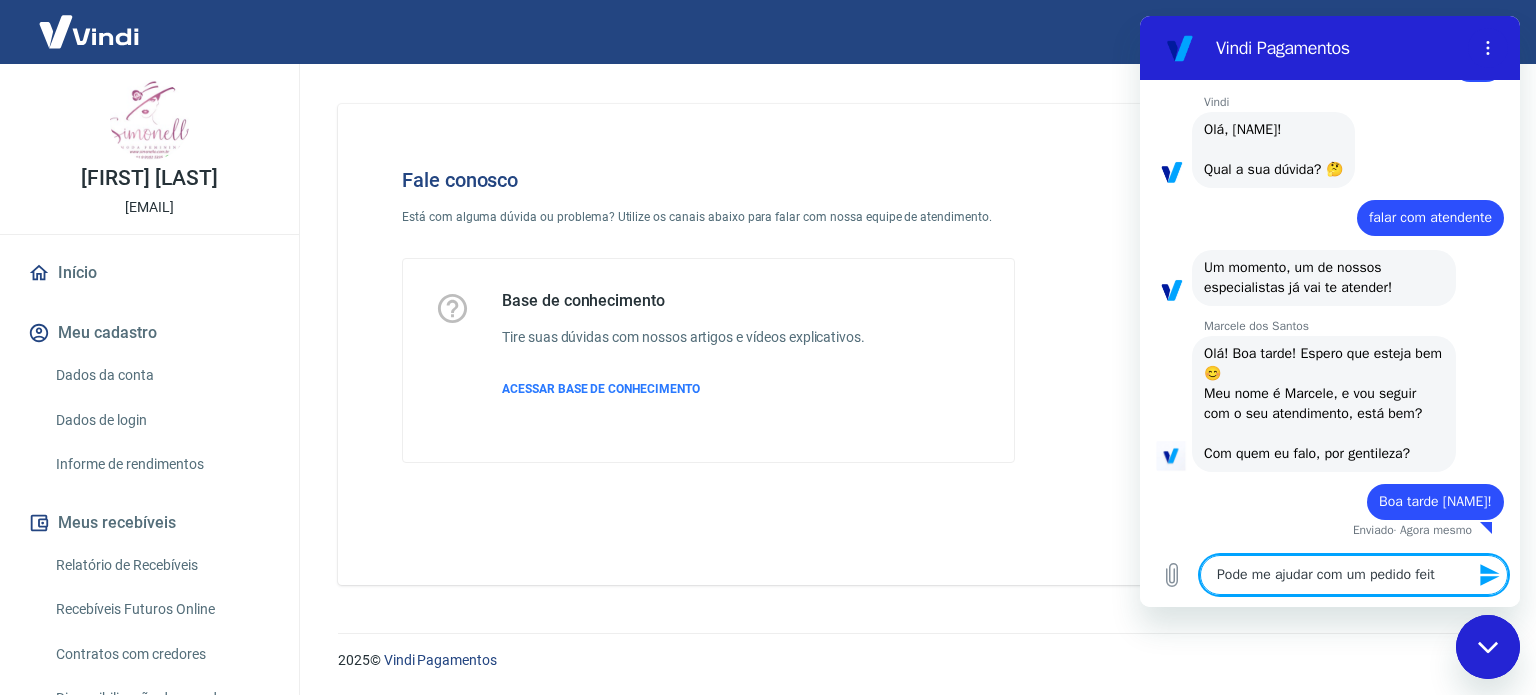 type on "Pode me ajudar com um pedido feito" 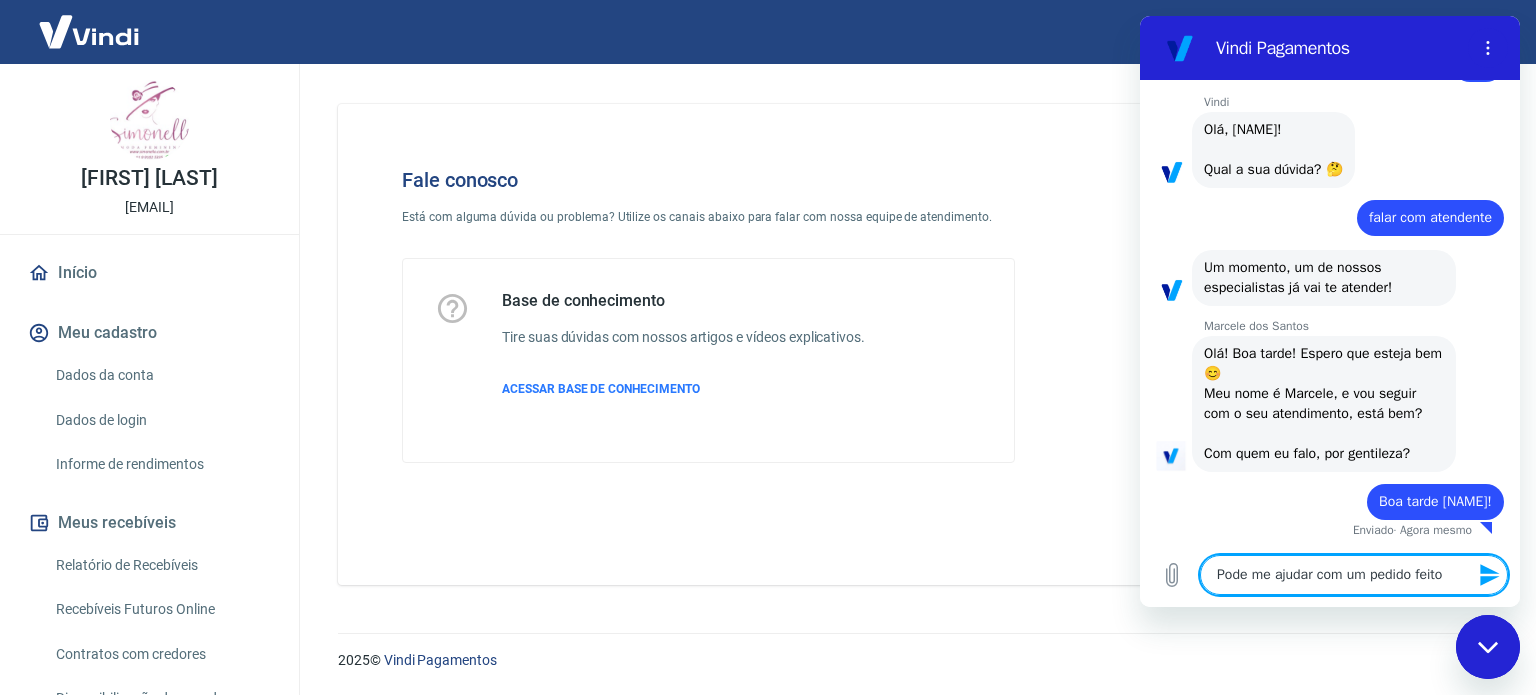 type on "Pode me ajudar com um pedido feito" 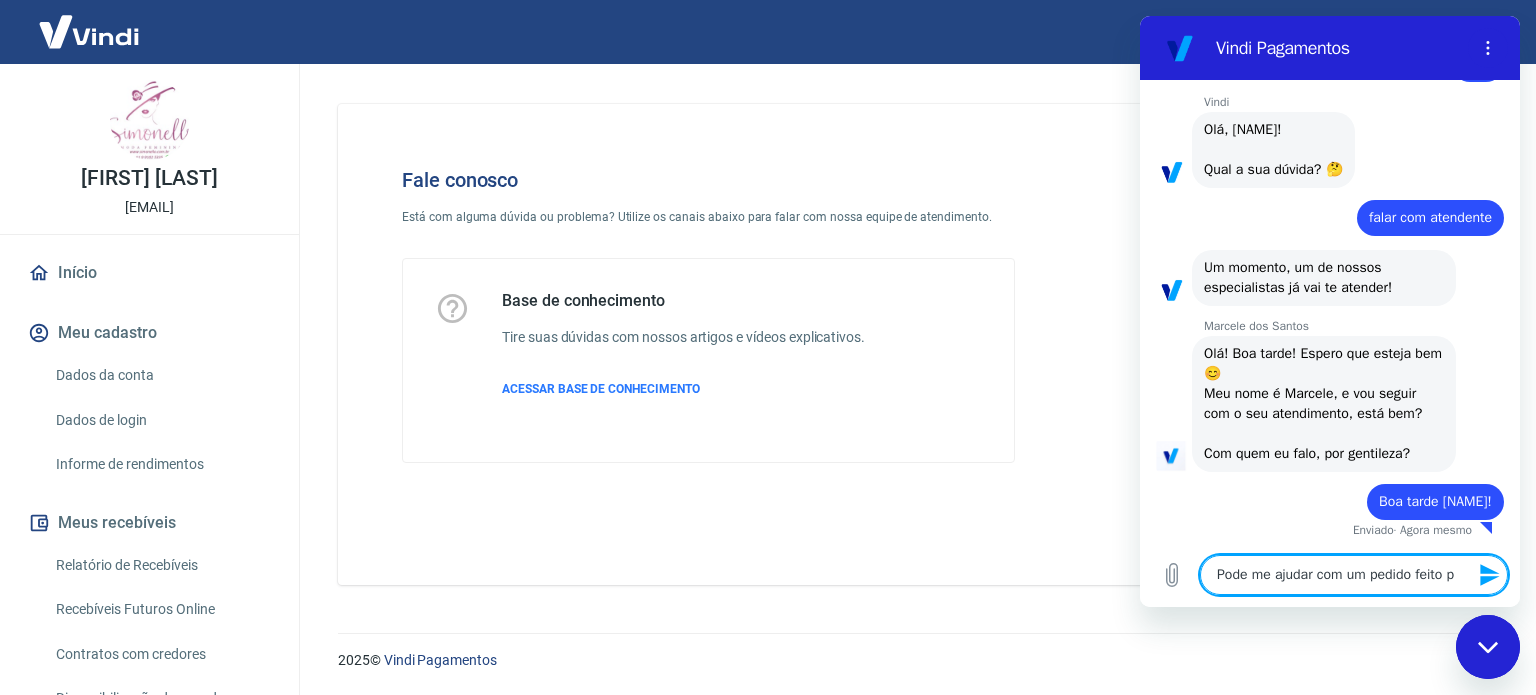 type on "Pode me ajudar com um pedido feito pa" 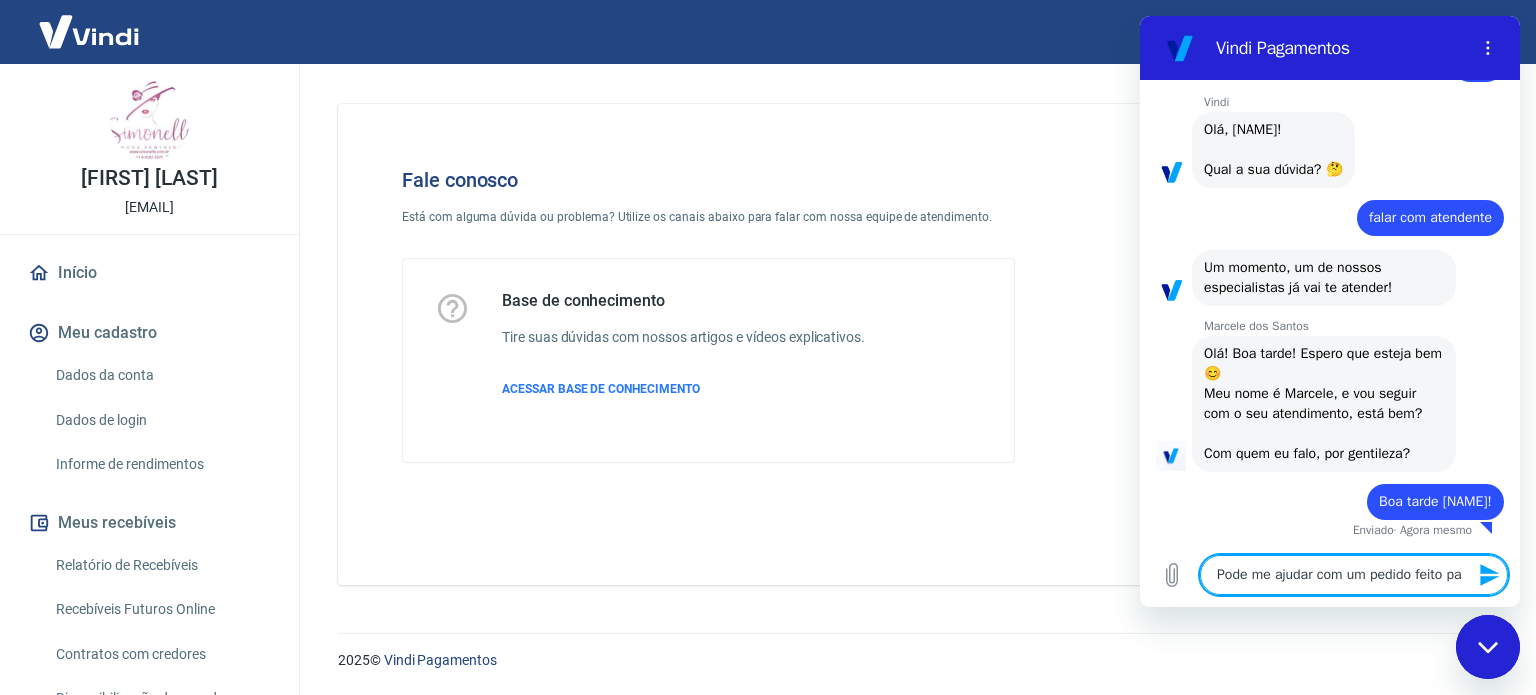 type on "Pode me ajudar com um pedido feito par" 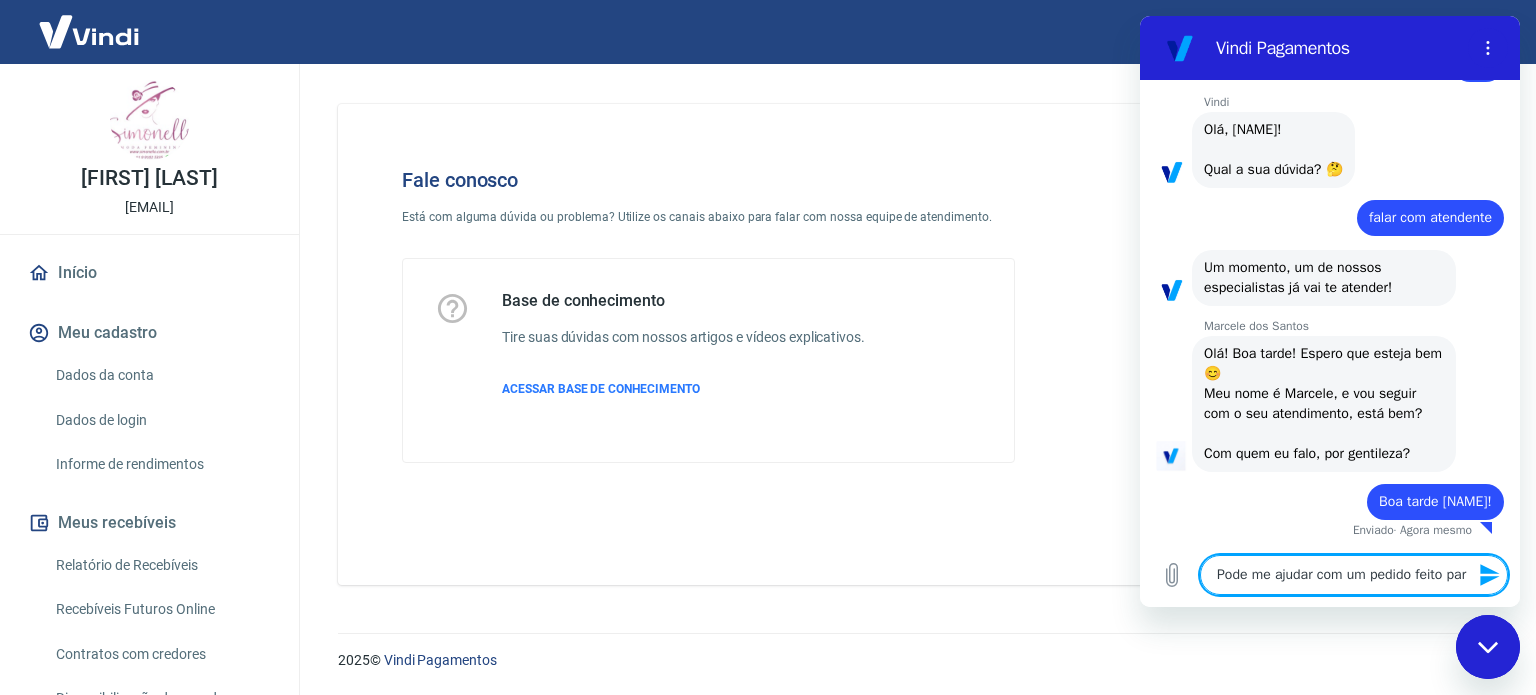 scroll, scrollTop: 2148, scrollLeft: 0, axis: vertical 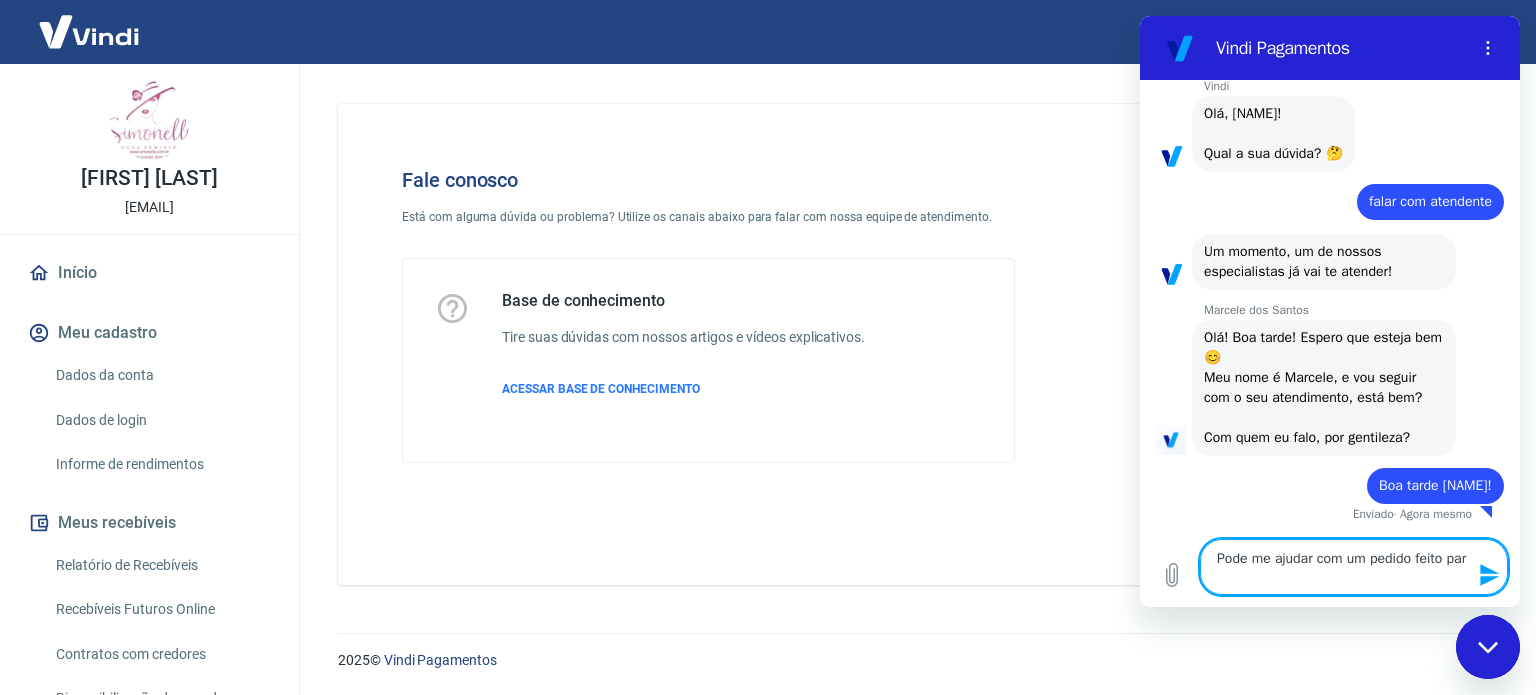 type on "Pode me ajudar com um pedido feito parc" 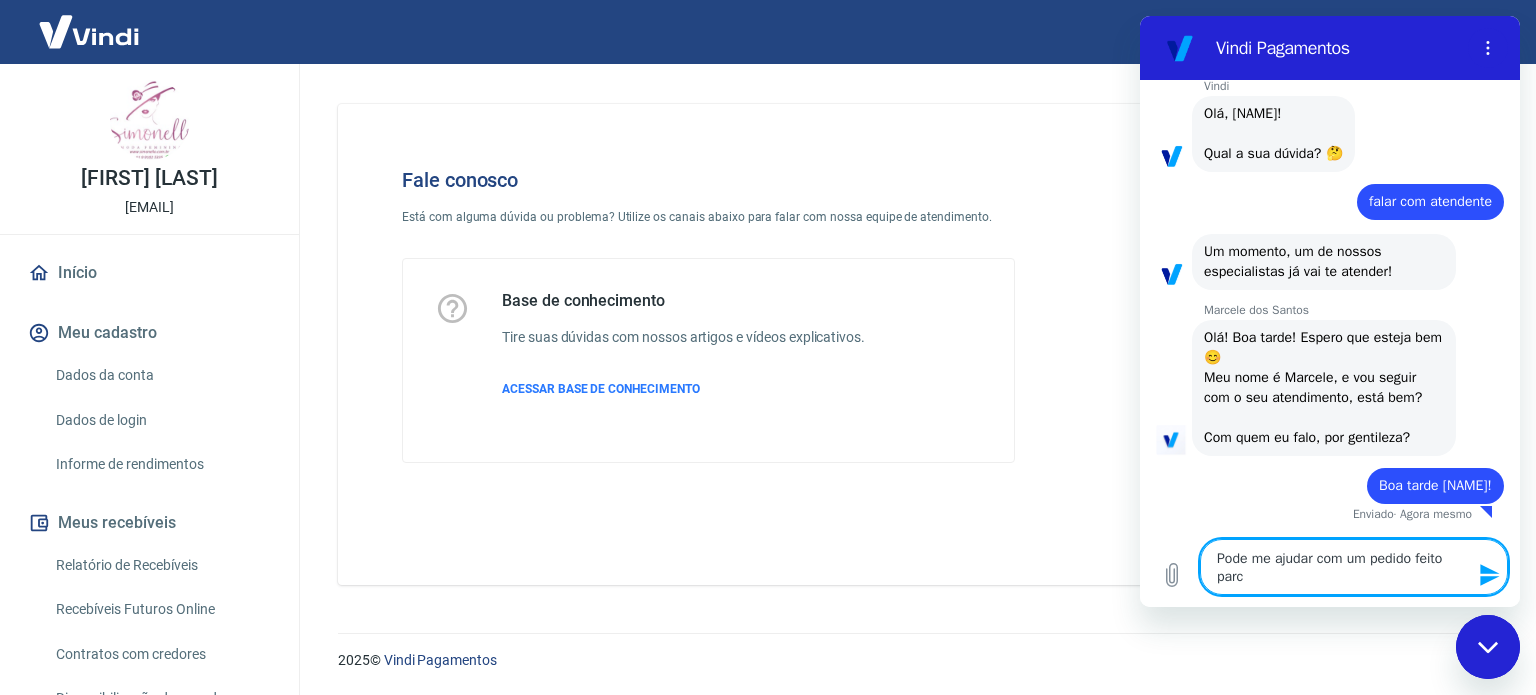 type on "Pode me ajudar com um pedido feito parce" 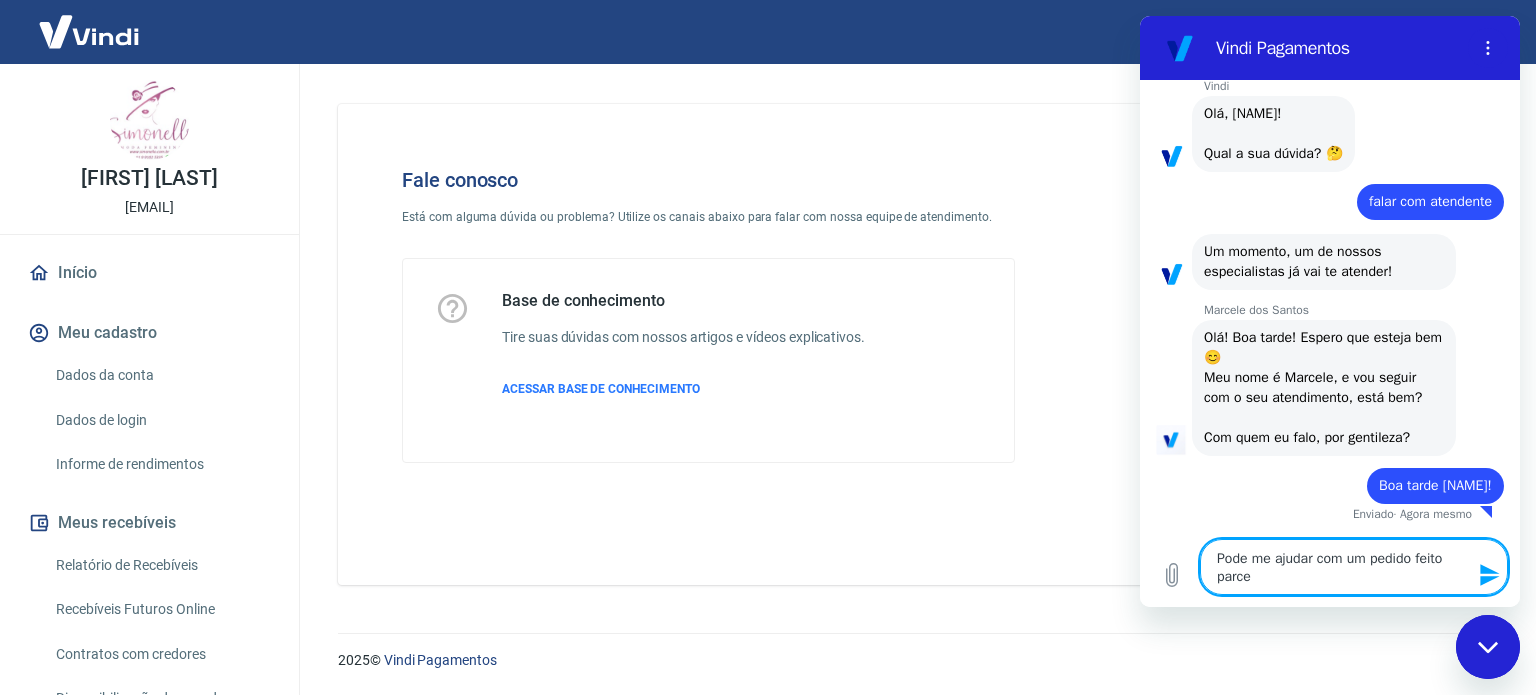 type on "Pode me ajudar com um pedido feito parcel" 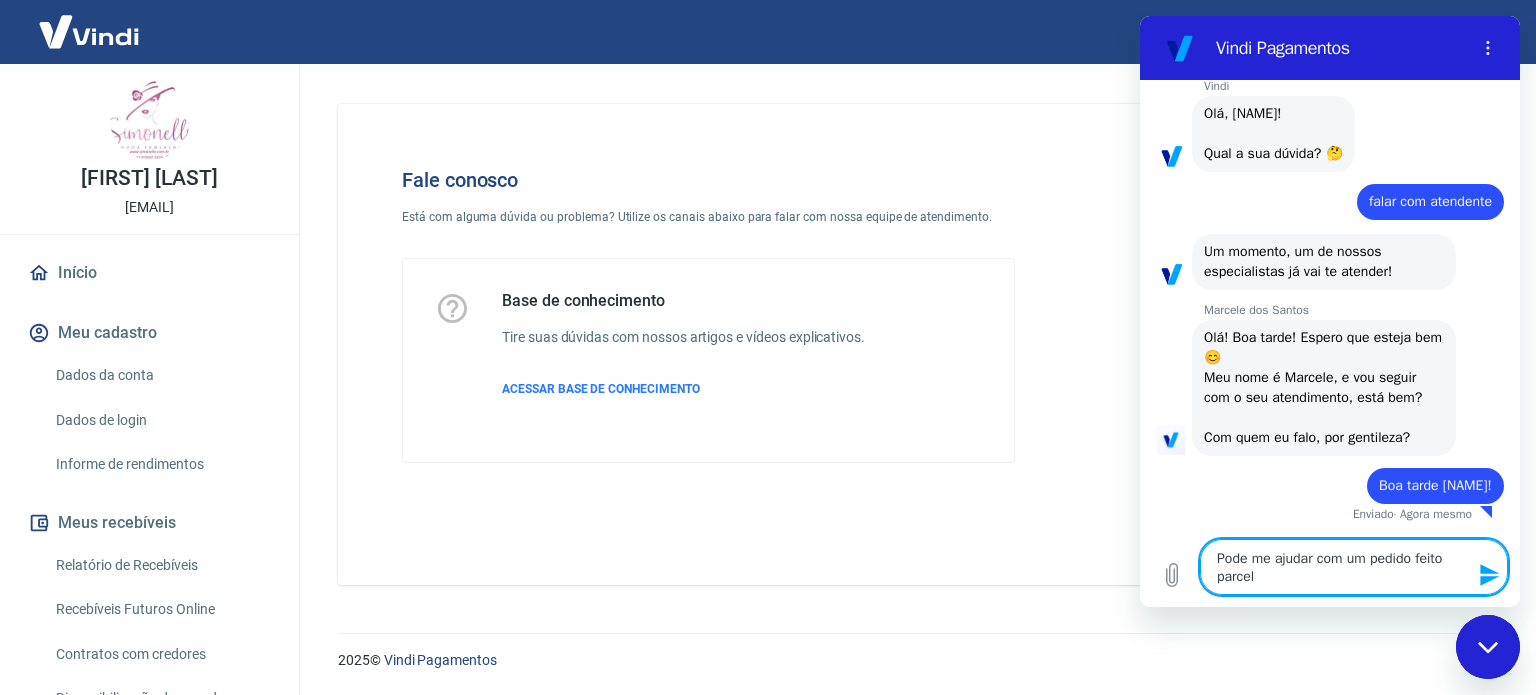 type on "Pode me ajudar com um pedido feito parcela" 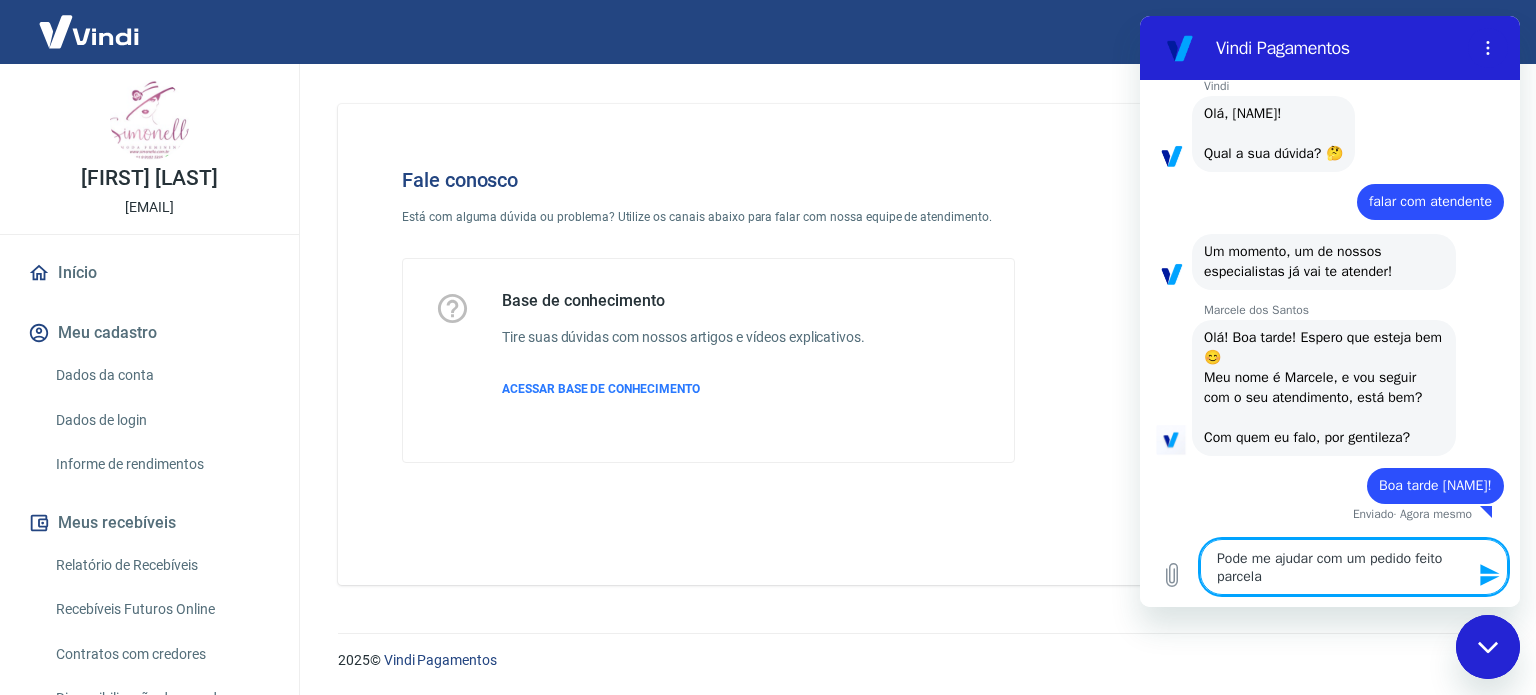 type on "Pode me ajudar com um pedido feito parcelad" 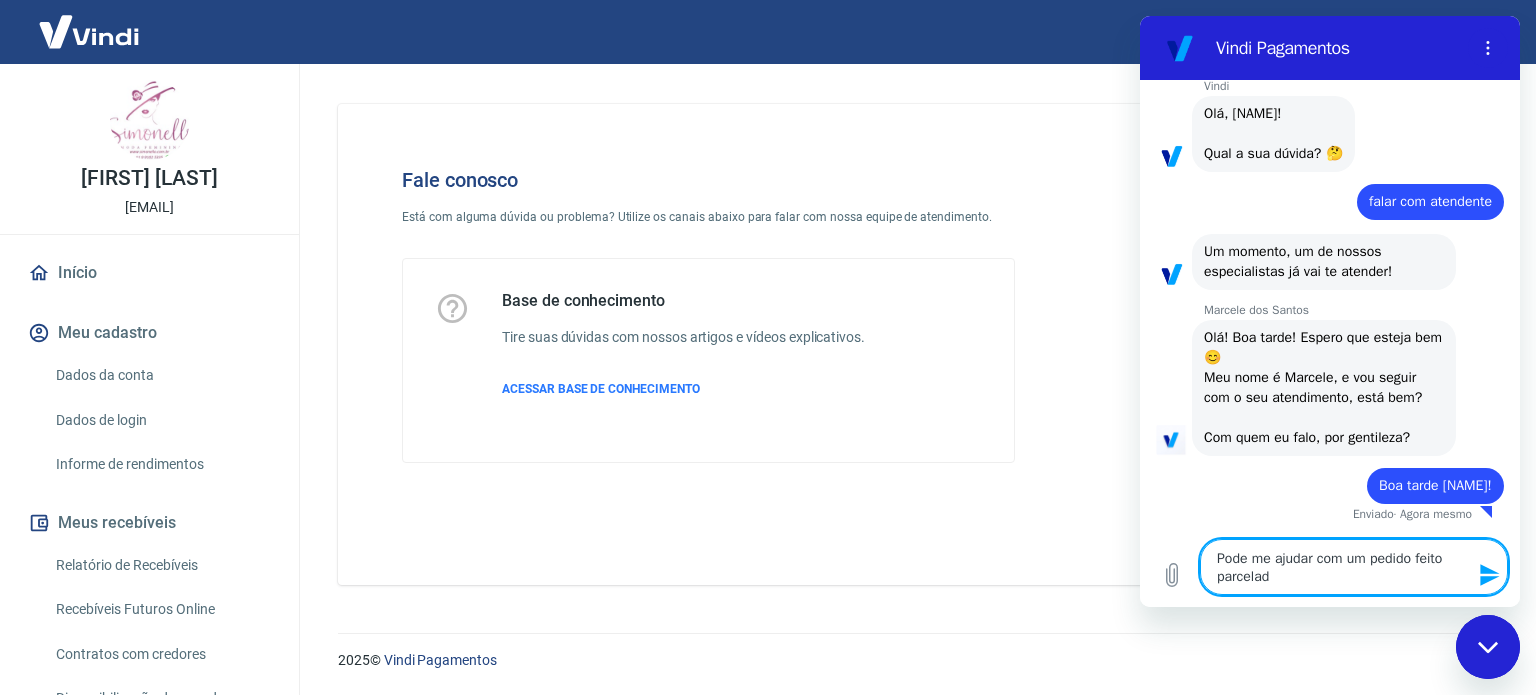 type on "Pode me ajudar com um pedido feito parcelado" 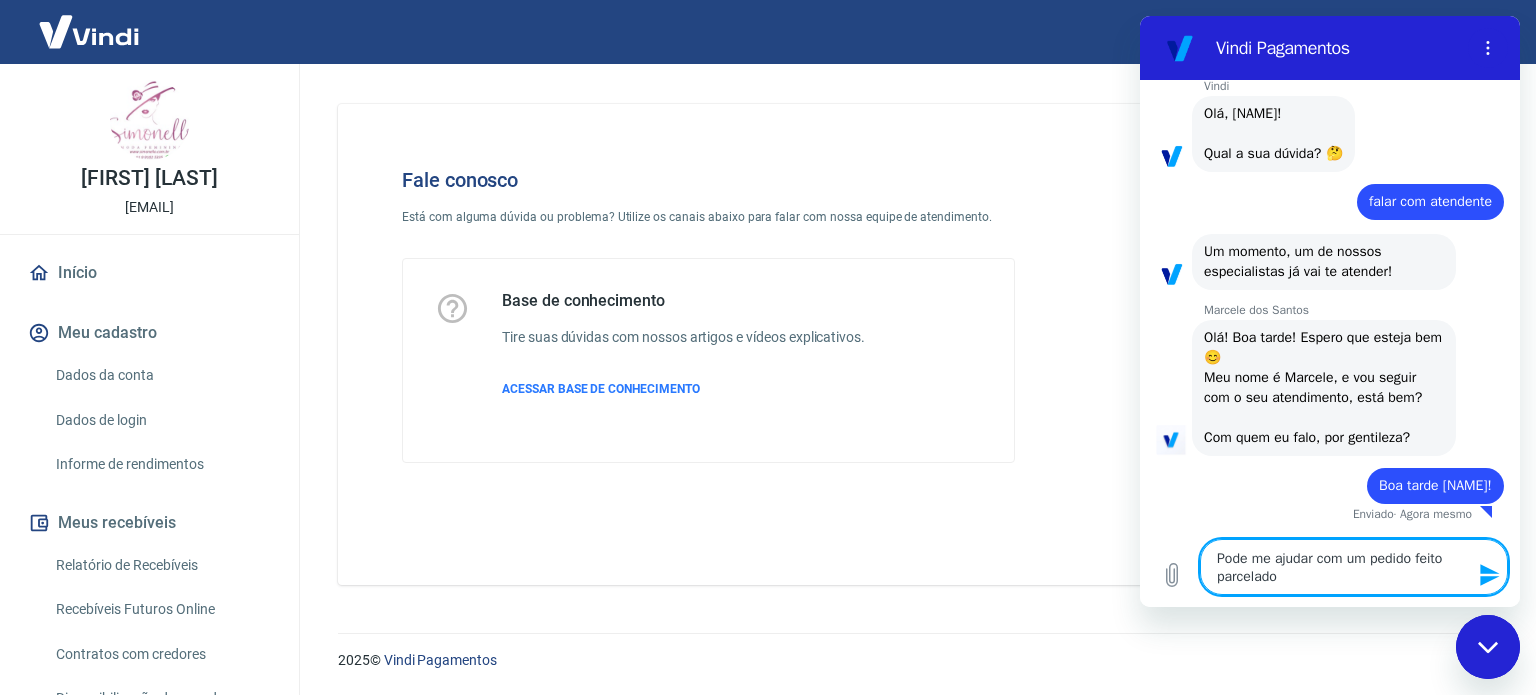type on "Pode me ajudar com um pedido feito parcelado" 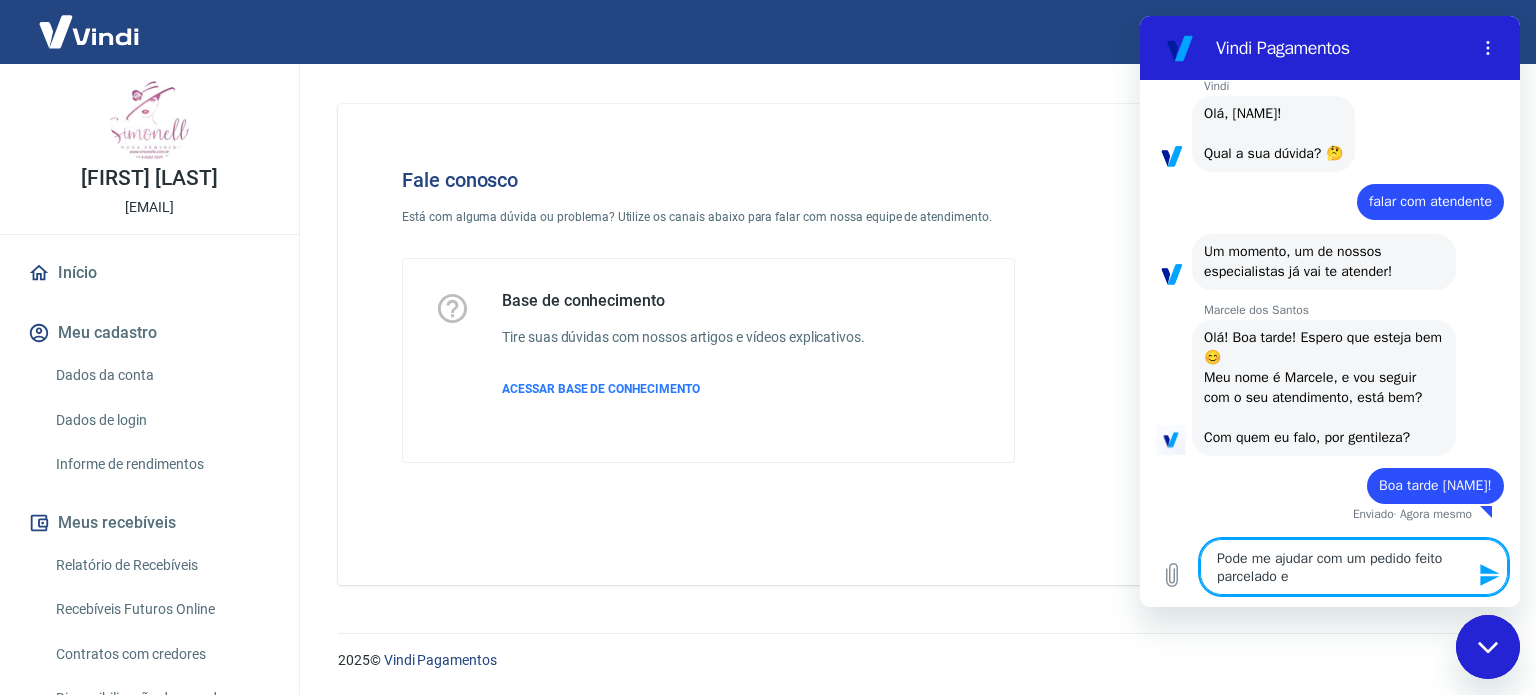 type on "Pode me ajudar com um pedido feito parcelado em" 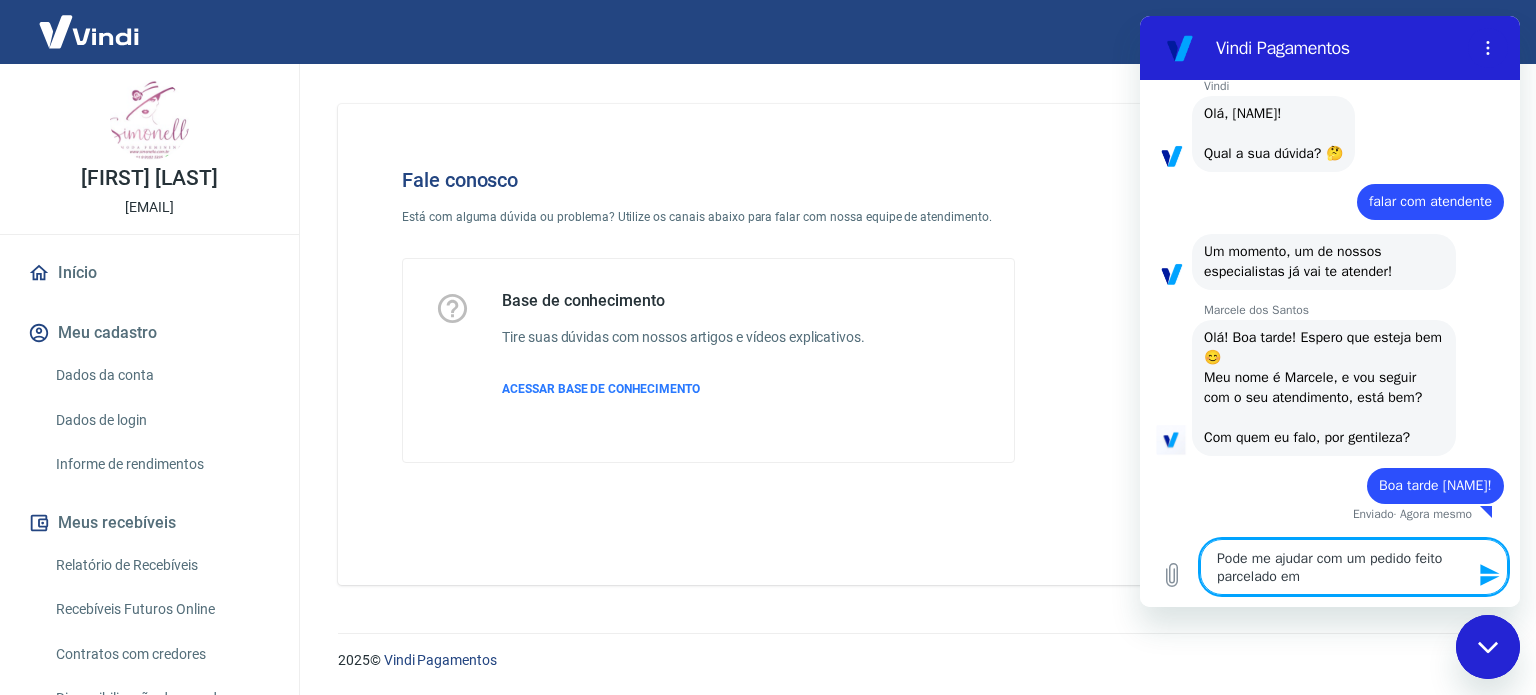 type on "Pode me ajudar com um pedido feito parcelado em" 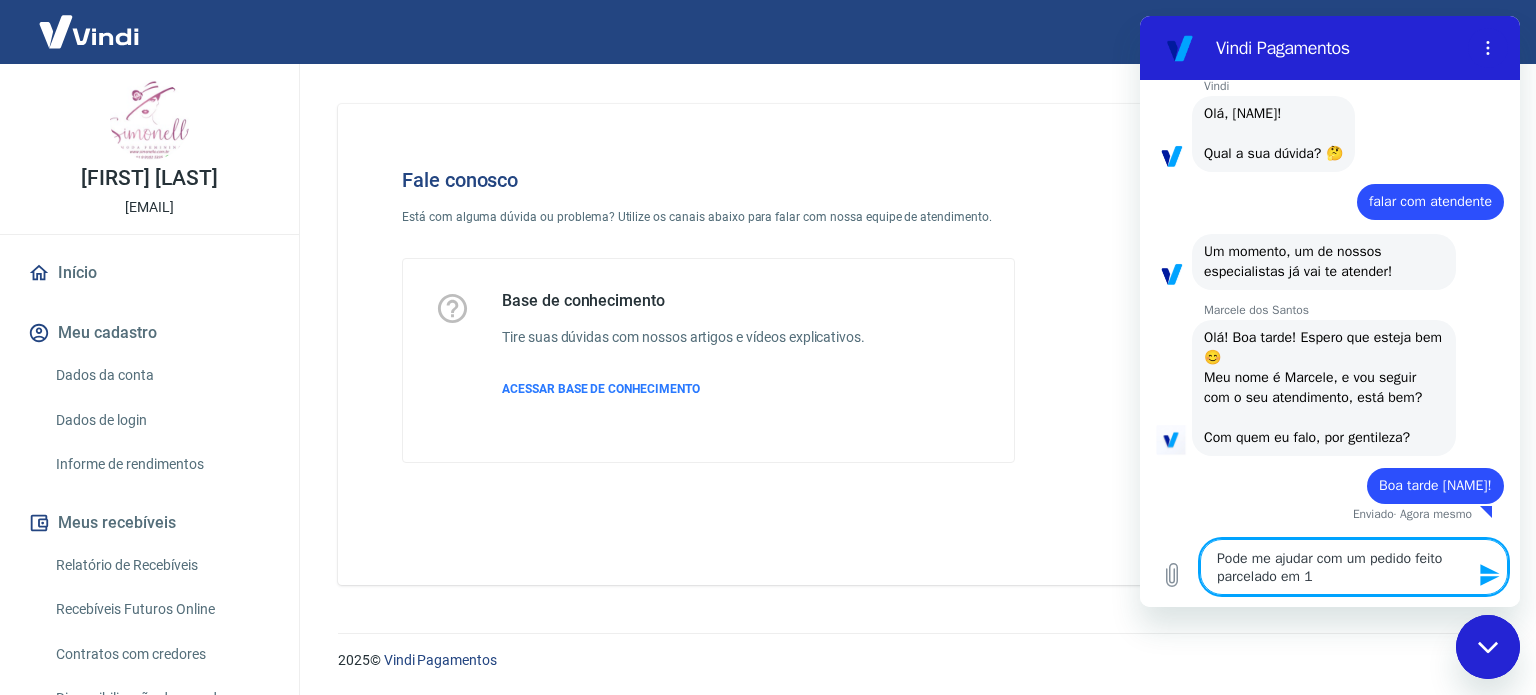 type on "Pode me ajudar com um pedido feito parcelado em 10" 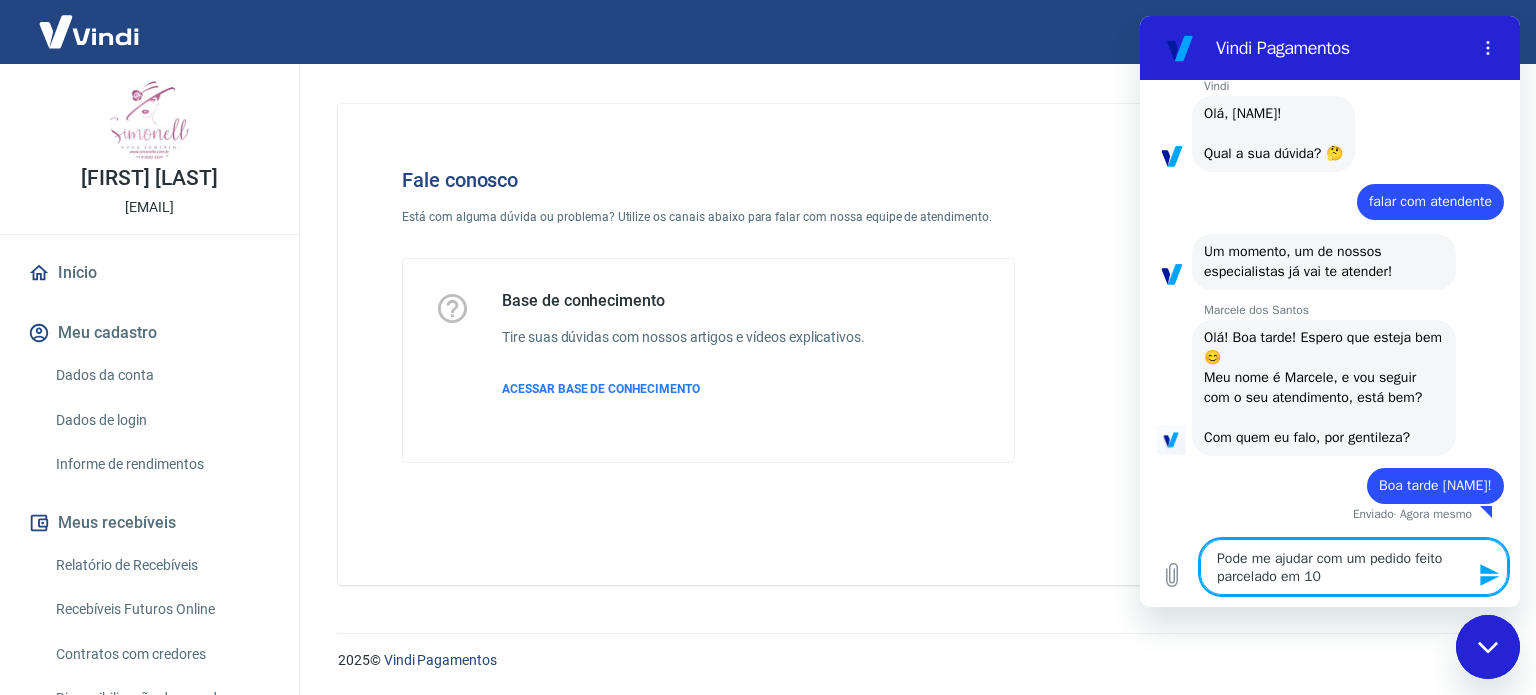 type on "Pode me ajudar com um pedido feito parcelado em 10X" 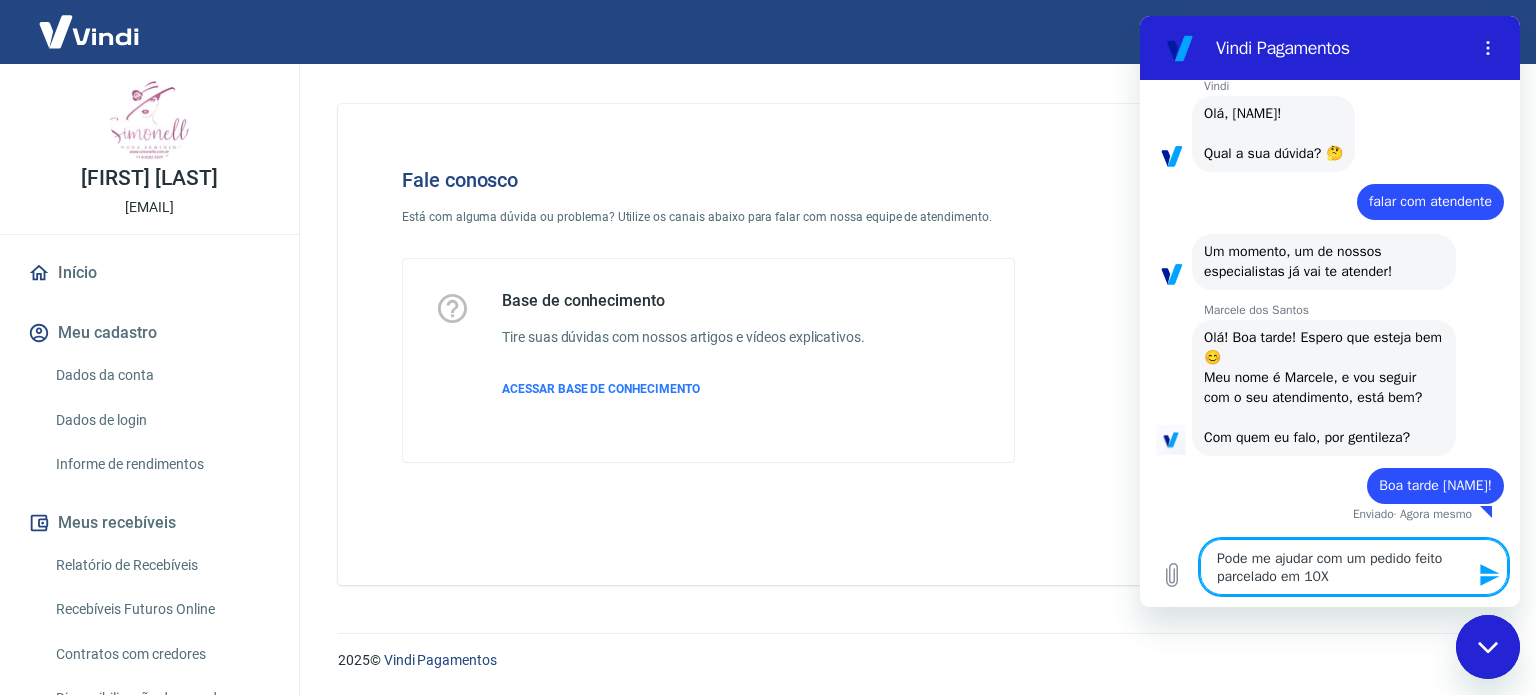 type 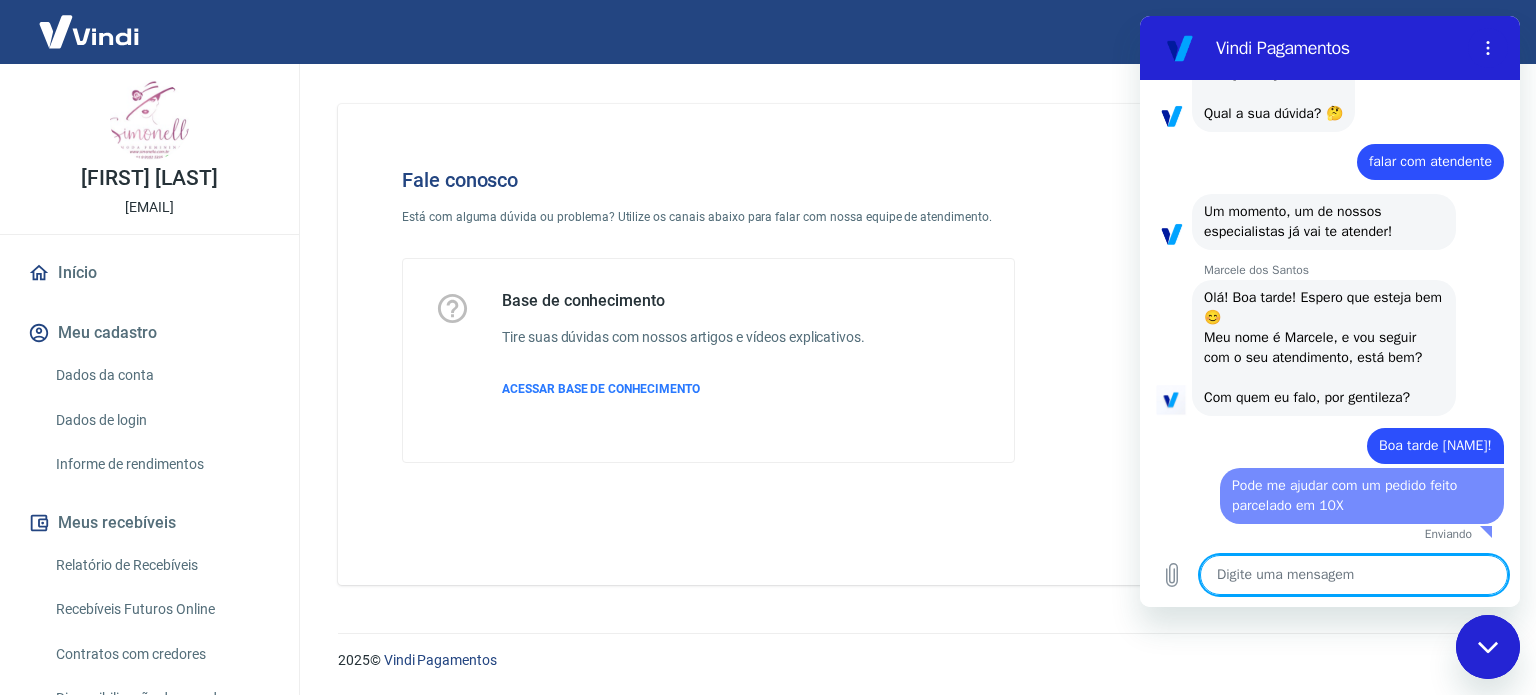 type on "x" 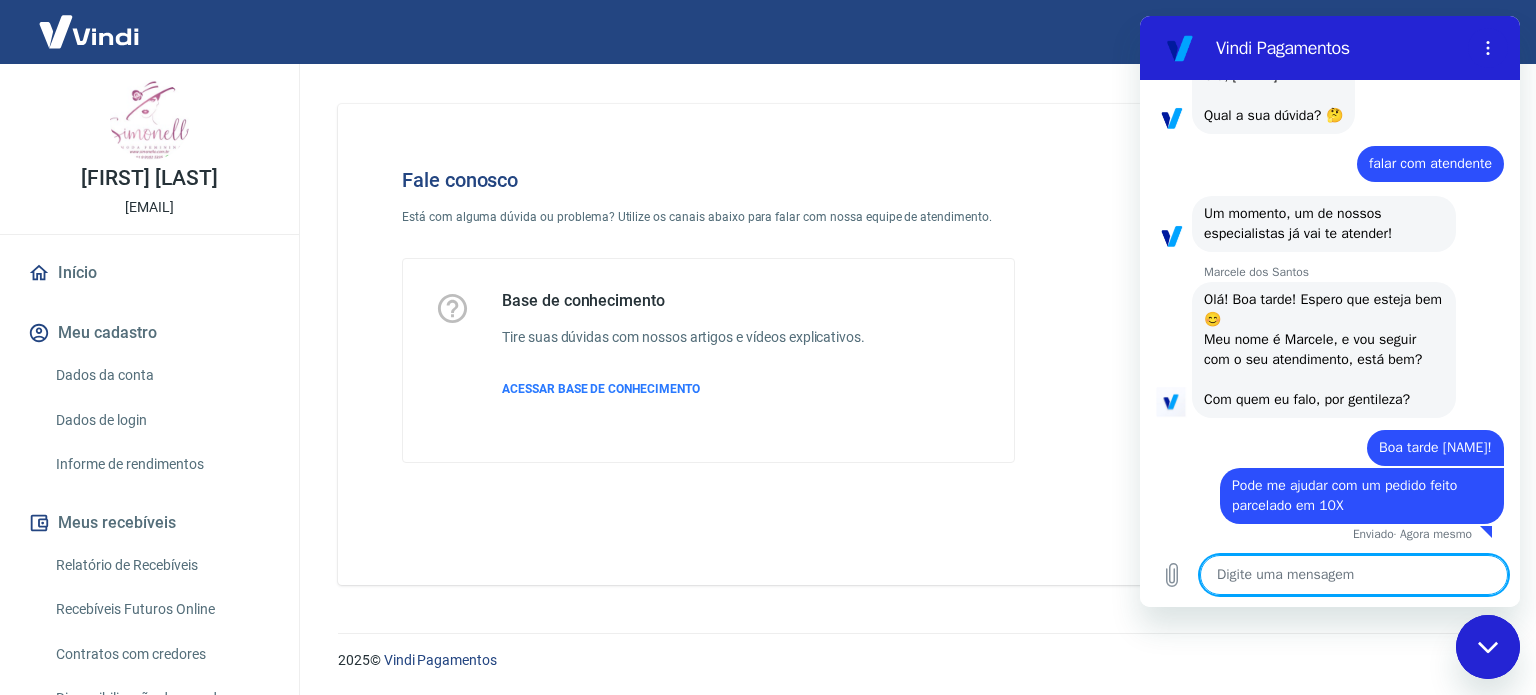 scroll, scrollTop: 2191, scrollLeft: 0, axis: vertical 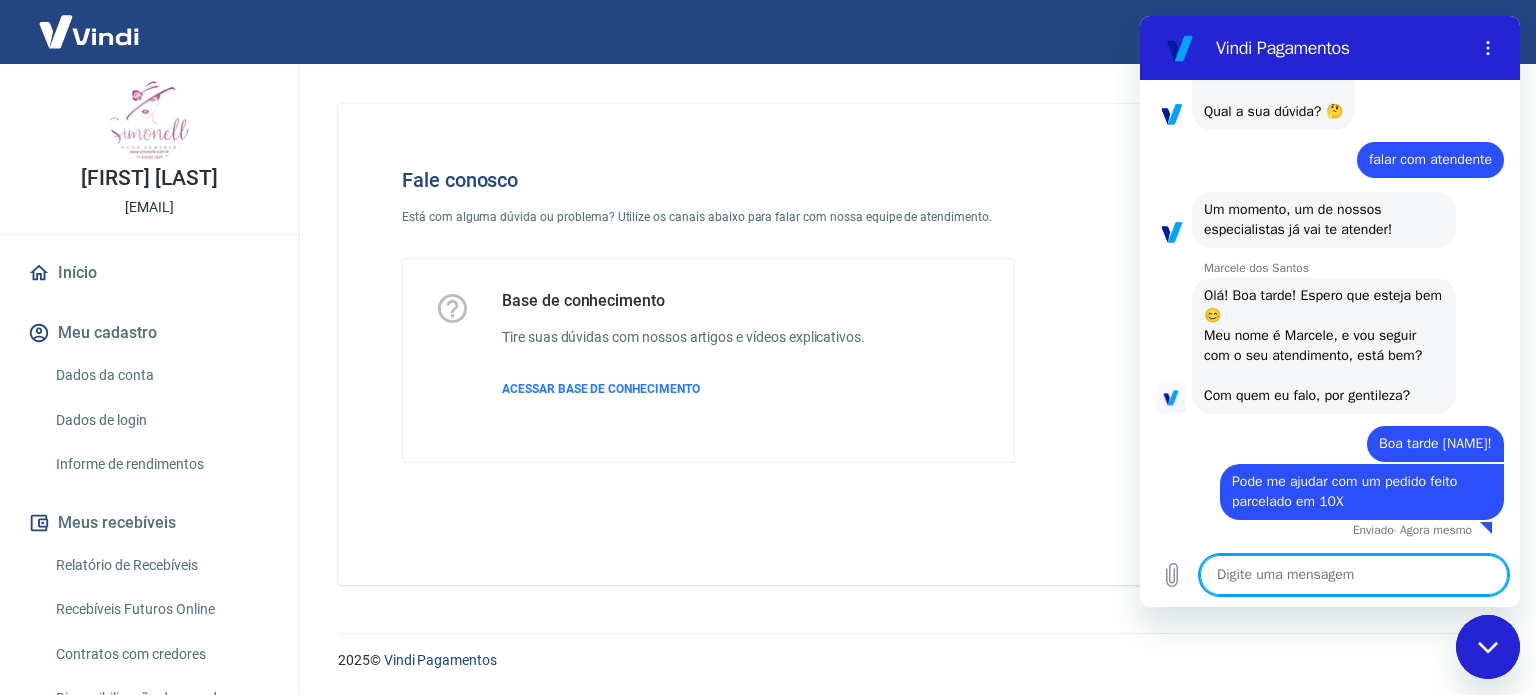 type on "A" 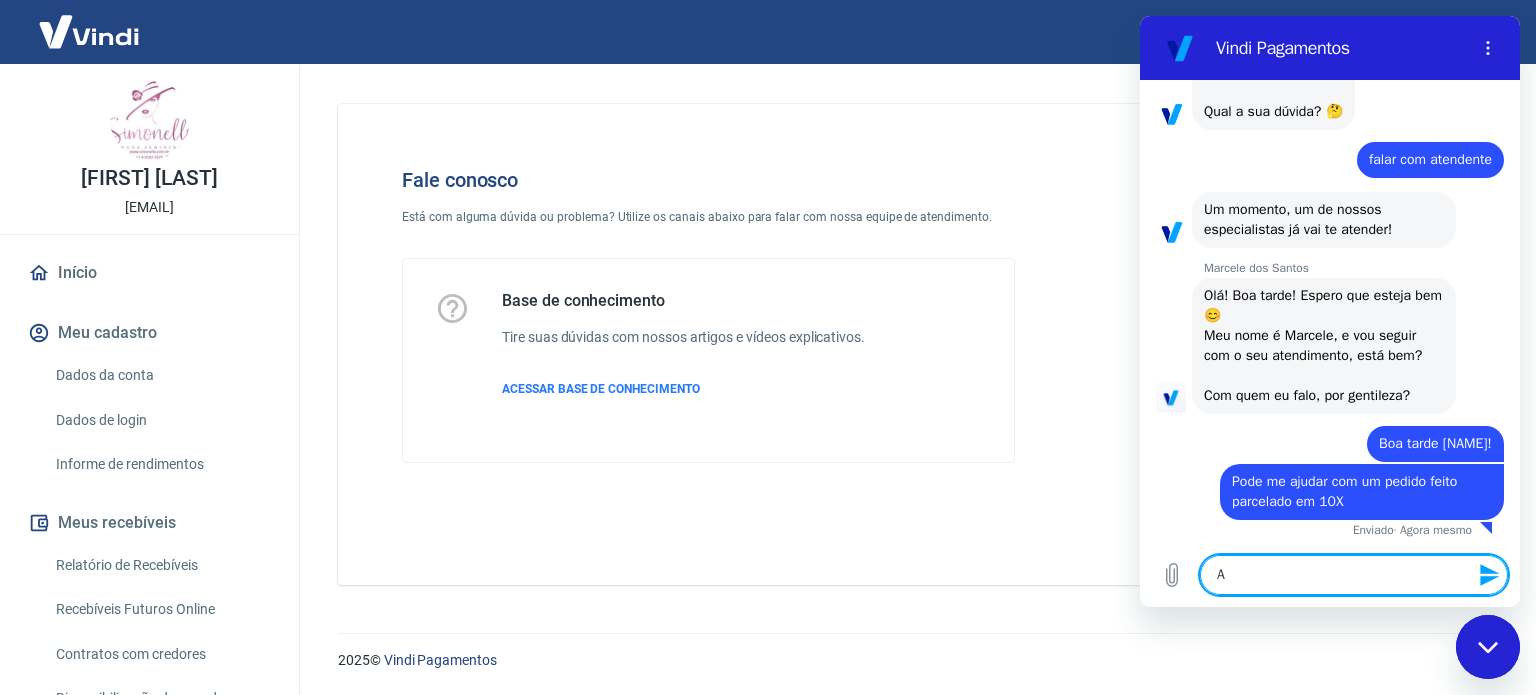 type on "A" 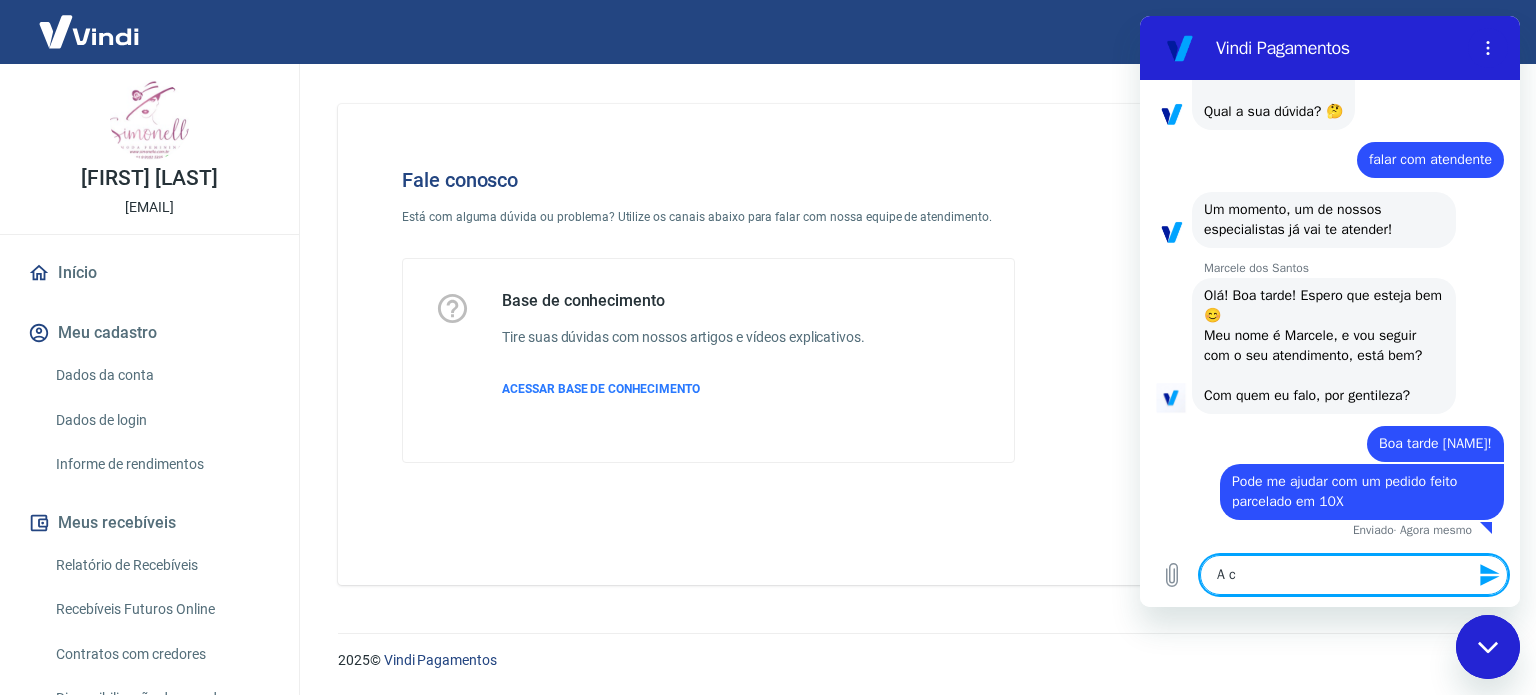 type on "A cl" 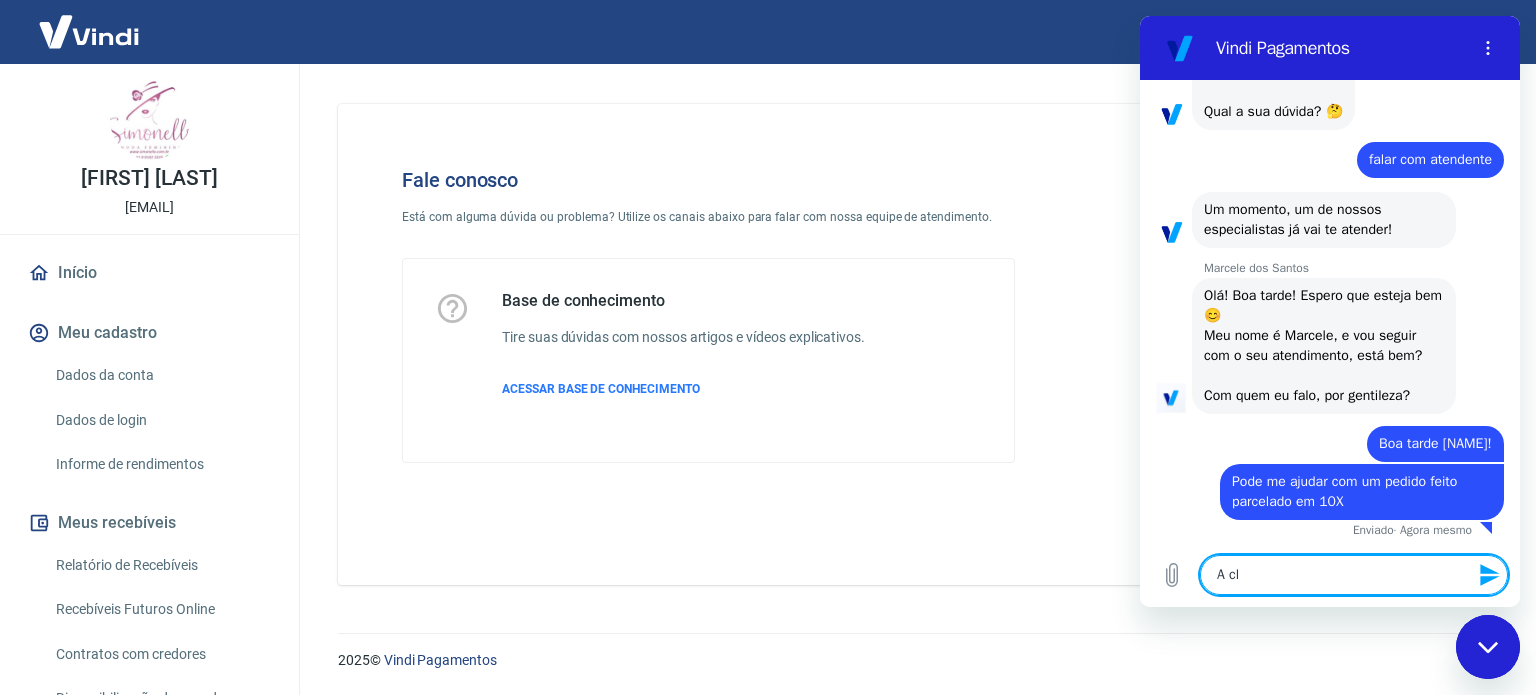 type on "x" 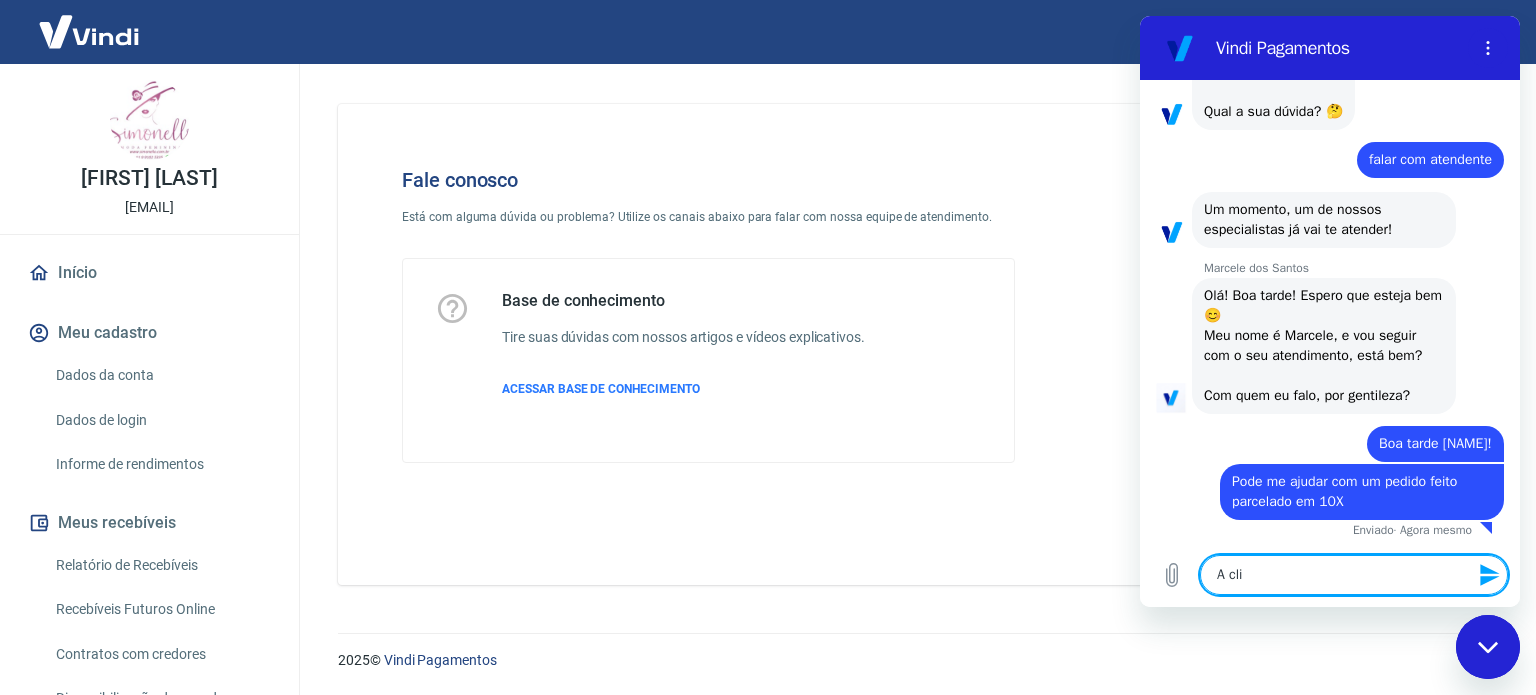 type 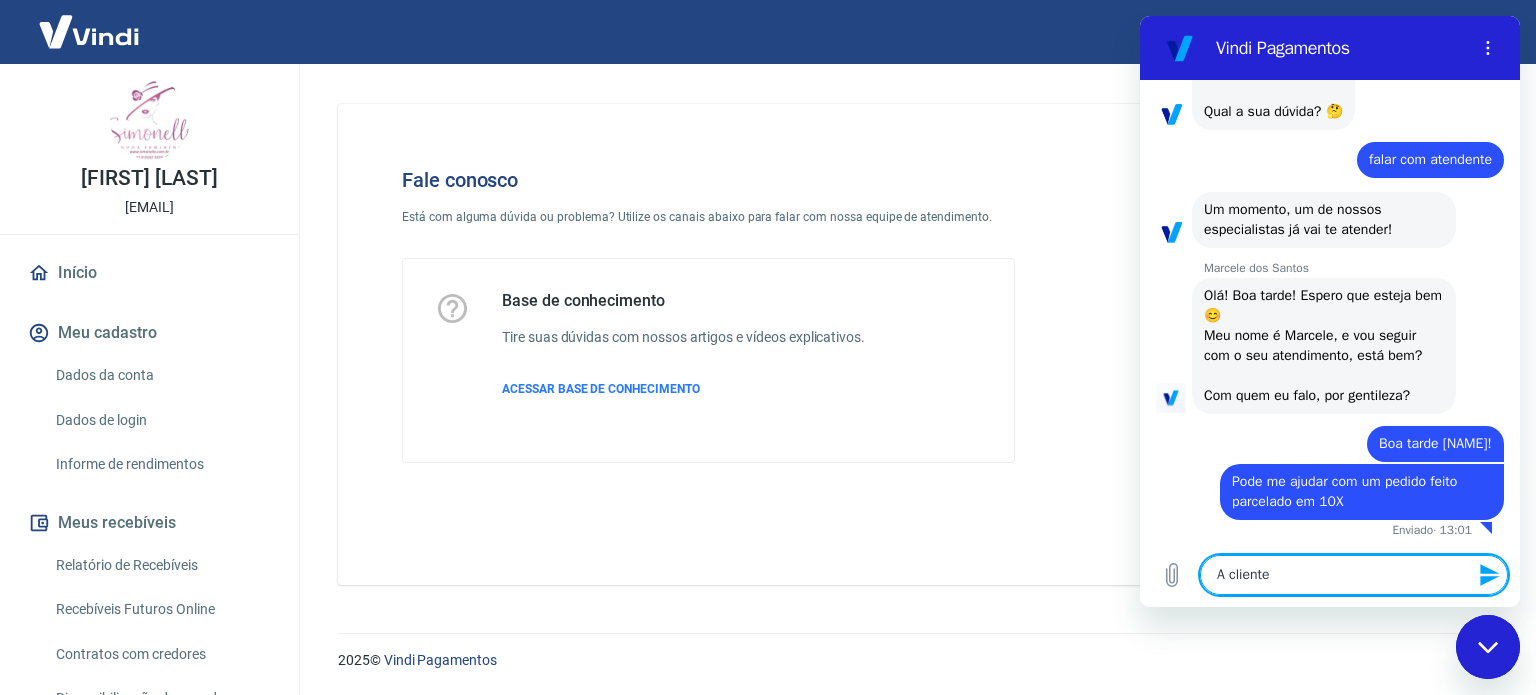 paste on "As duas peças que ela comprou ficaram no total de 456,80 no cartão, ela selecionou a opção de parcelamento em 10x e por conta do juros o site mostrou para ela que ficaria 500,00
Só que quando ela finalizou o pedido recebeu um email que o cartão descontou 520,30" 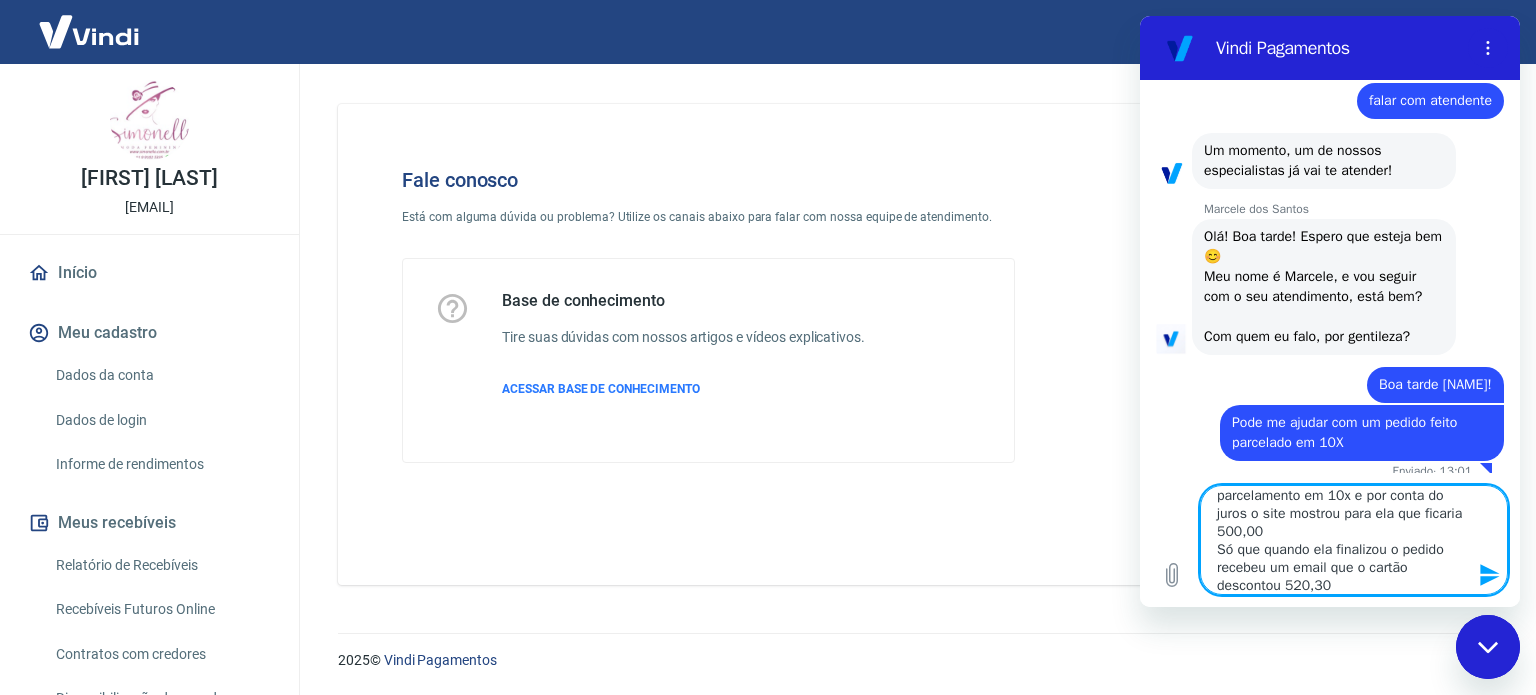 scroll, scrollTop: 9, scrollLeft: 0, axis: vertical 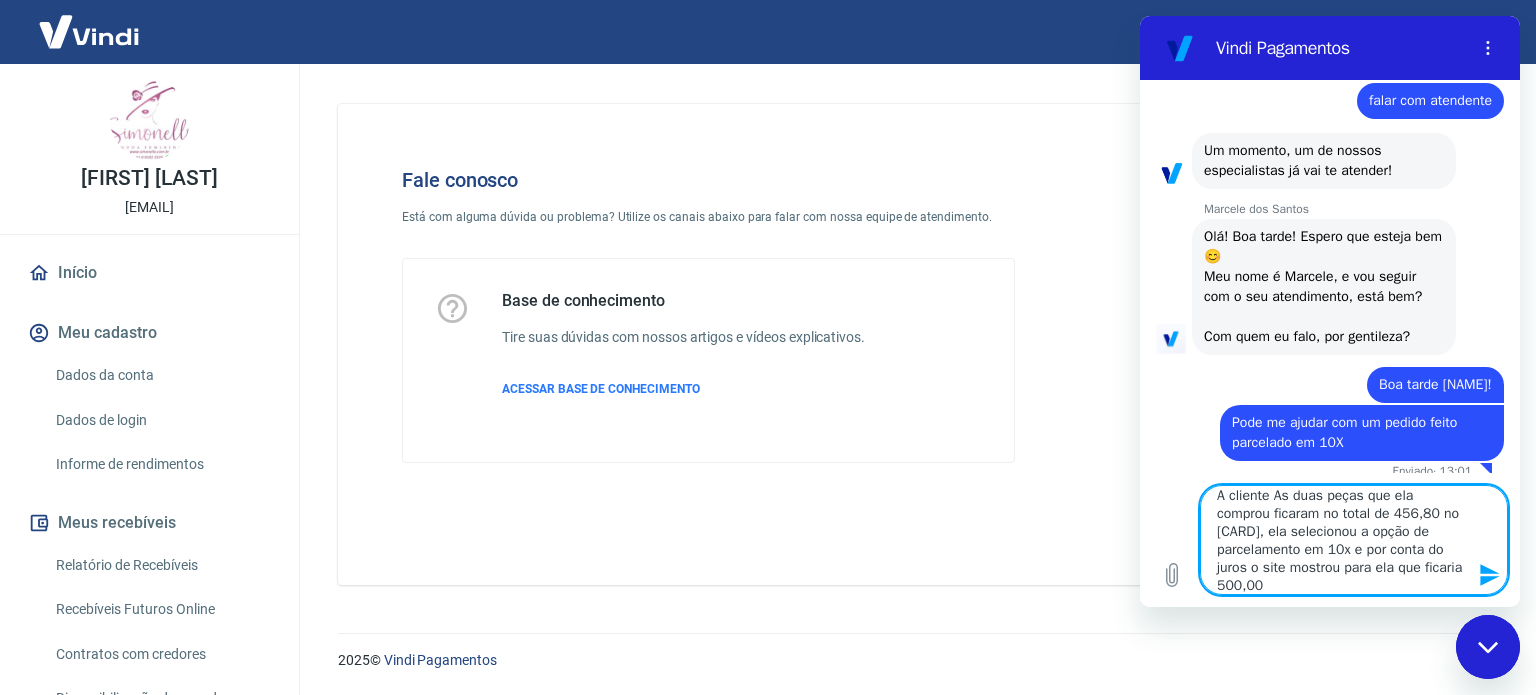 click on "A cliente As duas peças que ela comprou ficaram no total de 456,80 no [CARD], ela selecionou a opção de parcelamento em 10x e por conta do juros o site mostrou para ela que ficaria 500,00
Só que quando ela finalizou o pedido recebeu um email que o cartão descontou 520,30" at bounding box center (1354, 540) 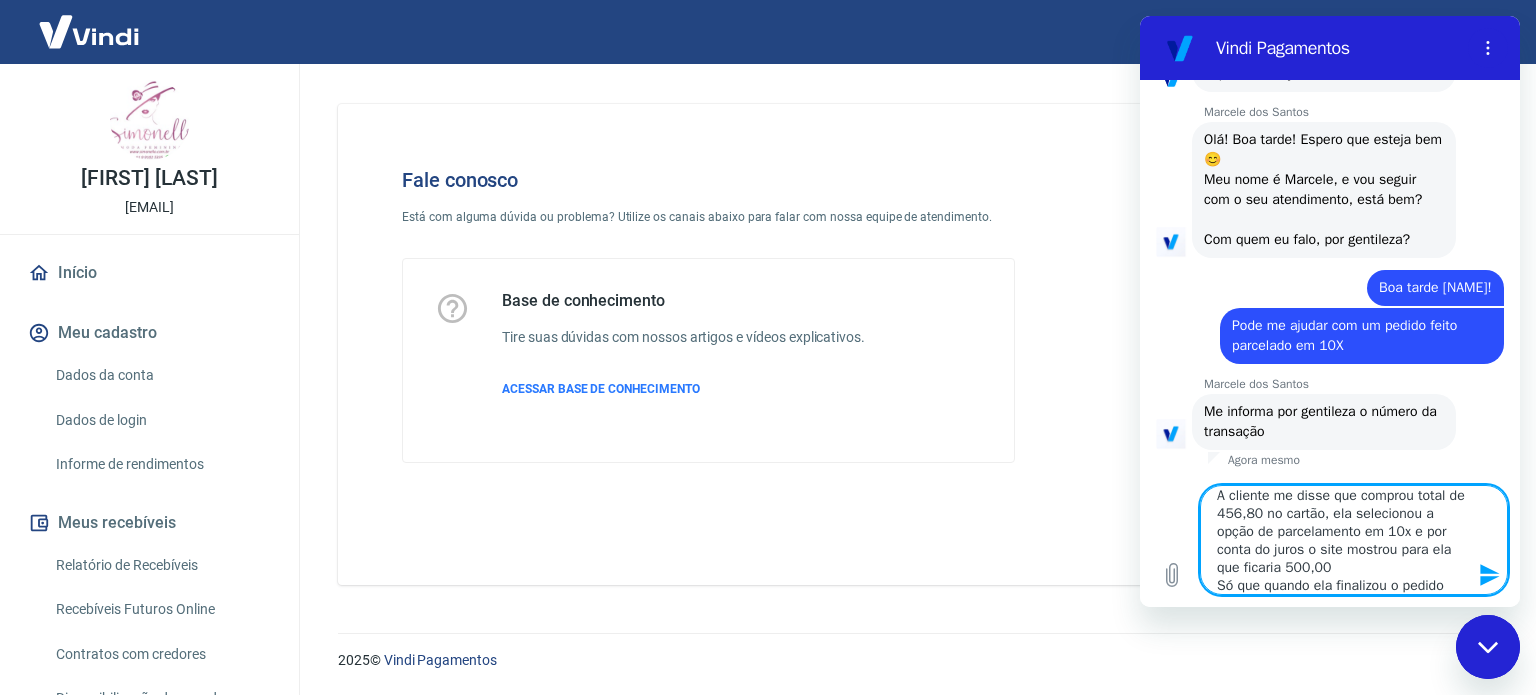 scroll, scrollTop: 2346, scrollLeft: 0, axis: vertical 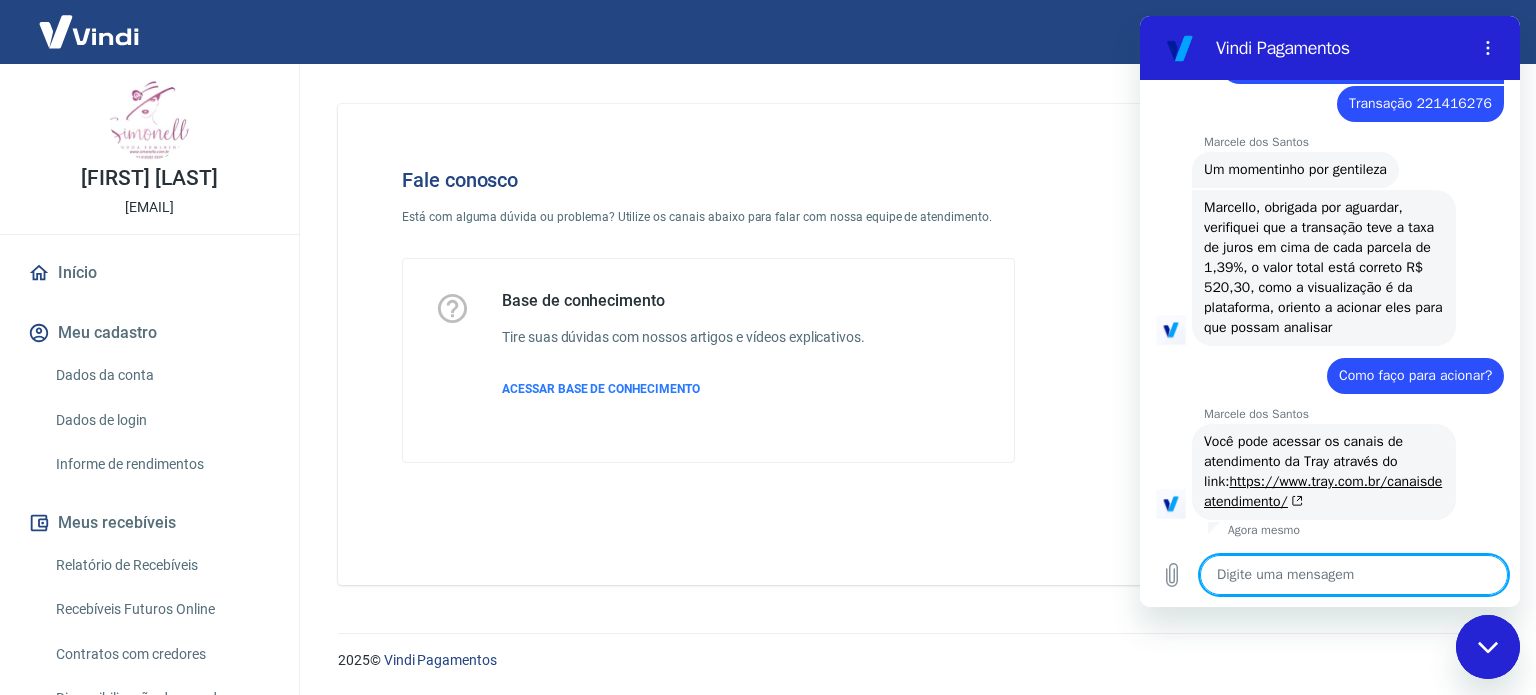 click at bounding box center (1354, 575) 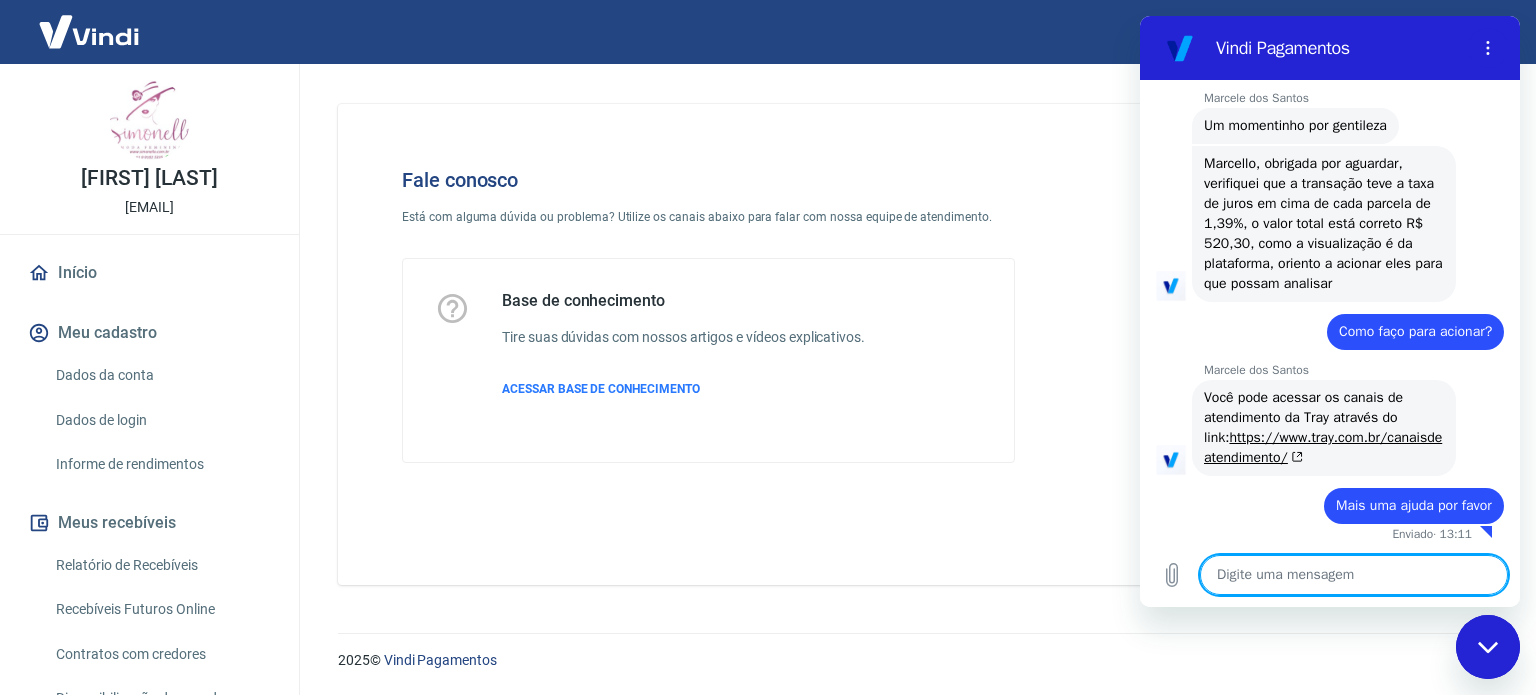 scroll, scrollTop: 2968, scrollLeft: 0, axis: vertical 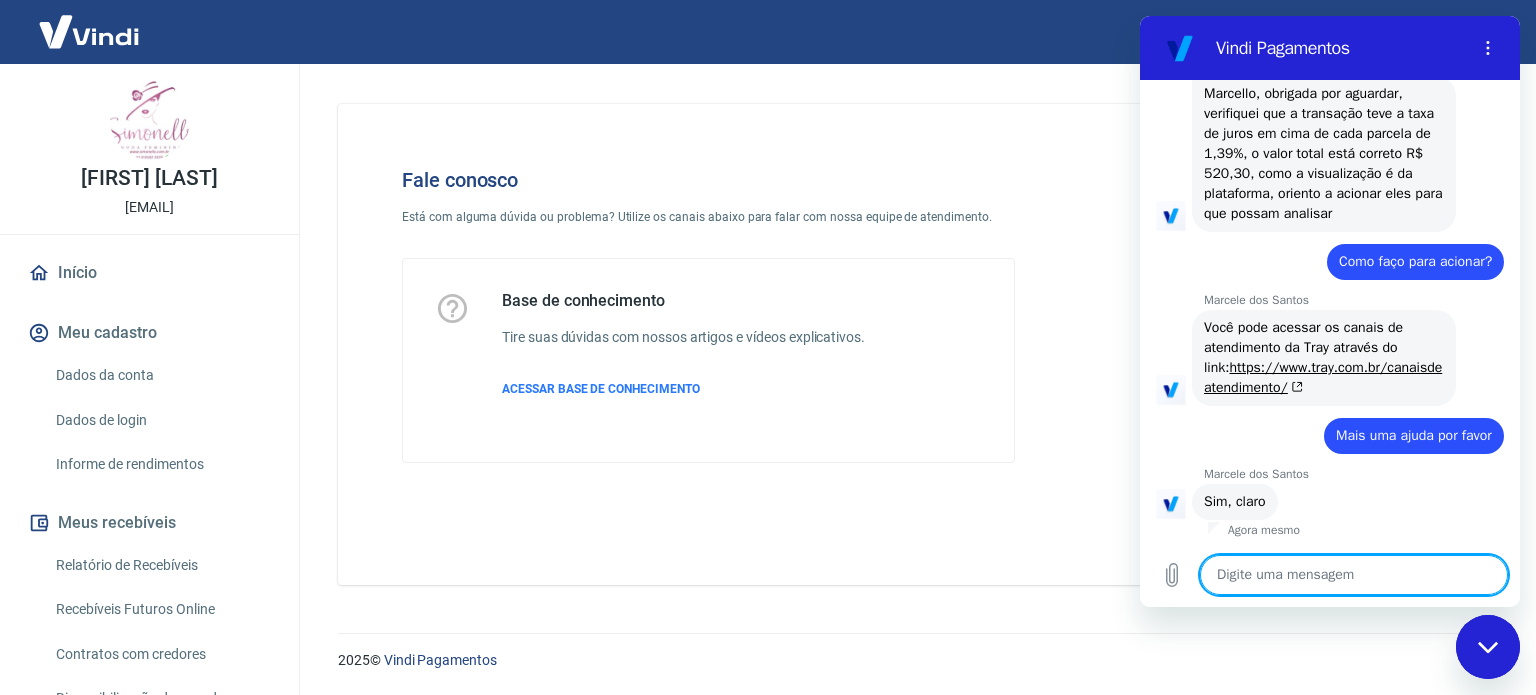 paste on "Semana passada eu conversei com uma consultora da Vindi via Whatts falando de taxas aplicada e ela me disse para abrir um chamado via chat com vocês para renegociar as taxas visto que eu tenho das concorrentes taxas mais atrativas que a Vindi. Pode me ajudar?" 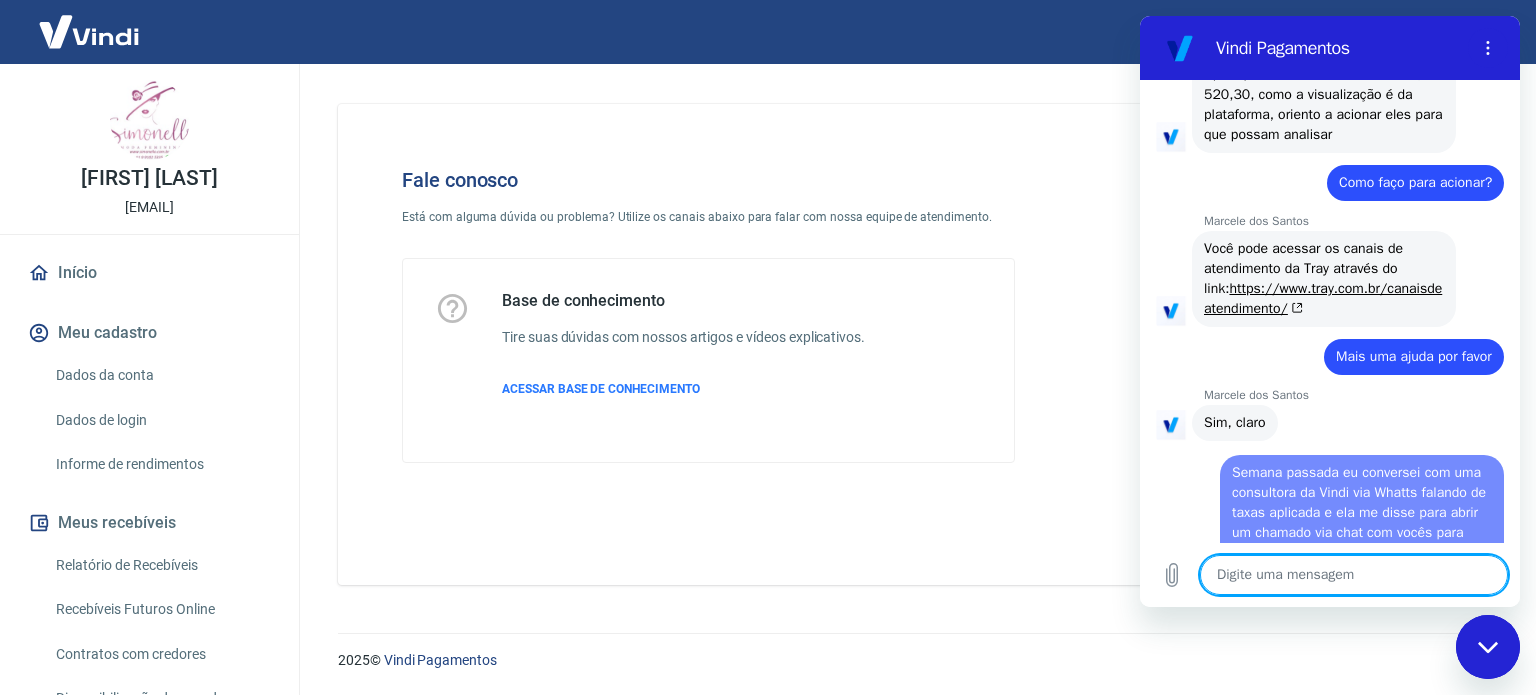 scroll, scrollTop: 0, scrollLeft: 0, axis: both 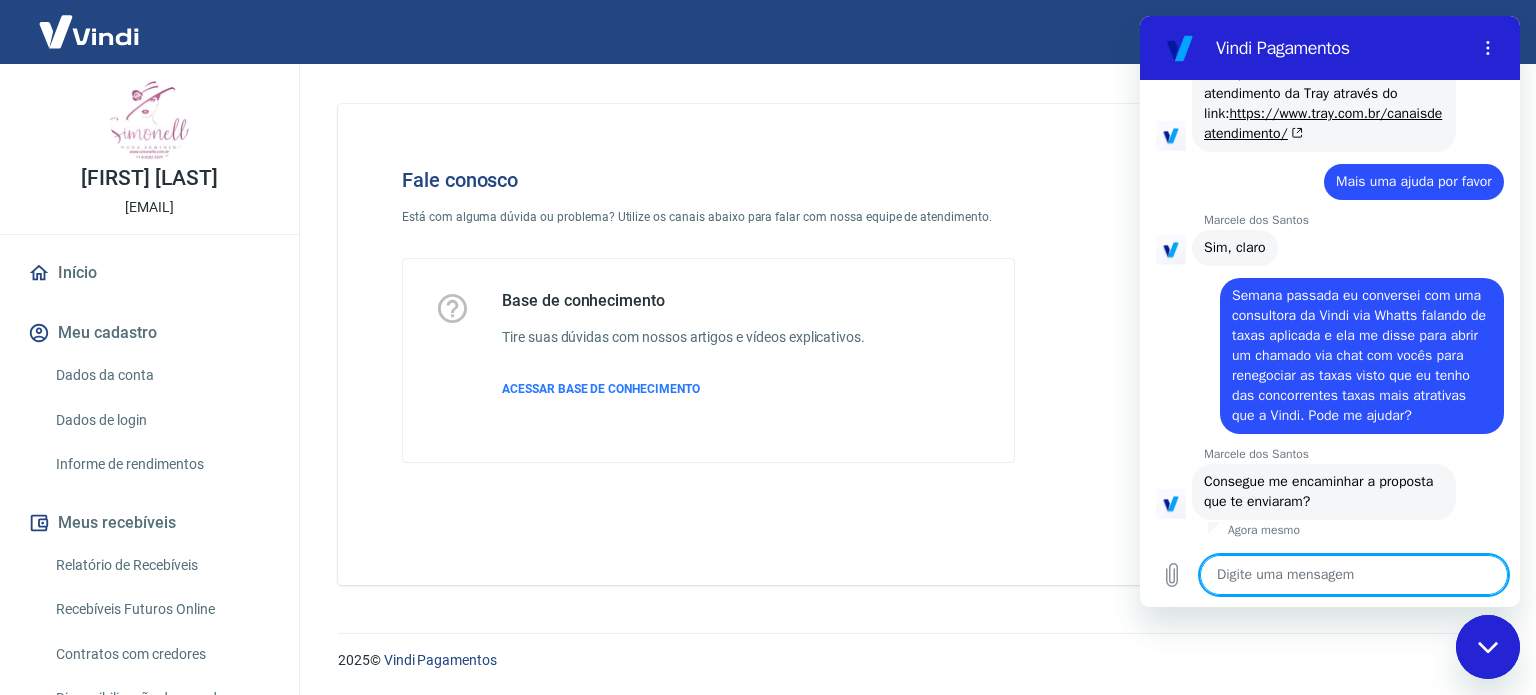 click at bounding box center (1354, 575) 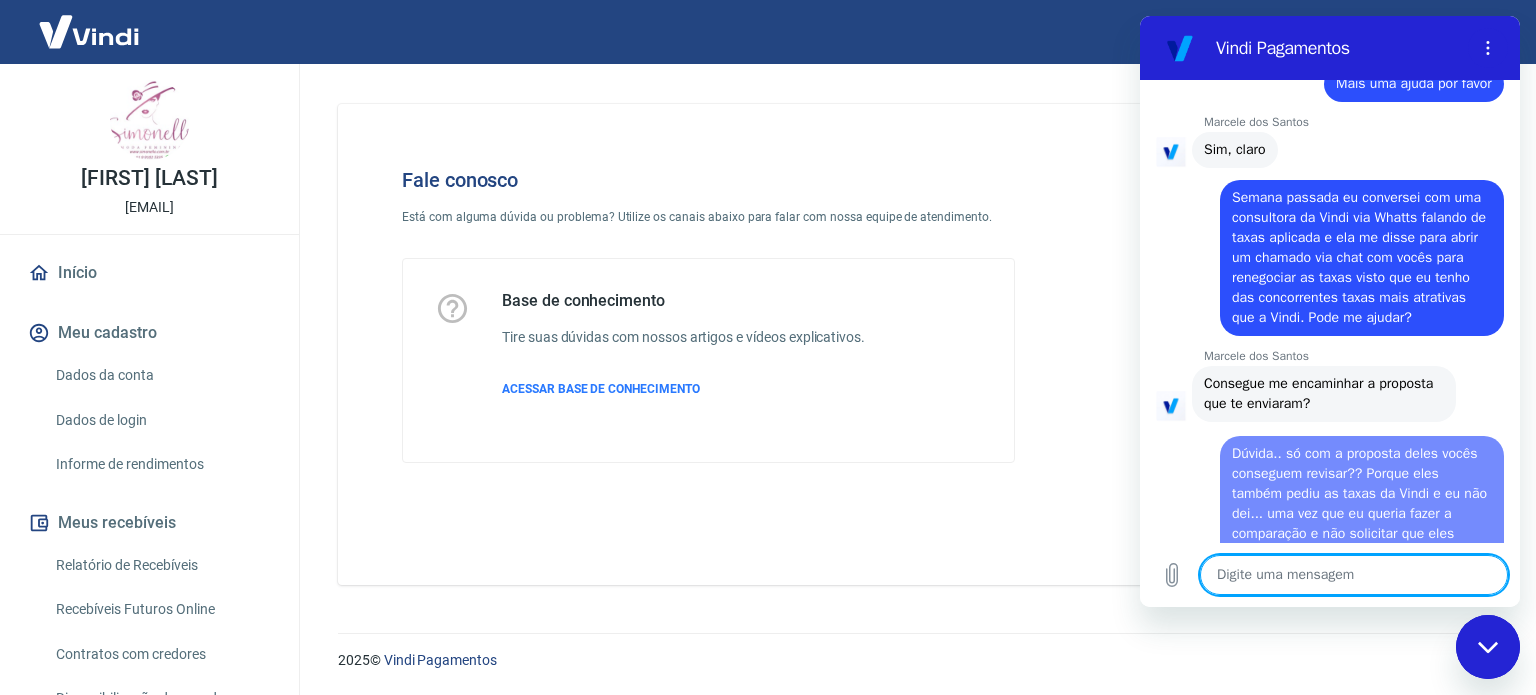 scroll, scrollTop: 0, scrollLeft: 0, axis: both 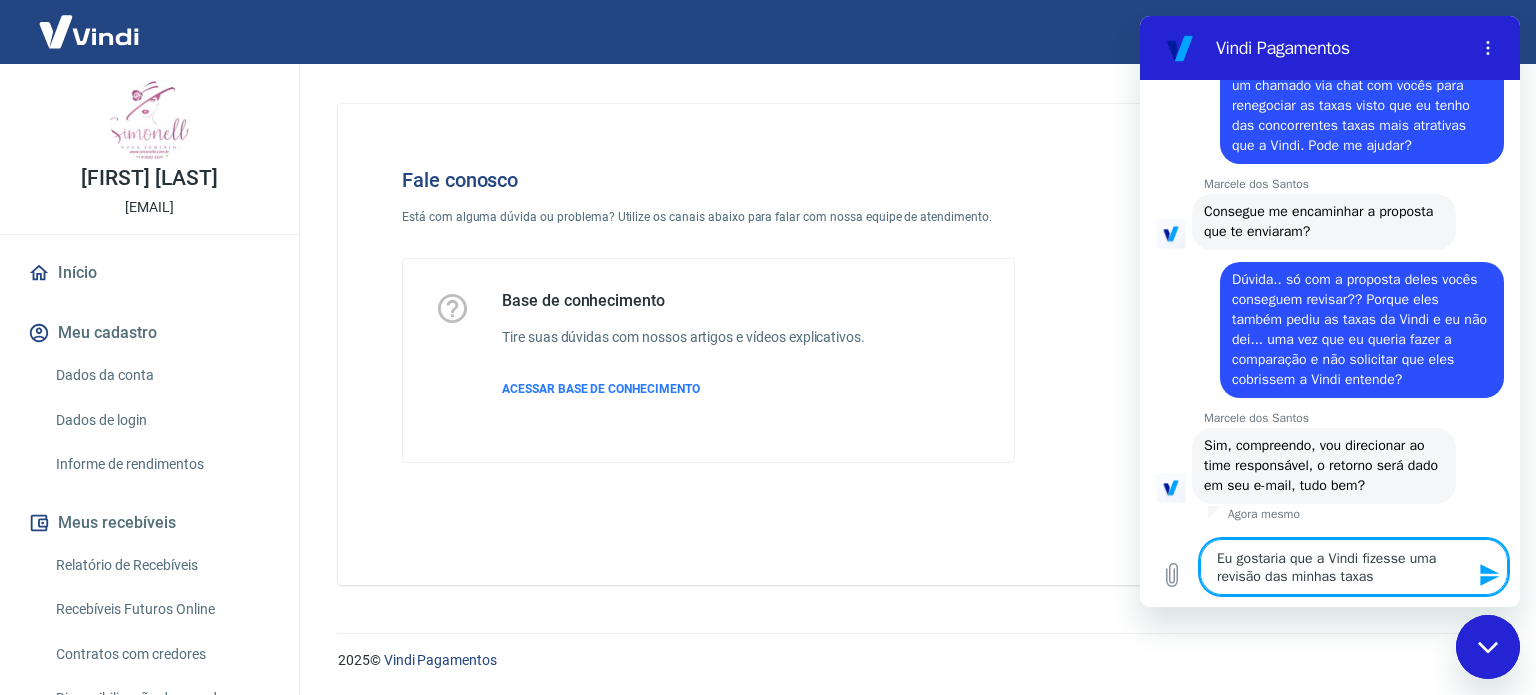 click on "Eu gostaria que a Vindi fizesse uma revisão das minhas taxas" at bounding box center (1354, 567) 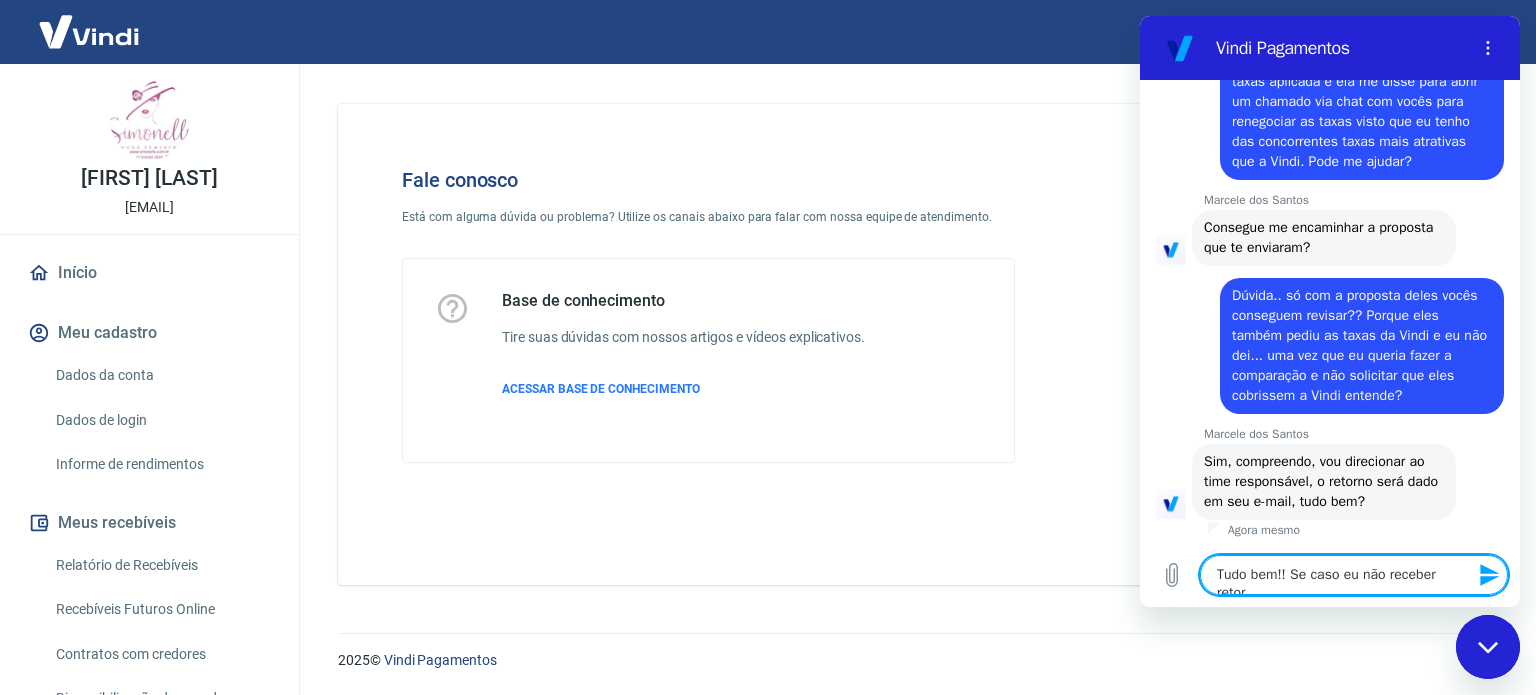 scroll, scrollTop: 3579, scrollLeft: 0, axis: vertical 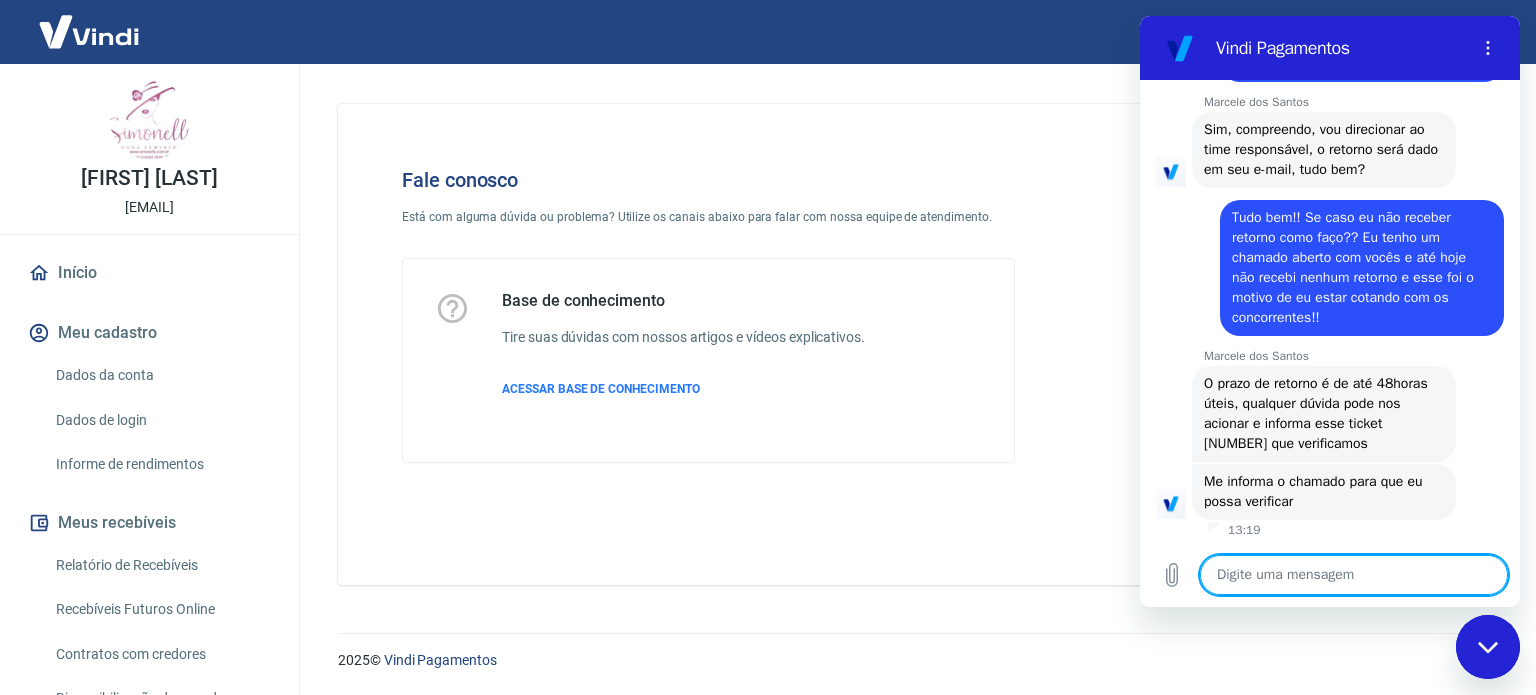 click at bounding box center [1354, 575] 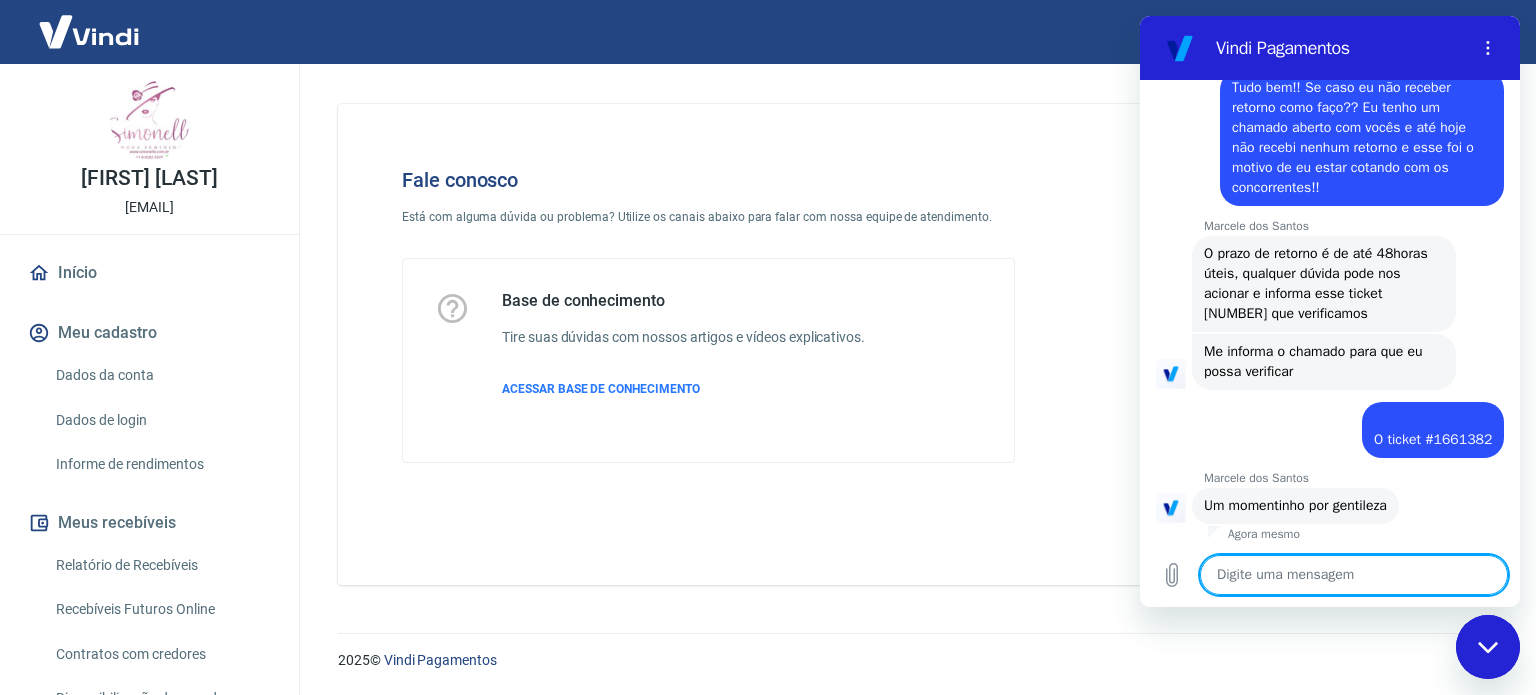 scroll, scrollTop: 4028, scrollLeft: 0, axis: vertical 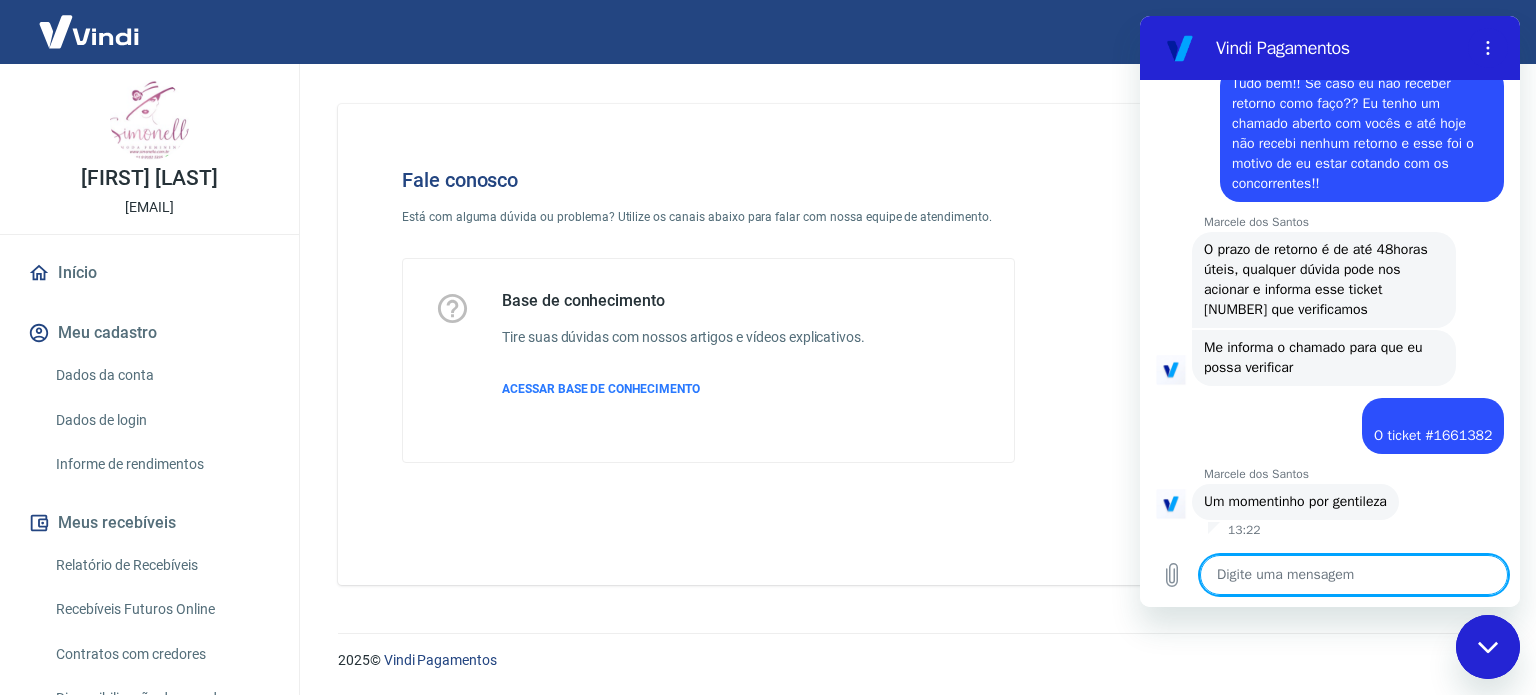 click on "diz:  Tudo bem!! Se caso eu não receber retorno como faço?? Eu tenho um chamado aberto com vocês e até hoje não recebi nenhum retorno e esse foi o motivo de eu estar cotando com os concorrentes!!" at bounding box center [1322, 128] 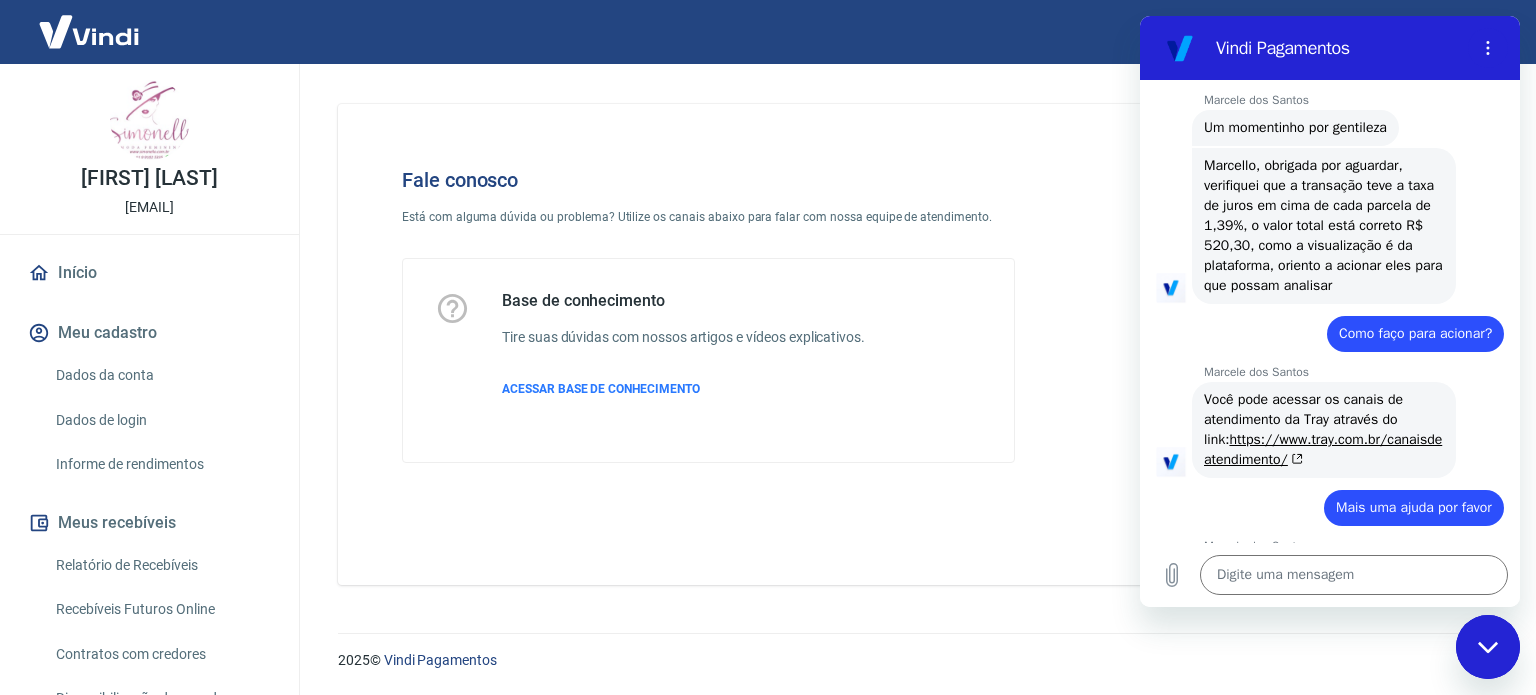 scroll, scrollTop: 2876, scrollLeft: 0, axis: vertical 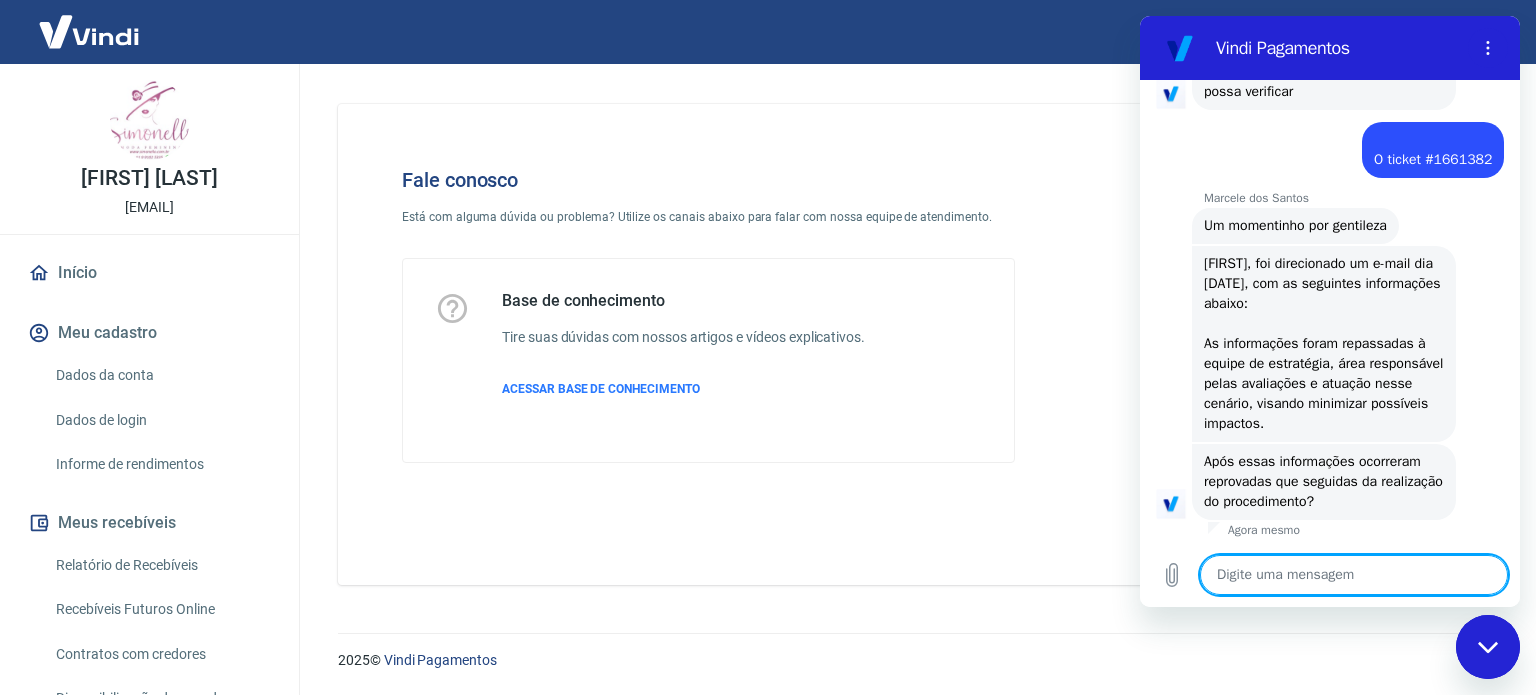 click at bounding box center (1354, 575) 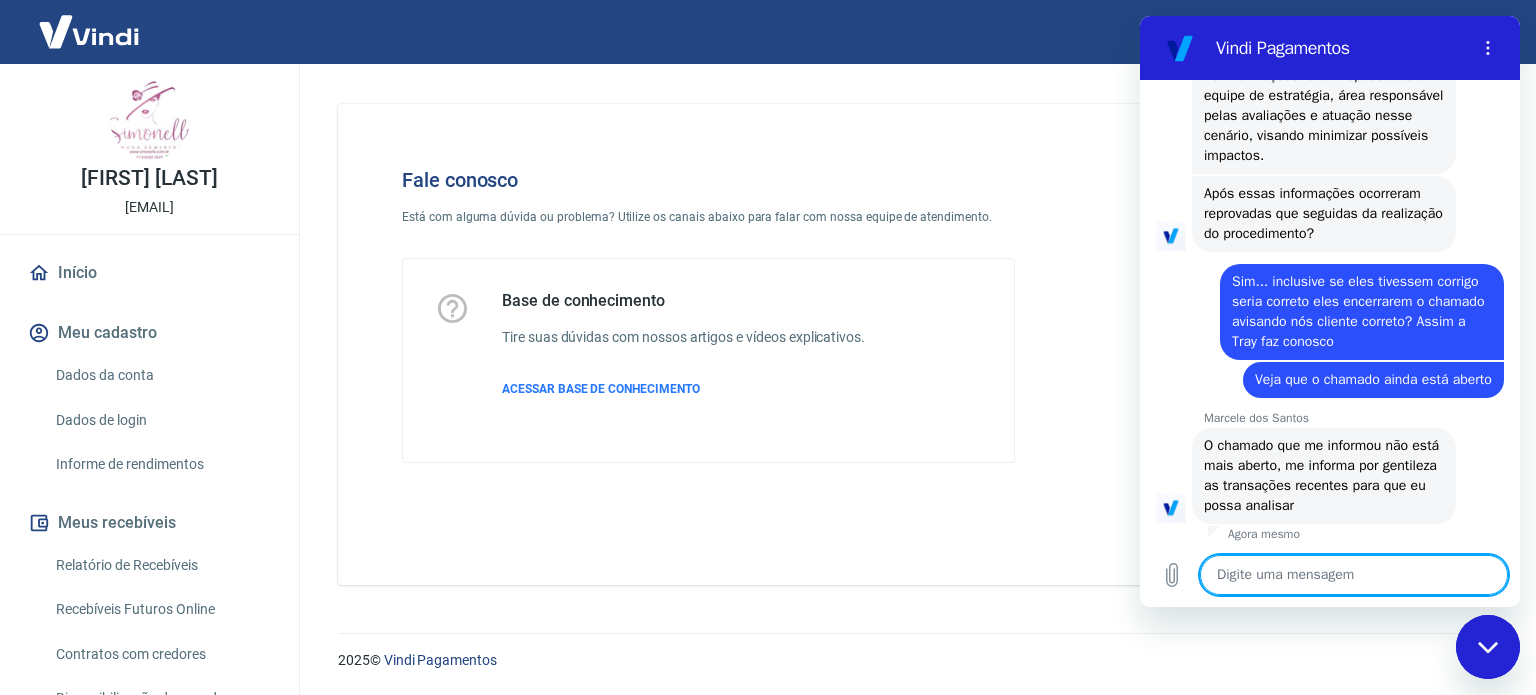 scroll, scrollTop: 4576, scrollLeft: 0, axis: vertical 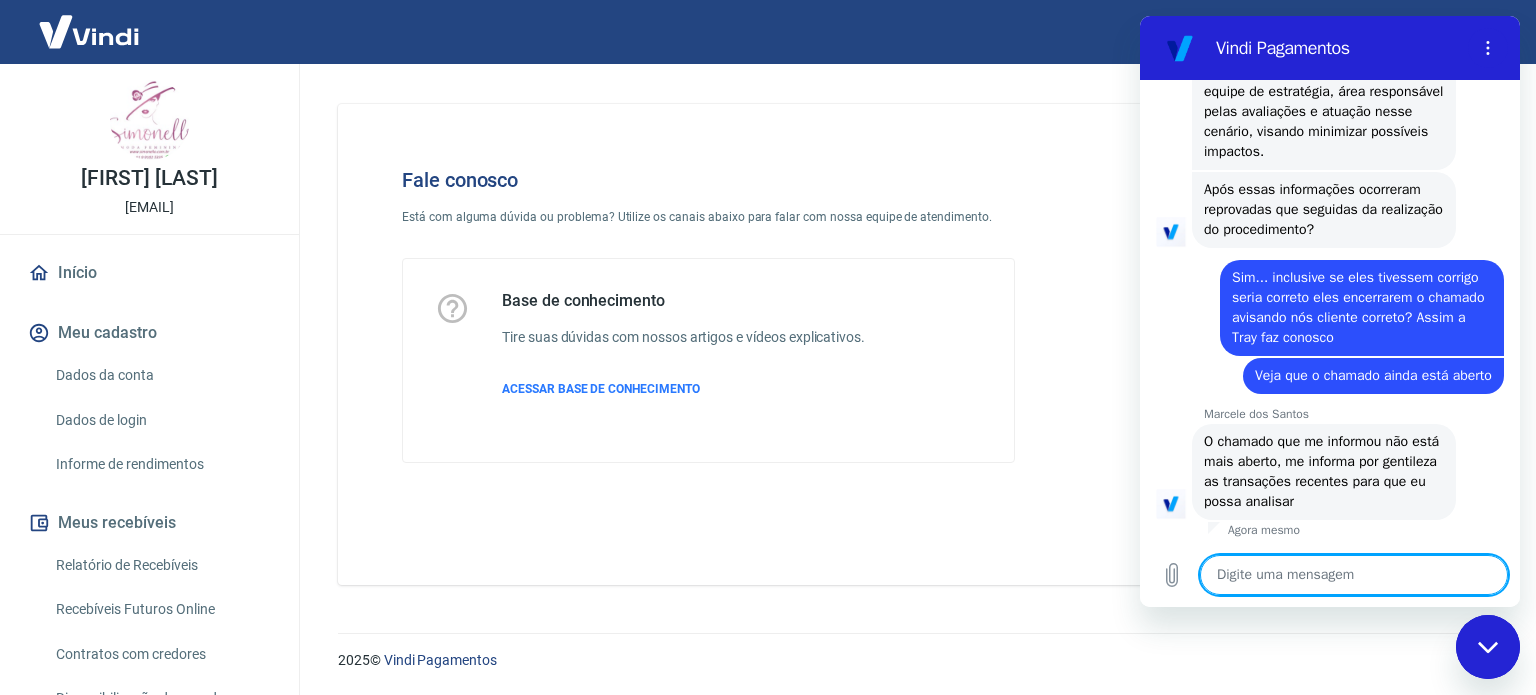 click at bounding box center (1354, 575) 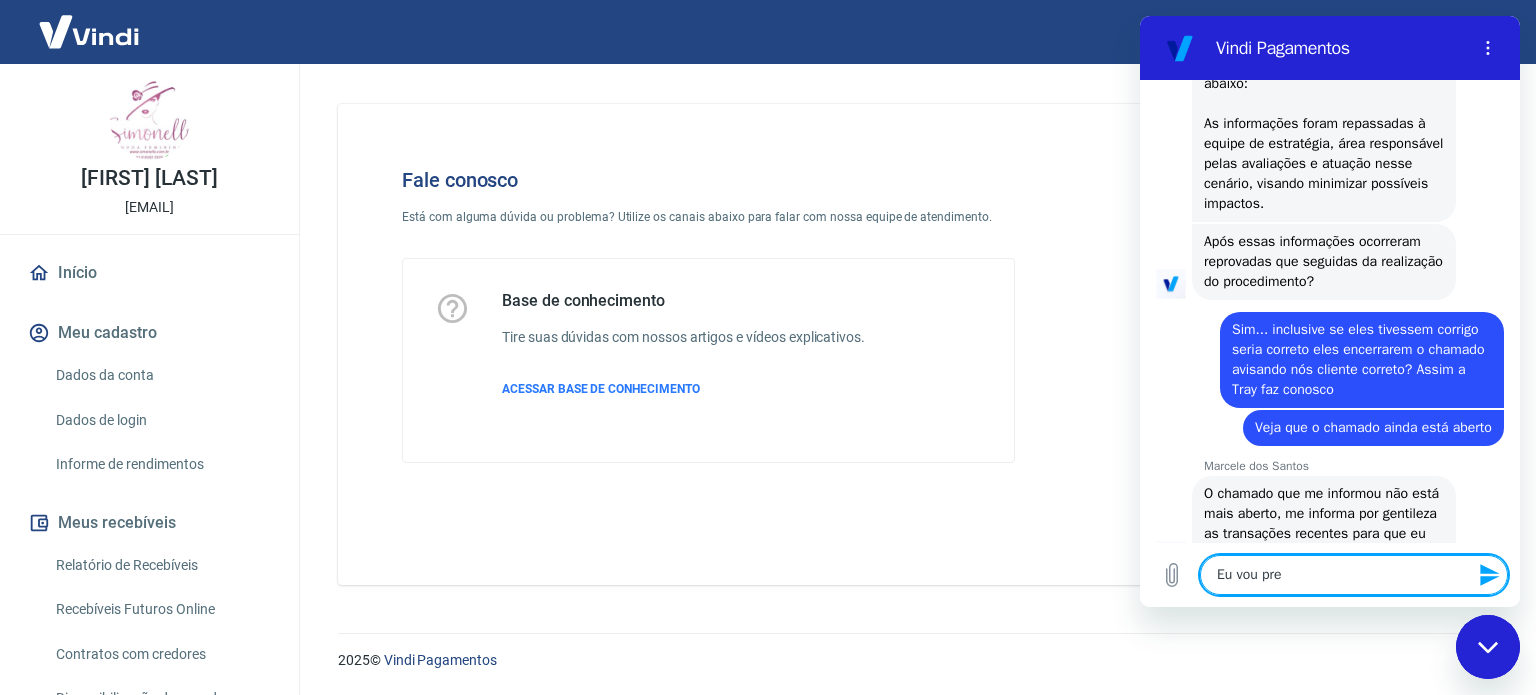 scroll, scrollTop: 4416, scrollLeft: 0, axis: vertical 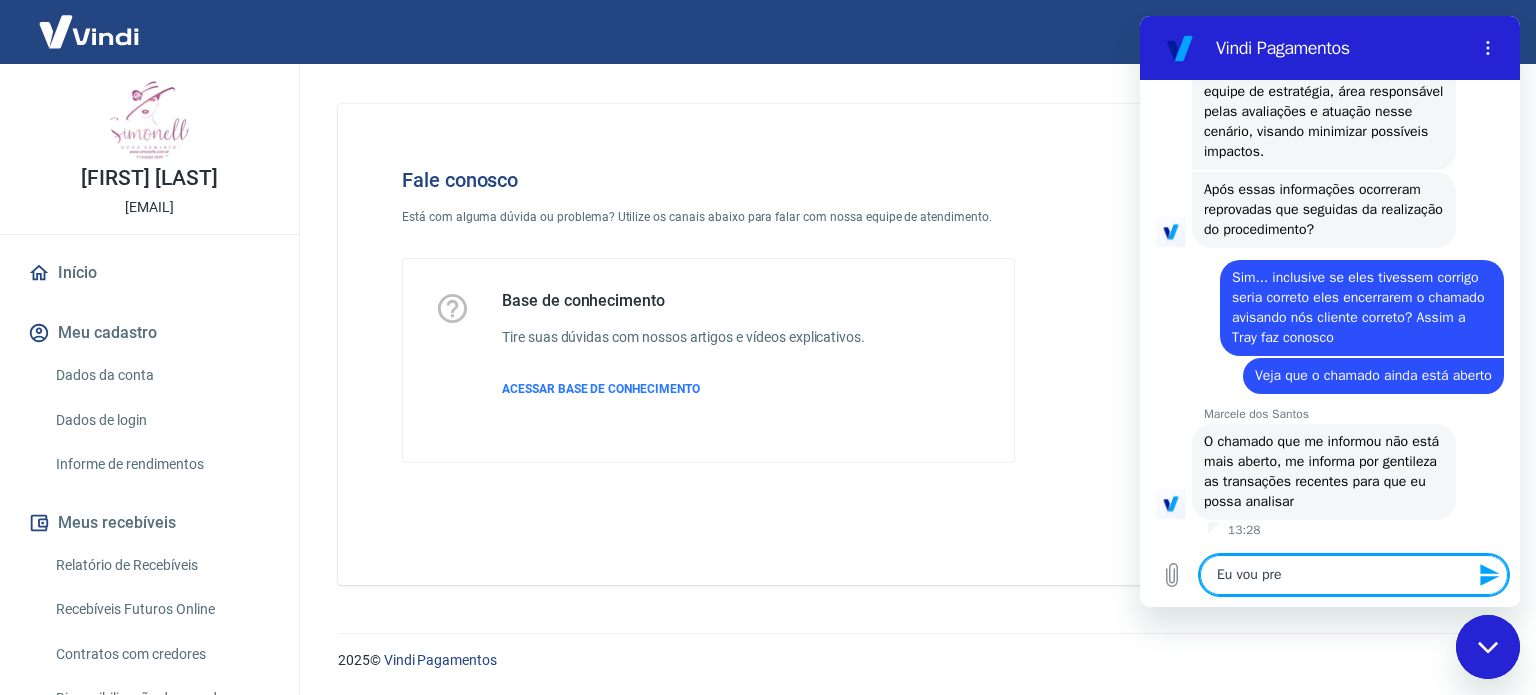 click on "Eu vou pre" at bounding box center (1354, 575) 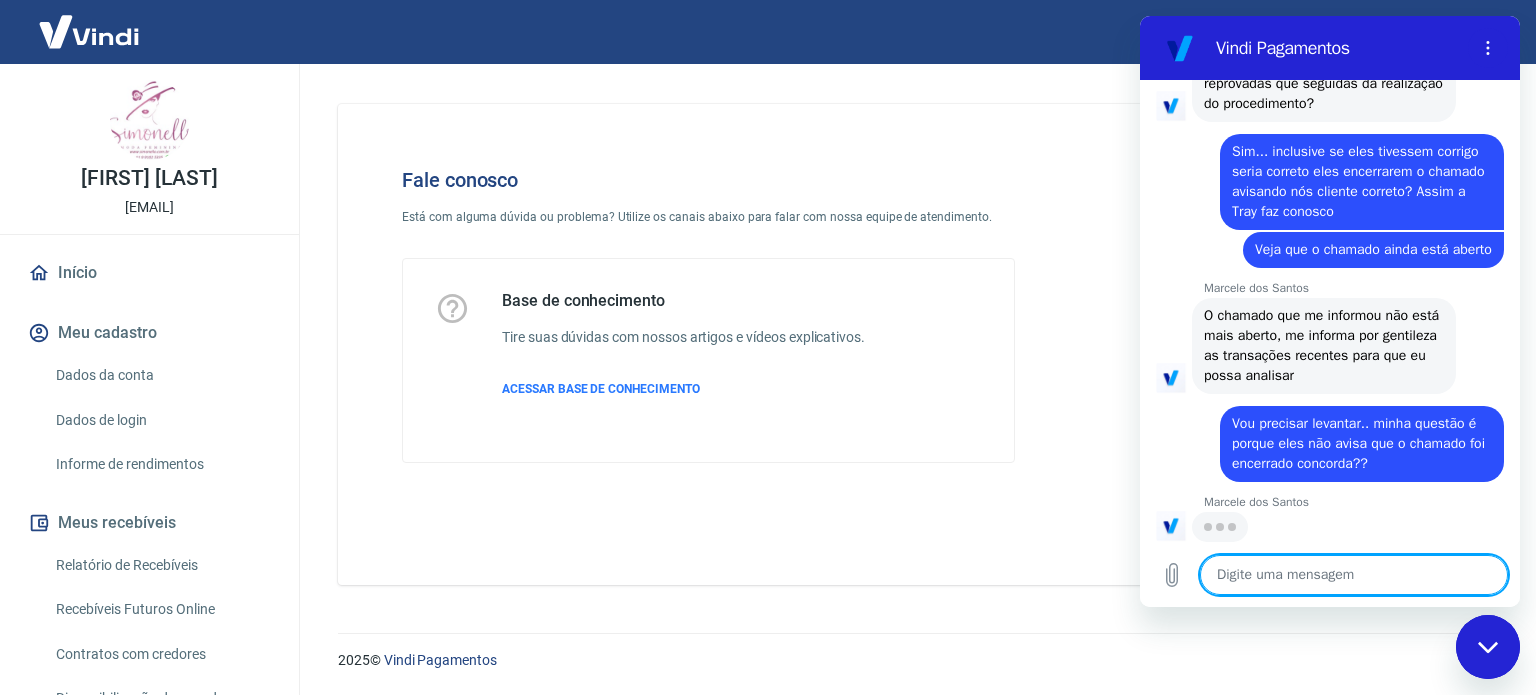 scroll, scrollTop: 4703, scrollLeft: 0, axis: vertical 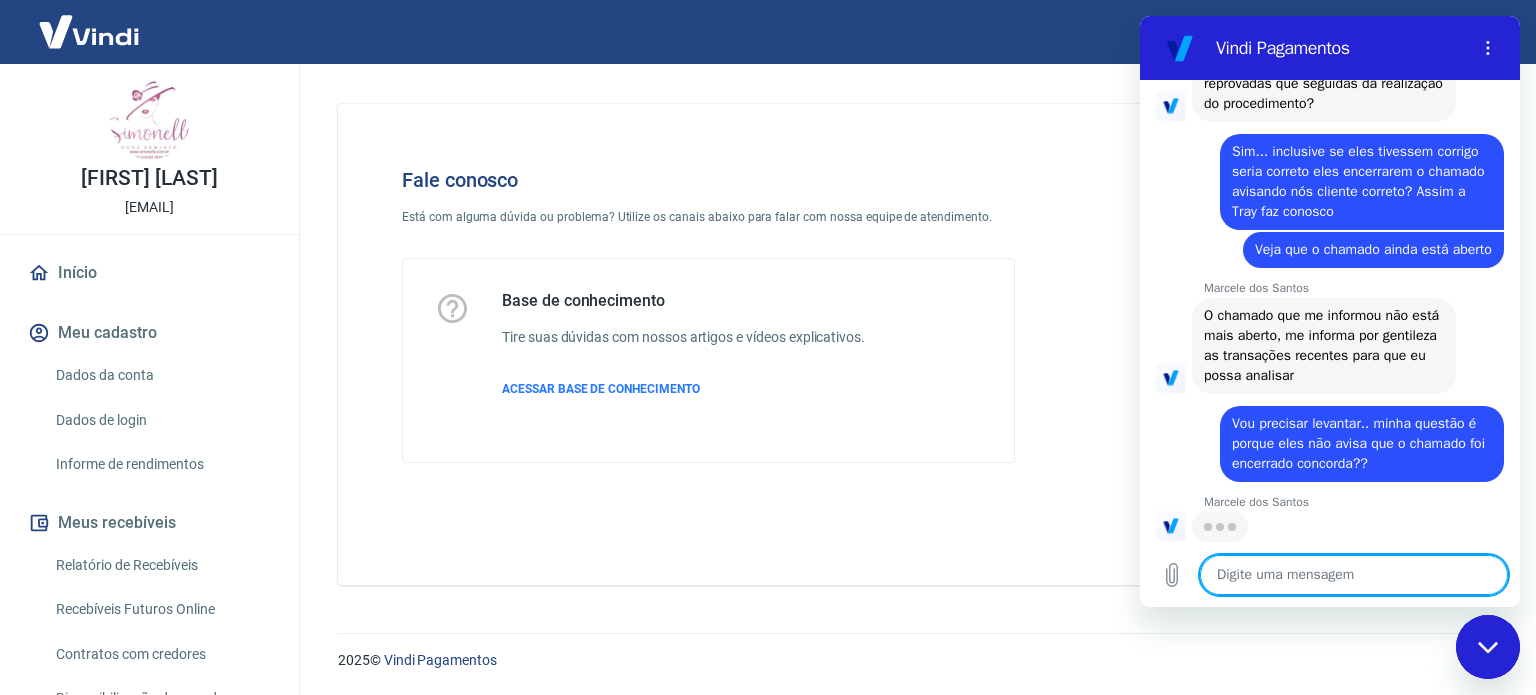 click at bounding box center [1354, 575] 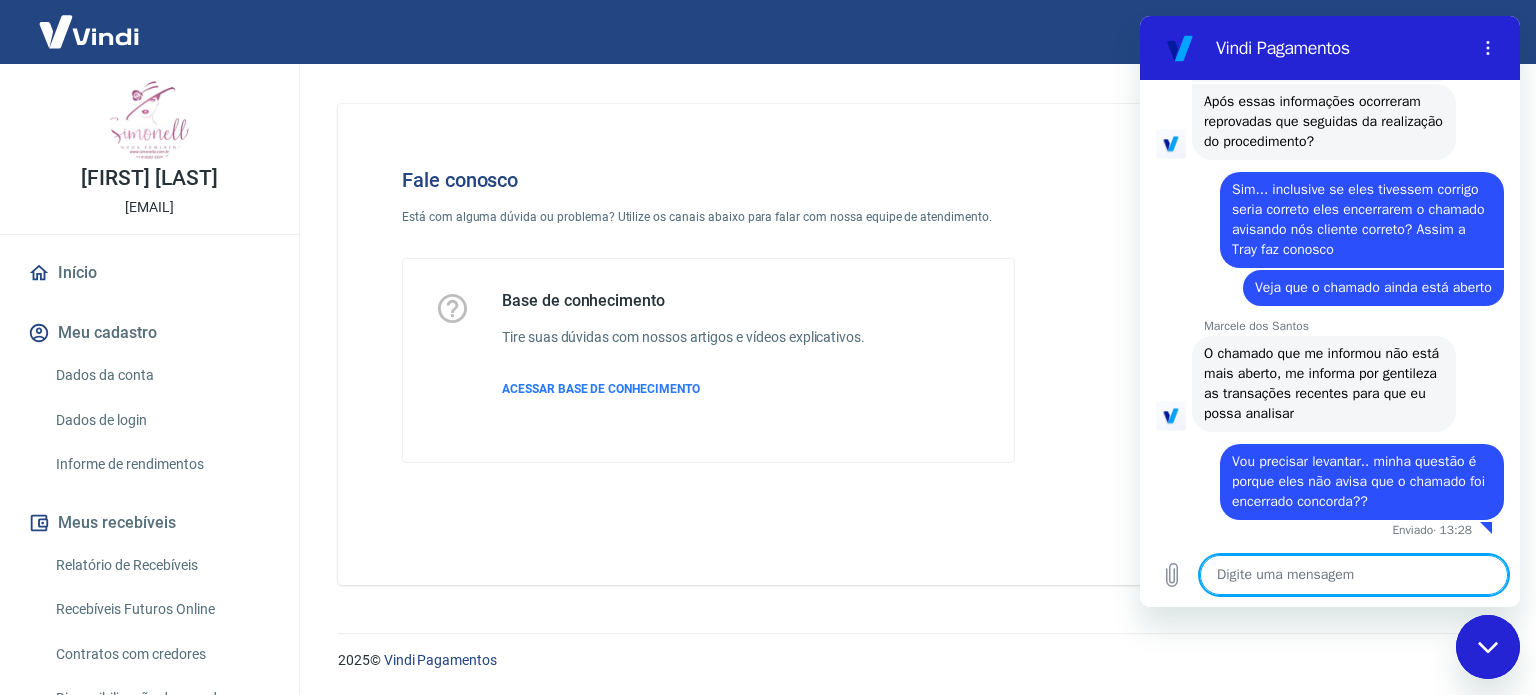 scroll, scrollTop: 4664, scrollLeft: 0, axis: vertical 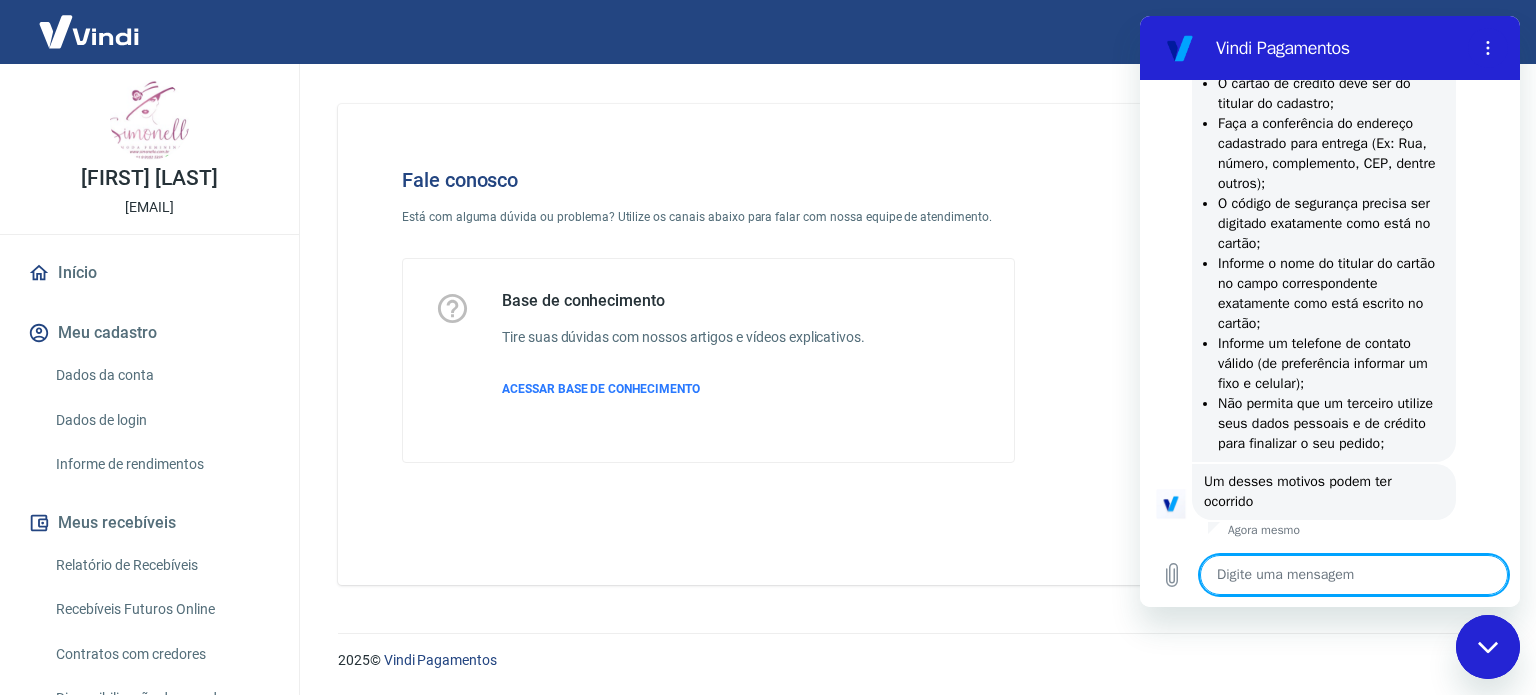 click at bounding box center (1354, 575) 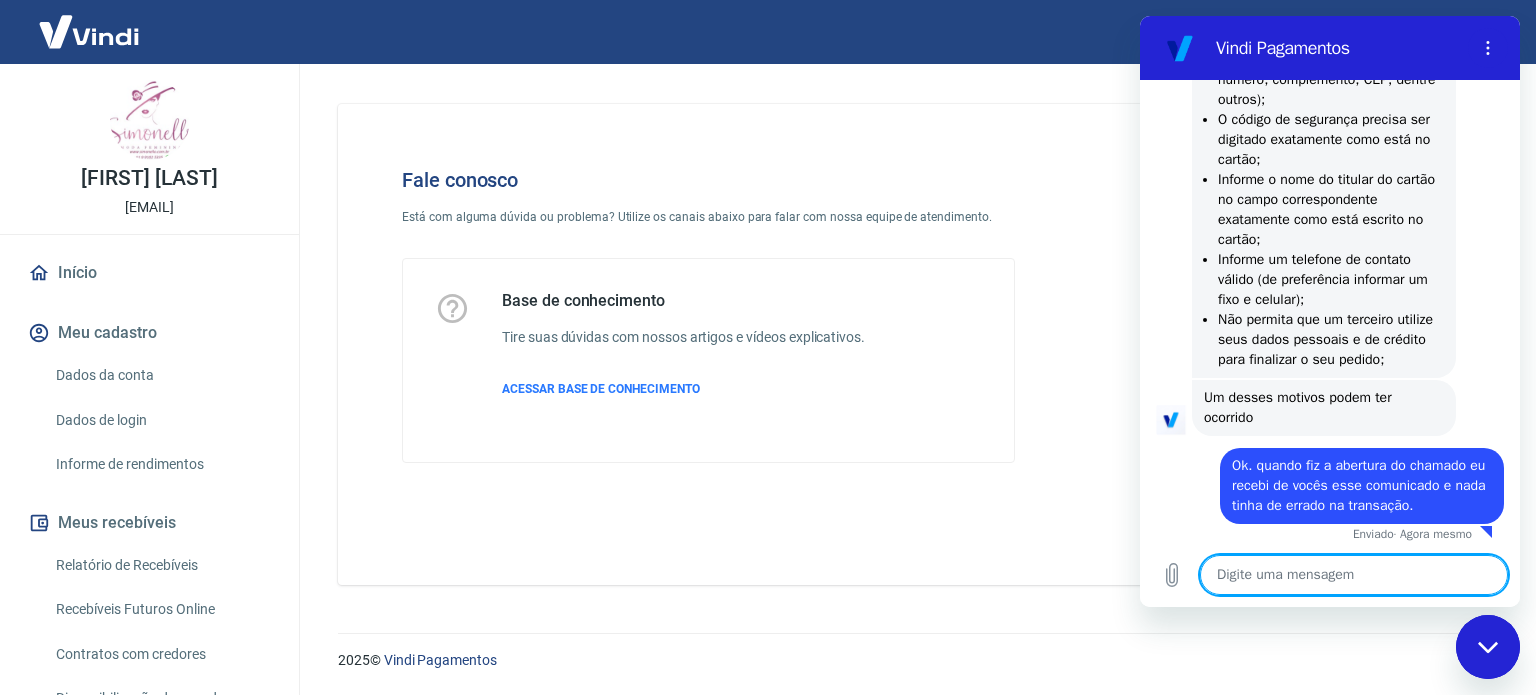 scroll, scrollTop: 5420, scrollLeft: 0, axis: vertical 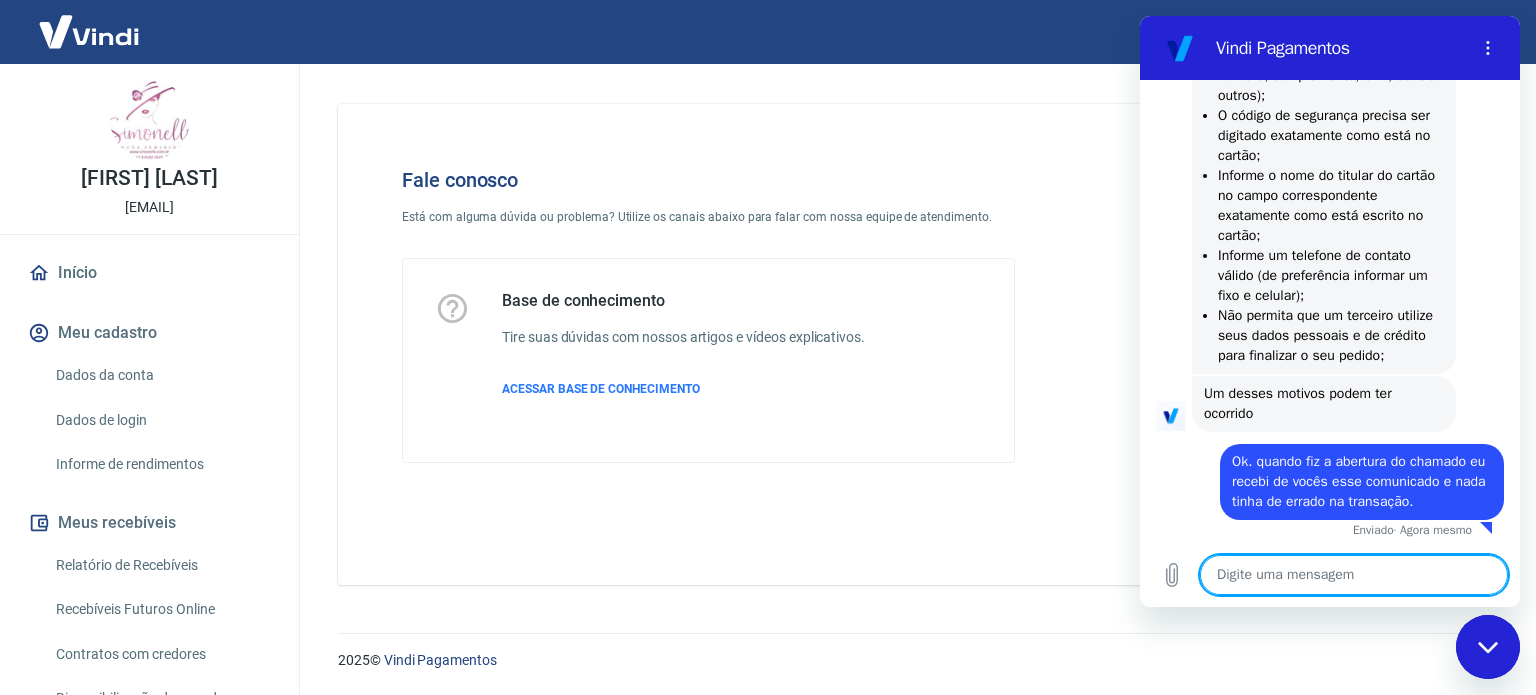 click at bounding box center (1354, 575) 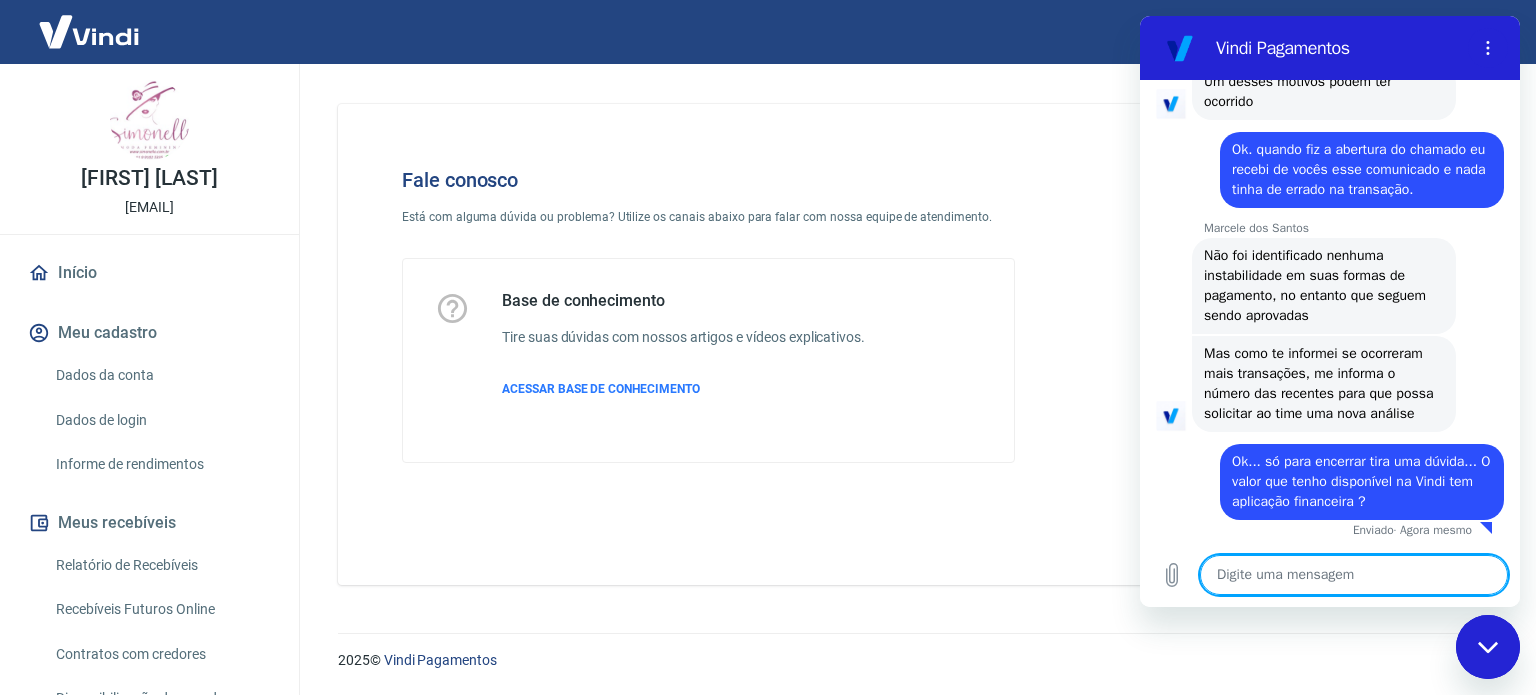 scroll, scrollTop: 5752, scrollLeft: 0, axis: vertical 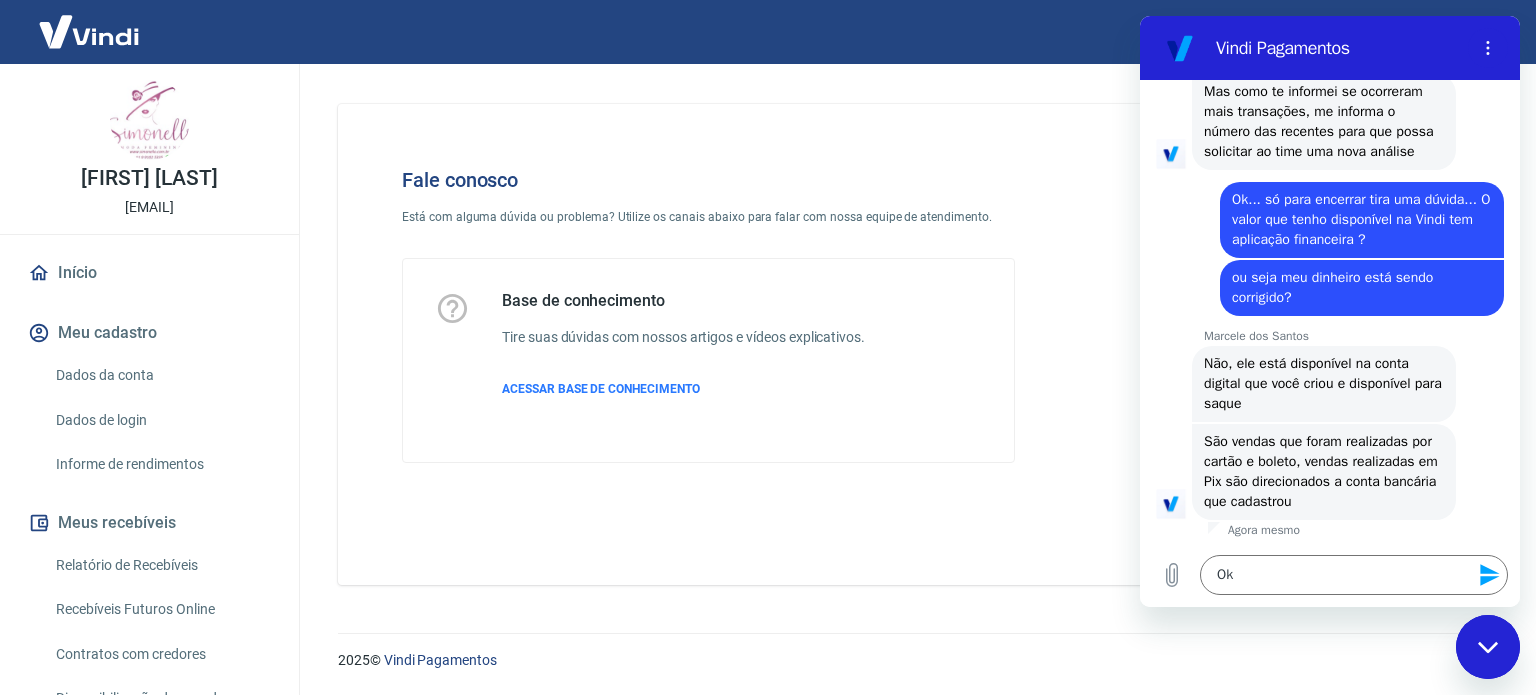 click on "Ok... só para encerrar tira uma dúvida... O valor que tenho disponível na Vindi tem aplicação financeira ?" at bounding box center [1363, 219] 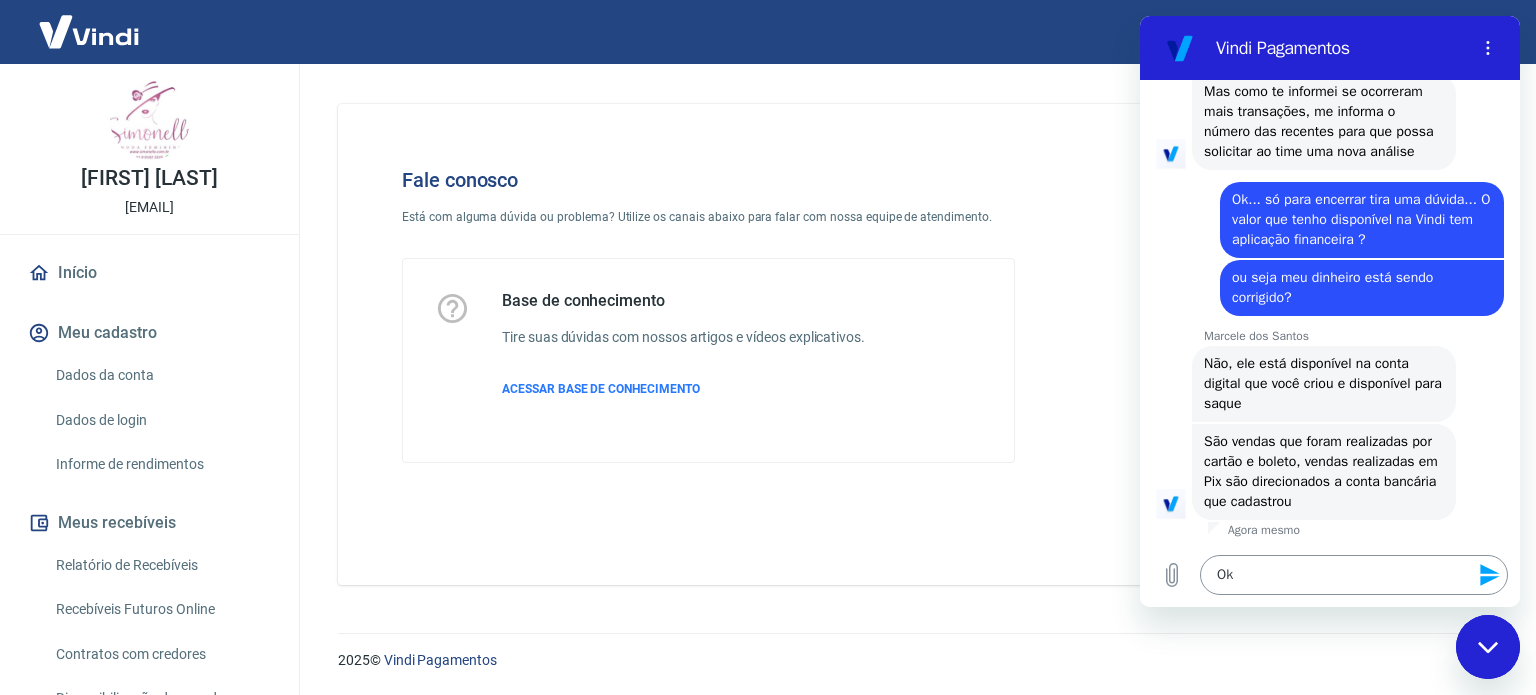click on "Ok" at bounding box center (1354, 575) 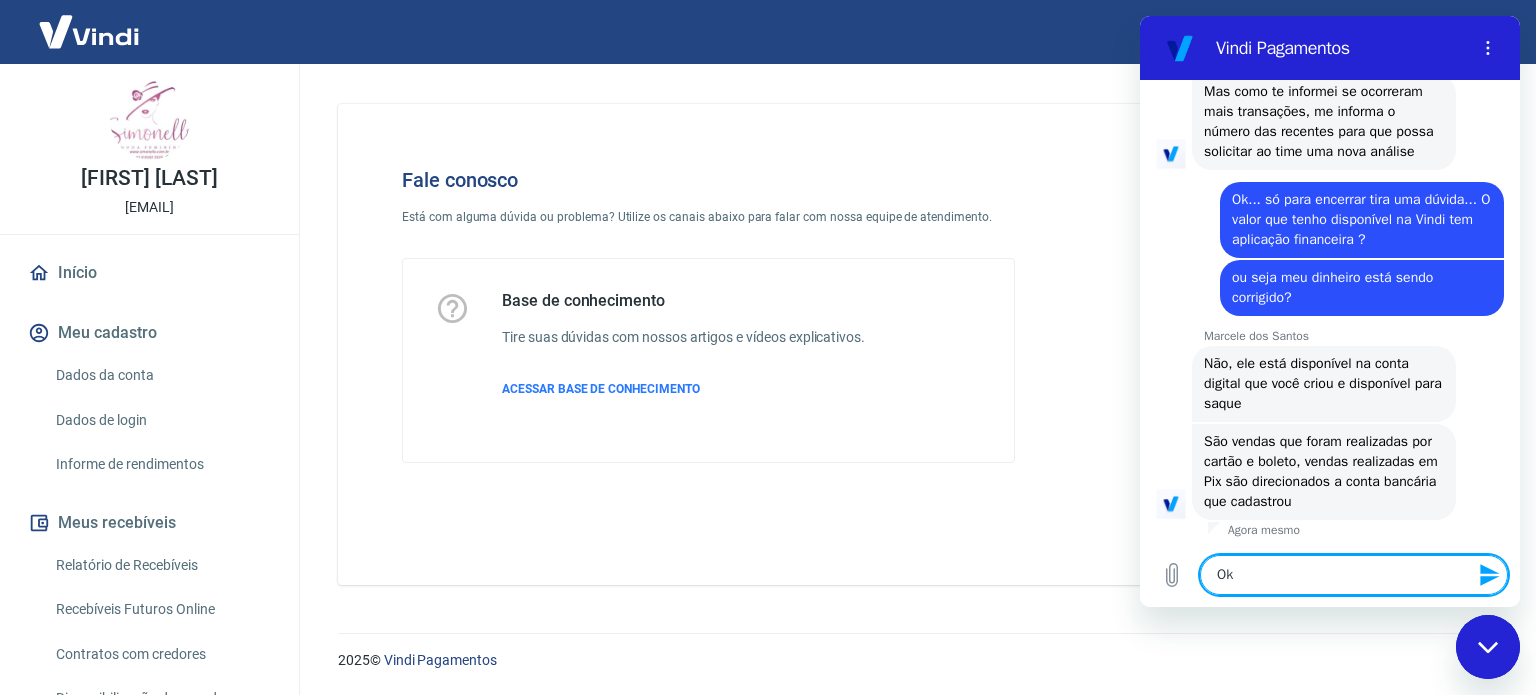 click on "Ok" at bounding box center [1354, 575] 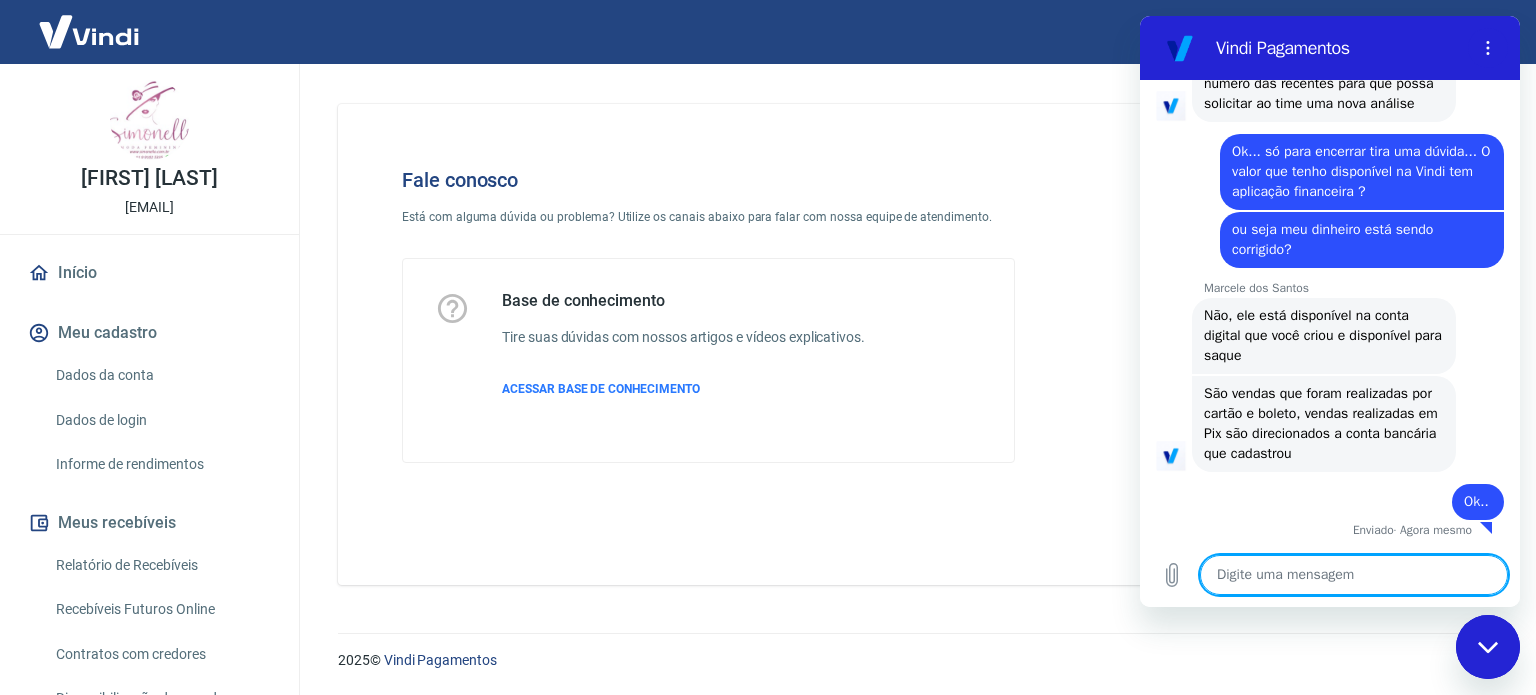 scroll, scrollTop: 6063, scrollLeft: 0, axis: vertical 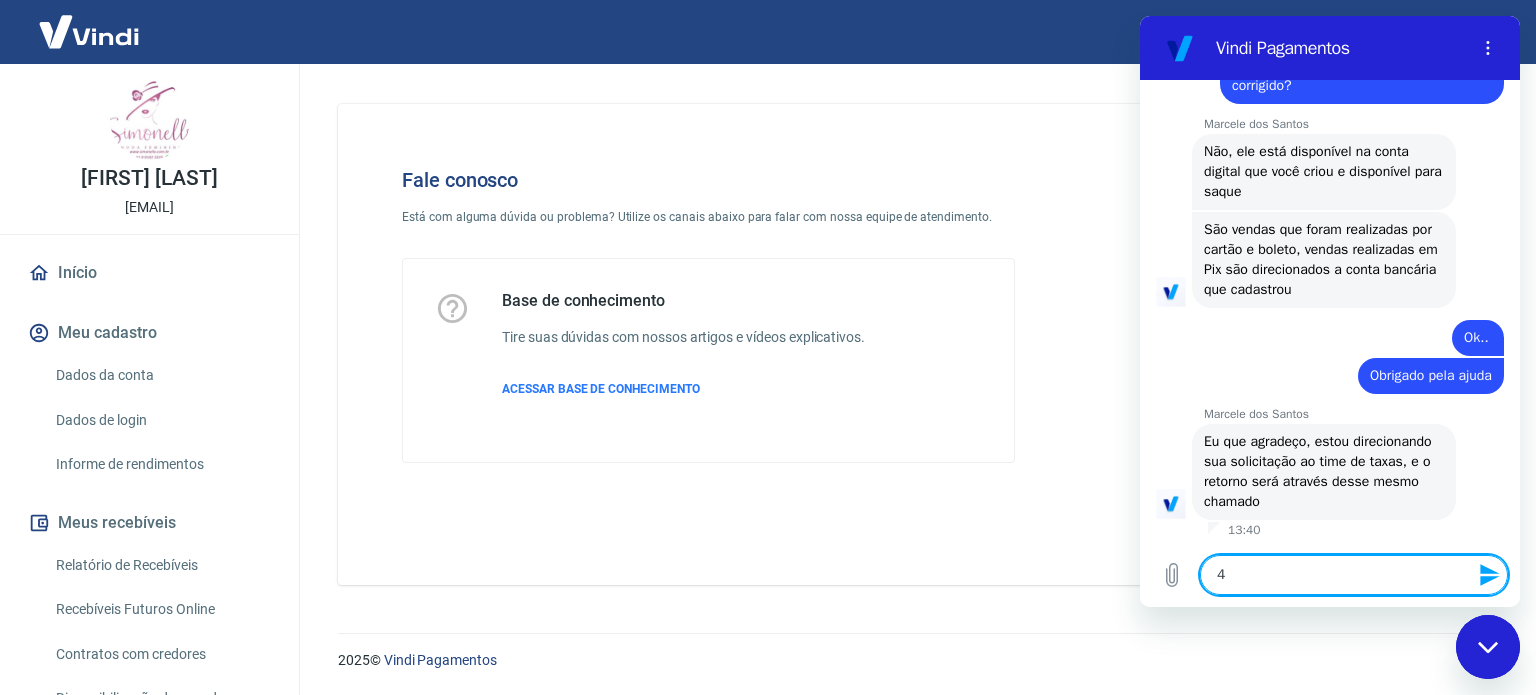 click on "4" at bounding box center (1354, 575) 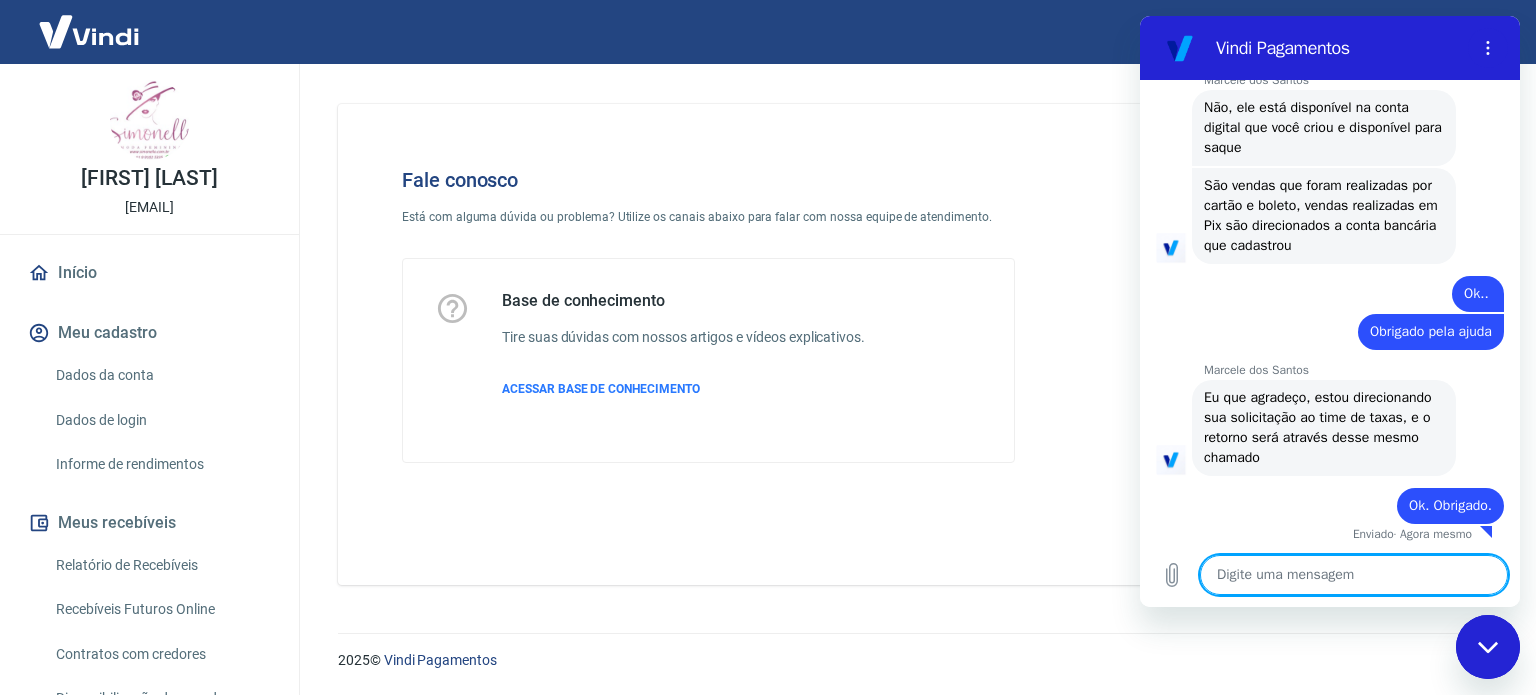 scroll, scrollTop: 6275, scrollLeft: 0, axis: vertical 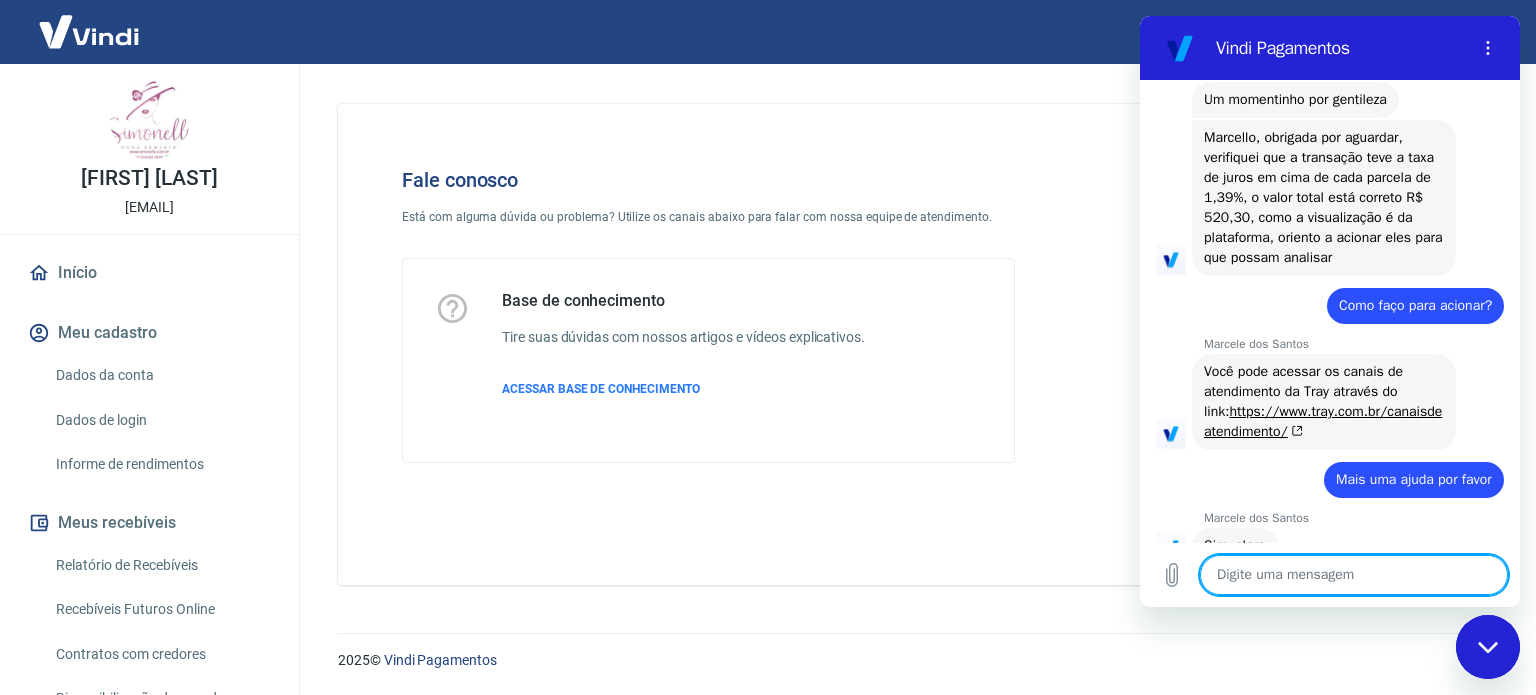 drag, startPoint x: 1509, startPoint y: 504, endPoint x: 2666, endPoint y: 308, distance: 1173.4841 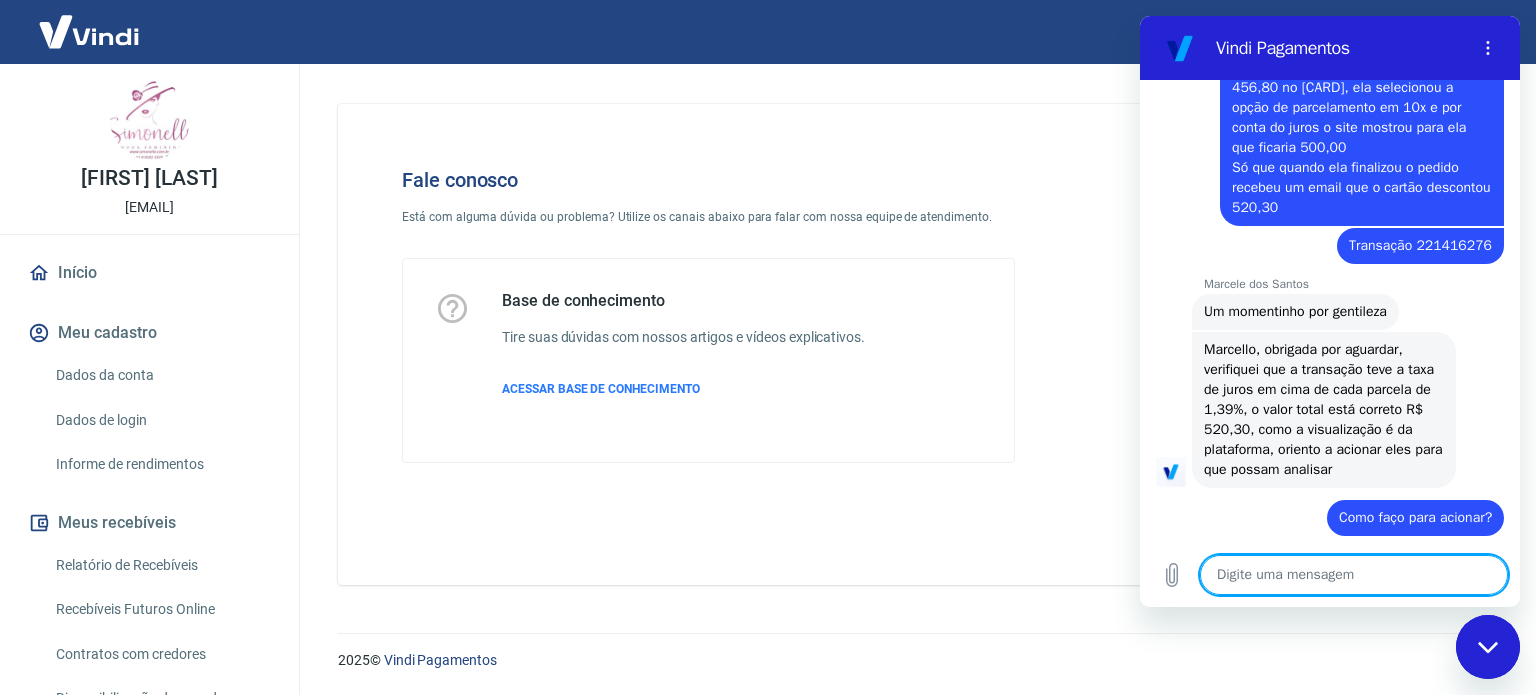 scroll, scrollTop: 2713, scrollLeft: 0, axis: vertical 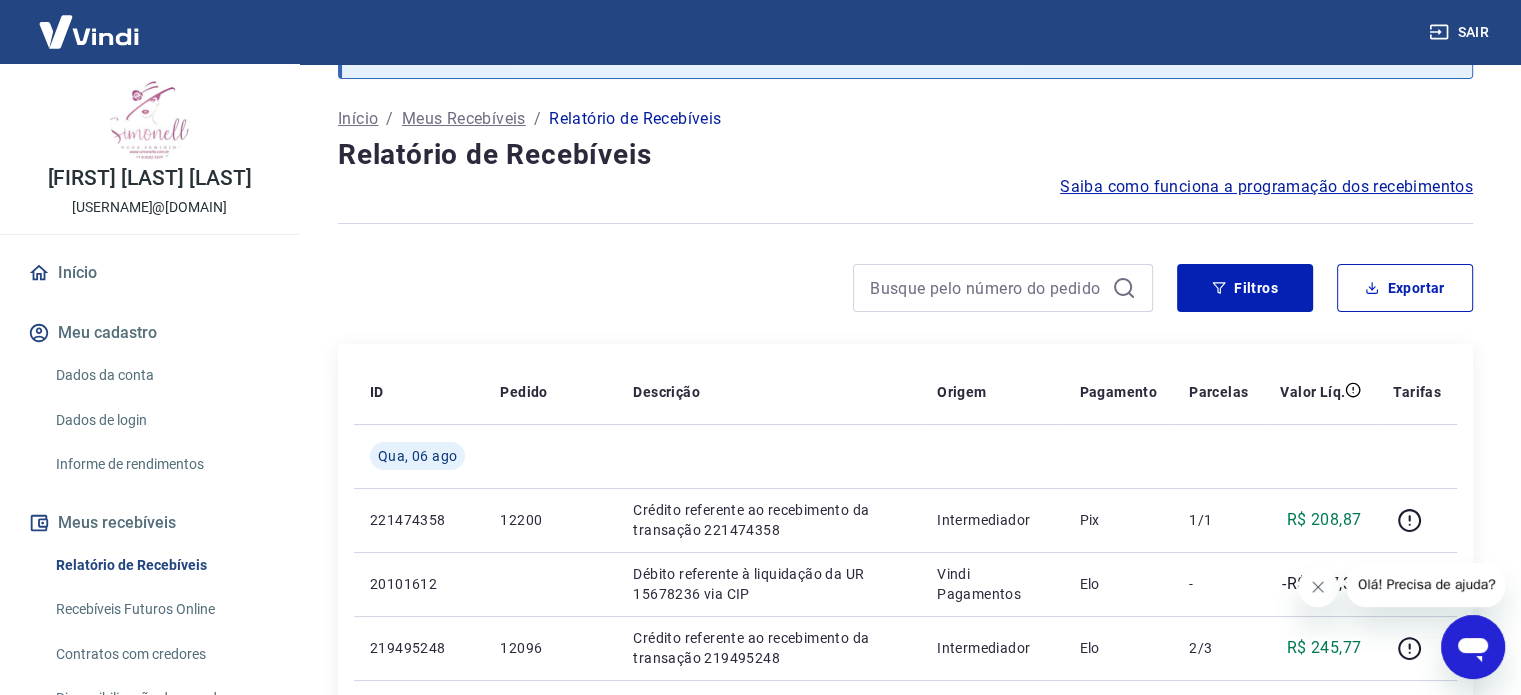 click on "Meus Recebíveis" at bounding box center (464, 119) 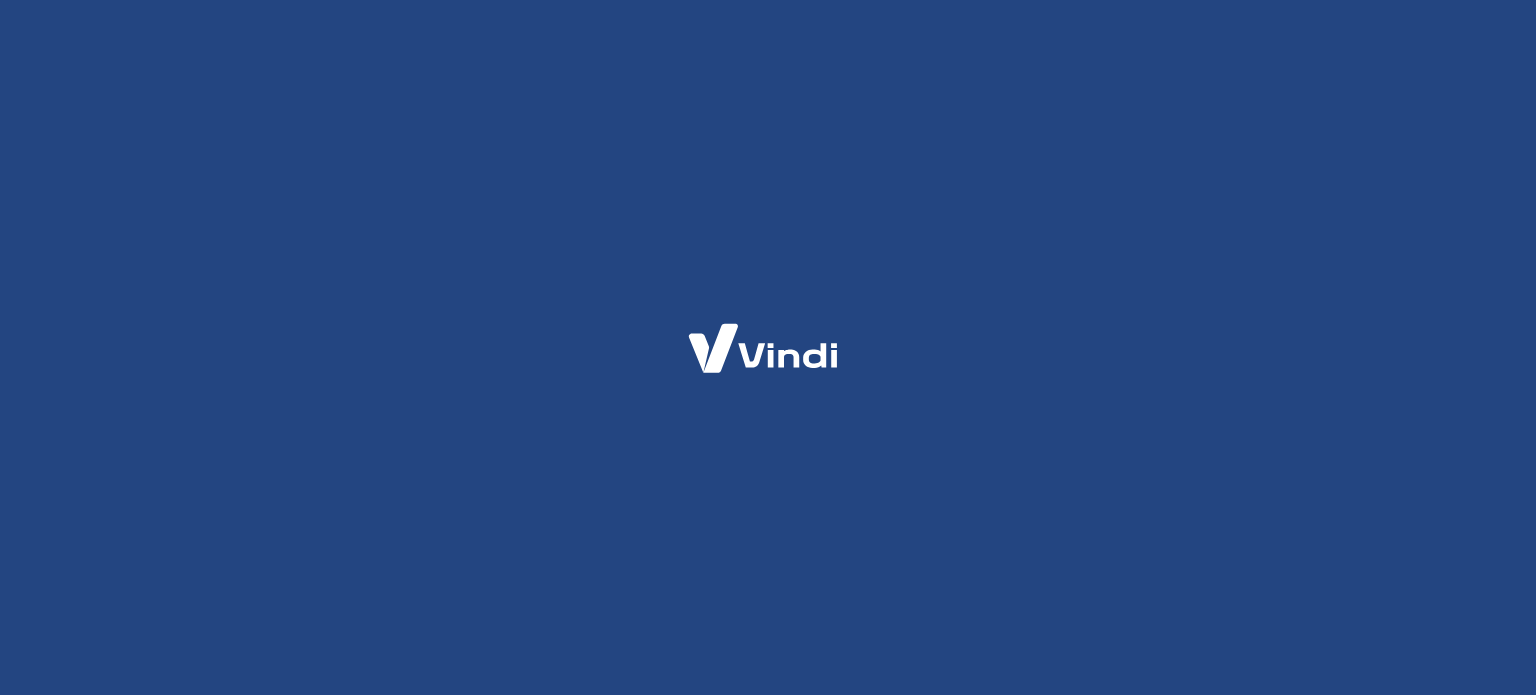 scroll, scrollTop: 0, scrollLeft: 0, axis: both 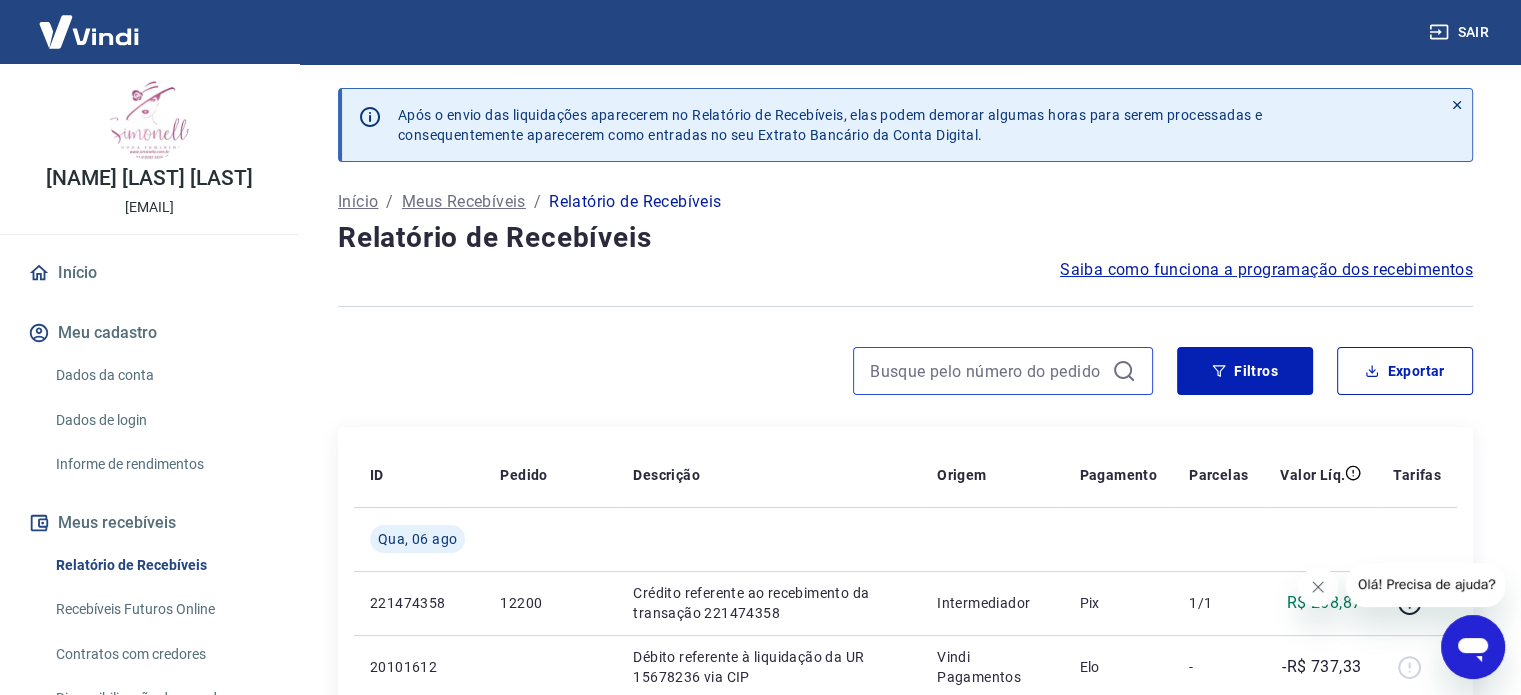 click at bounding box center [987, 371] 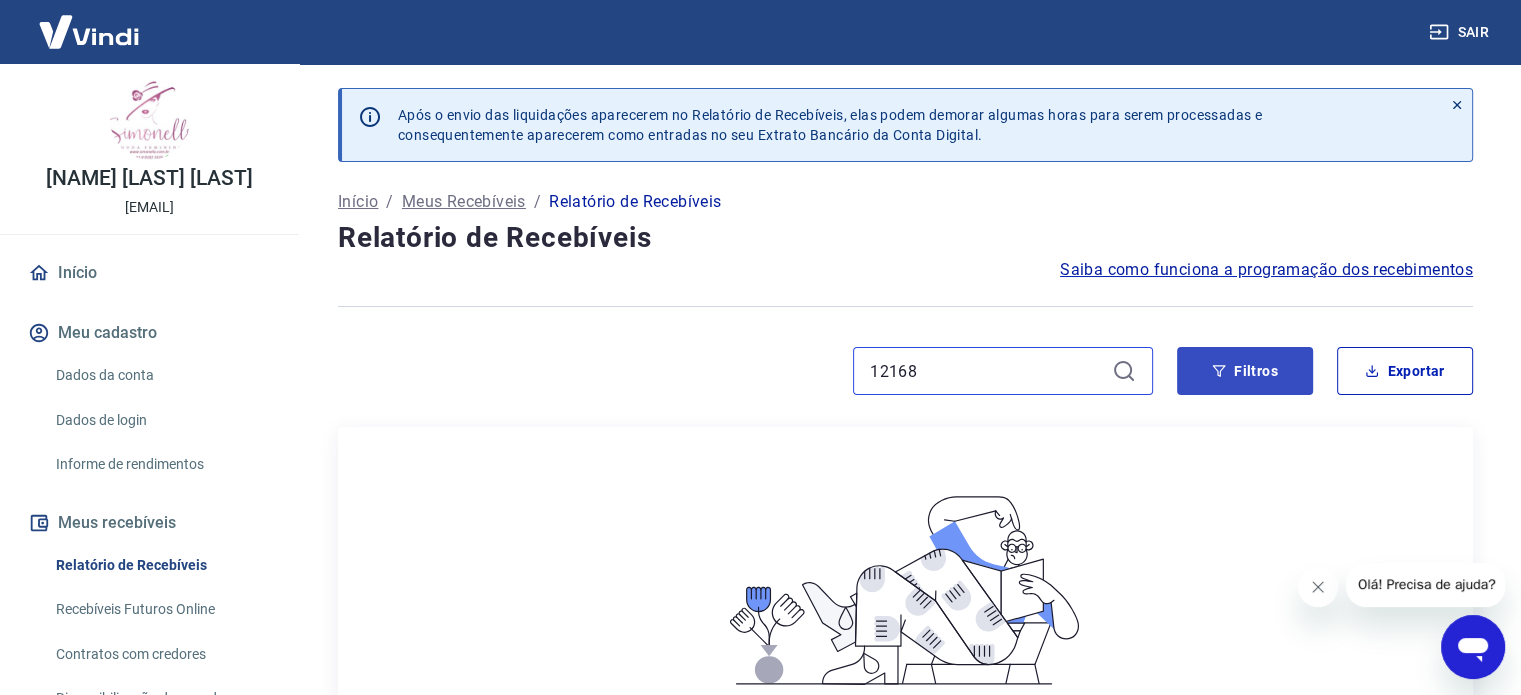 type on "12168" 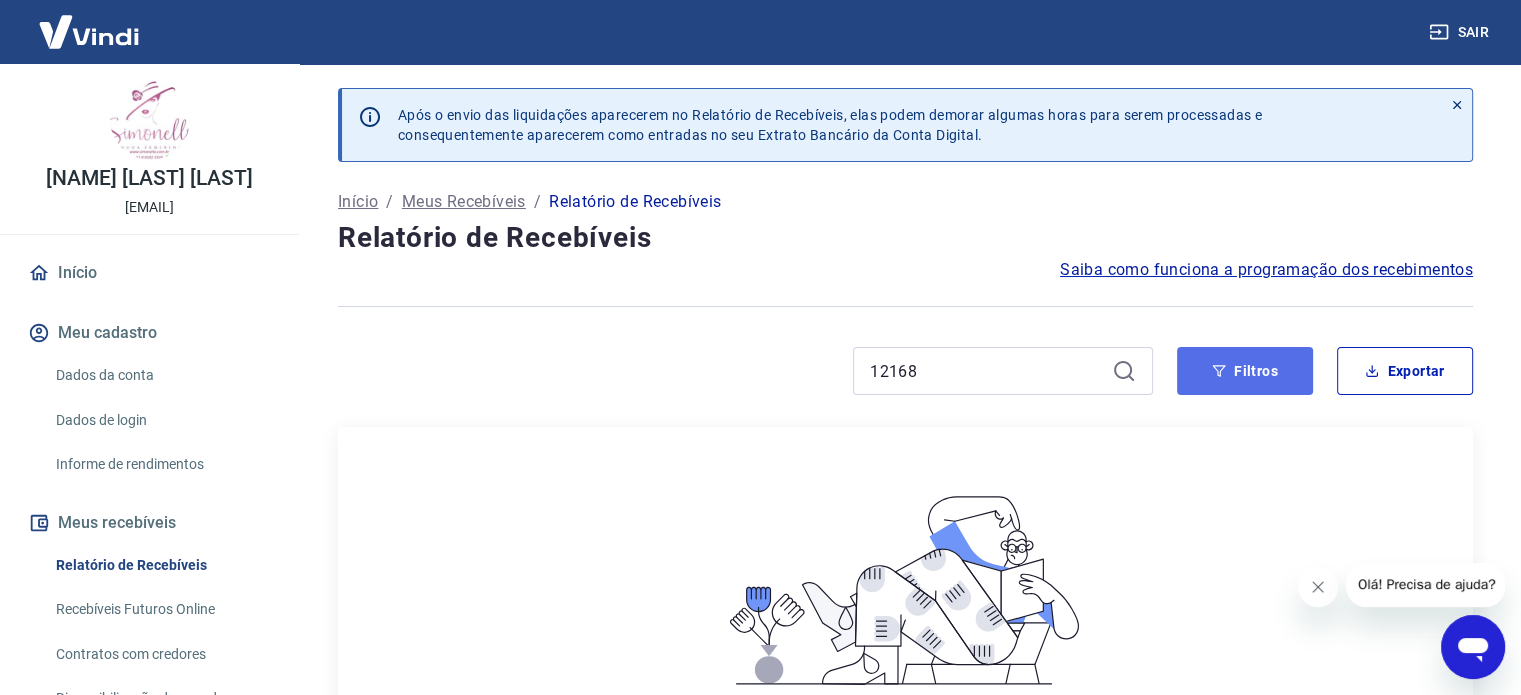click on "Filtros" at bounding box center (1245, 371) 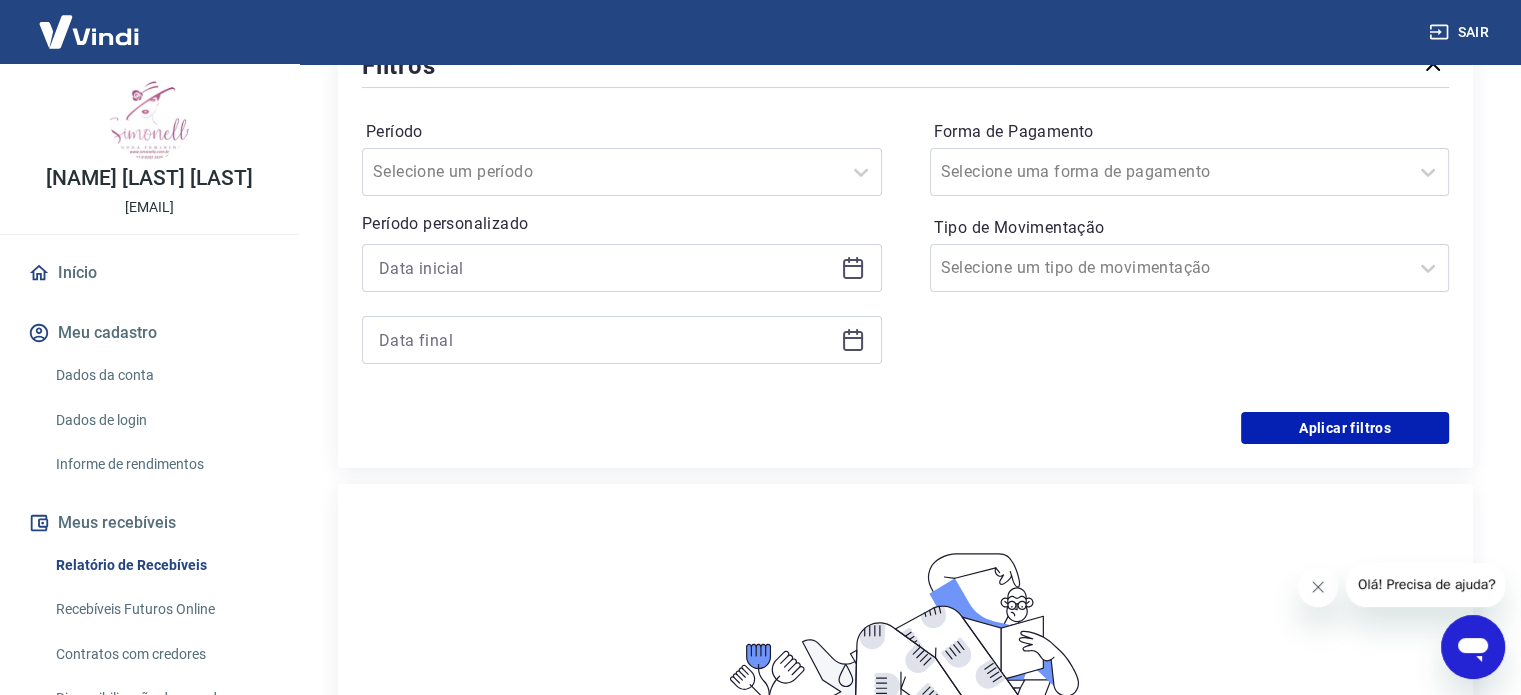 scroll, scrollTop: 400, scrollLeft: 0, axis: vertical 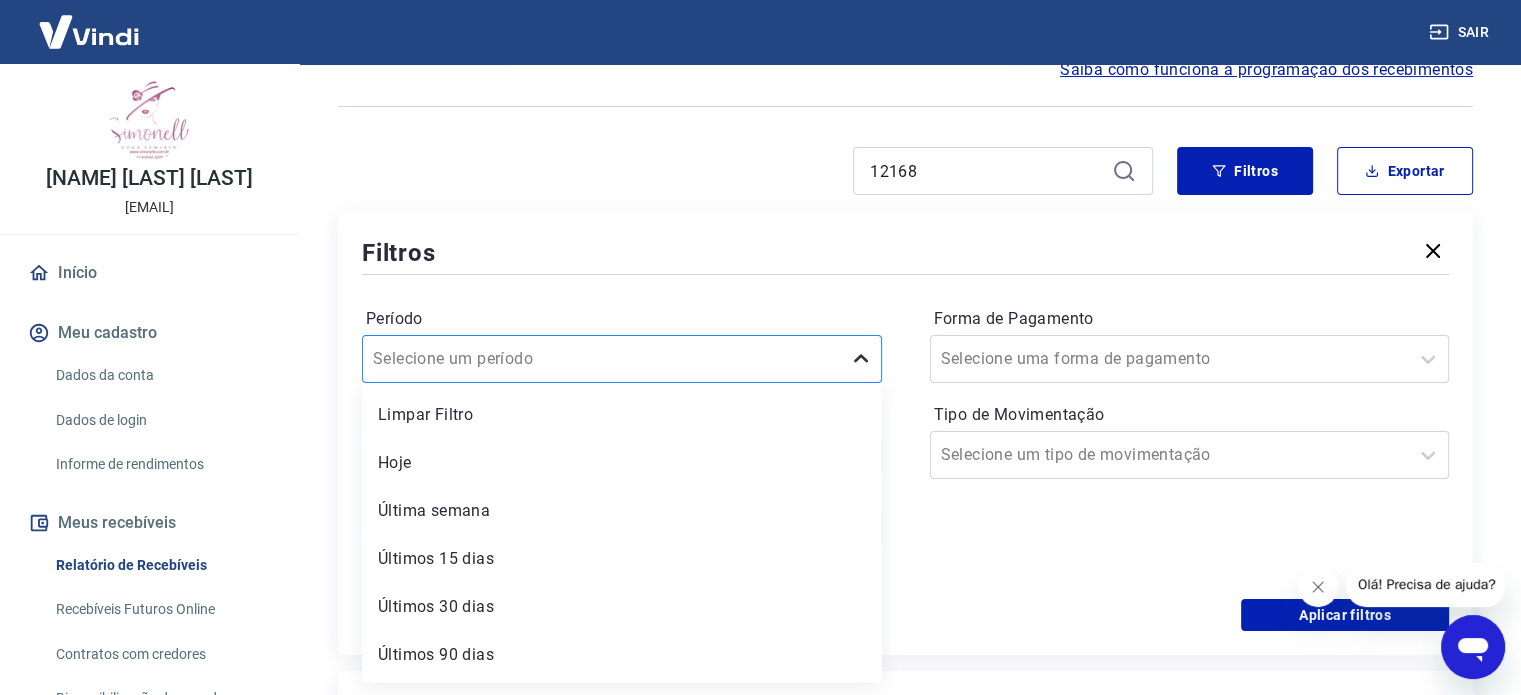 click 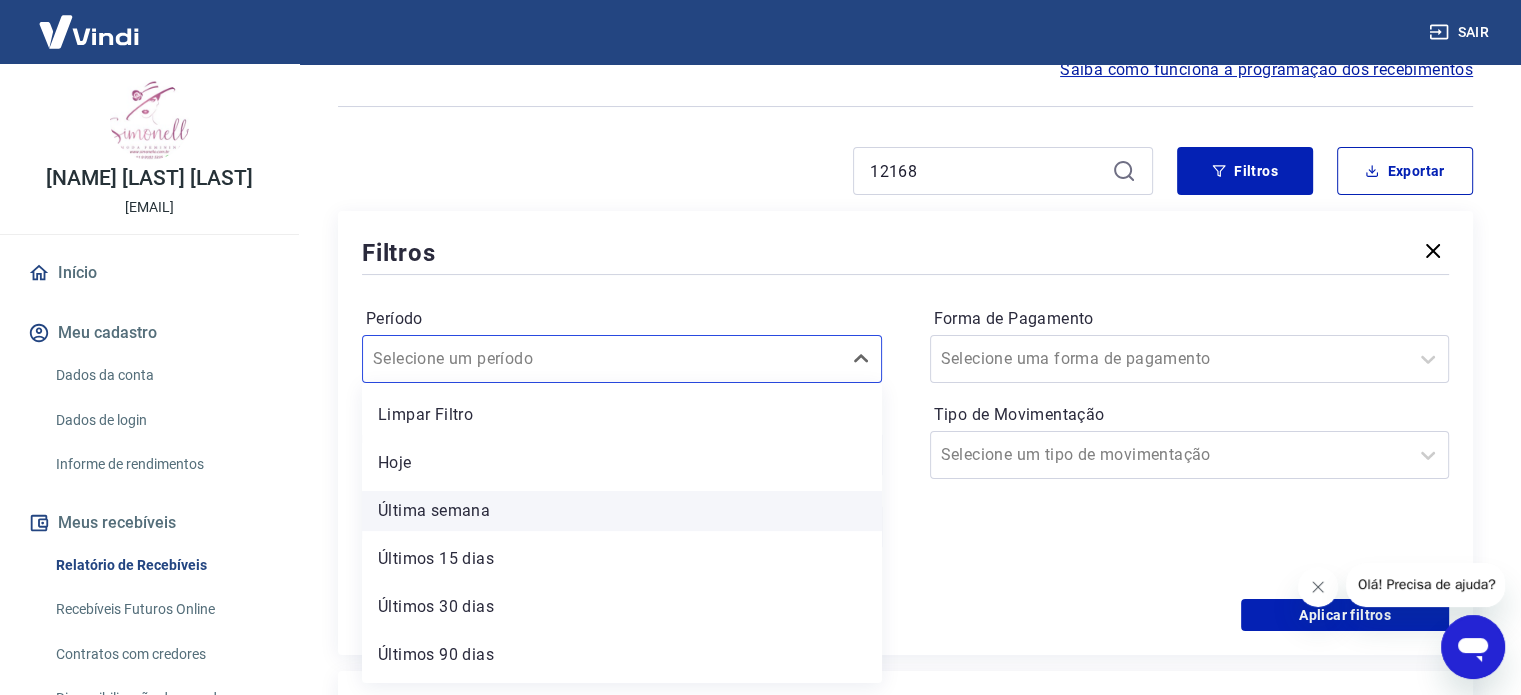 click on "Última semana" at bounding box center [622, 511] 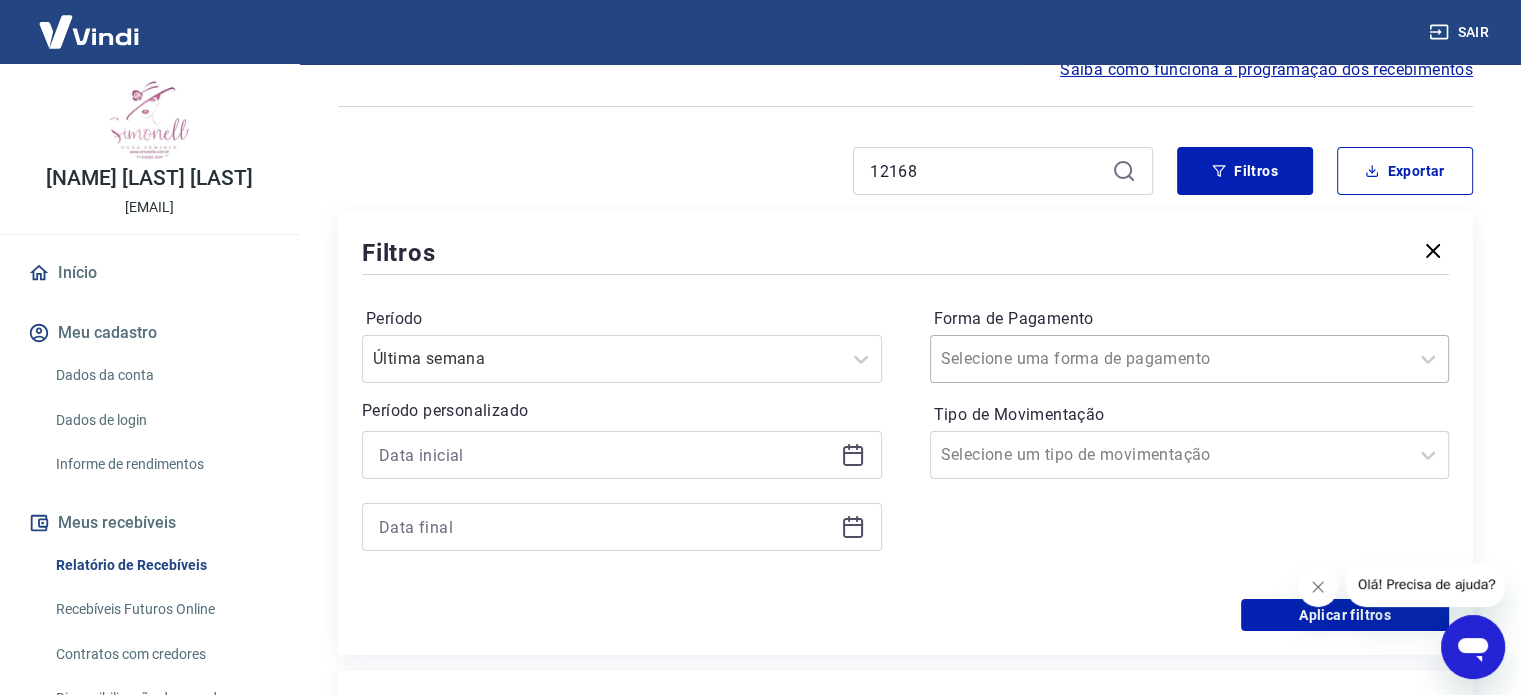 click at bounding box center [1170, 359] 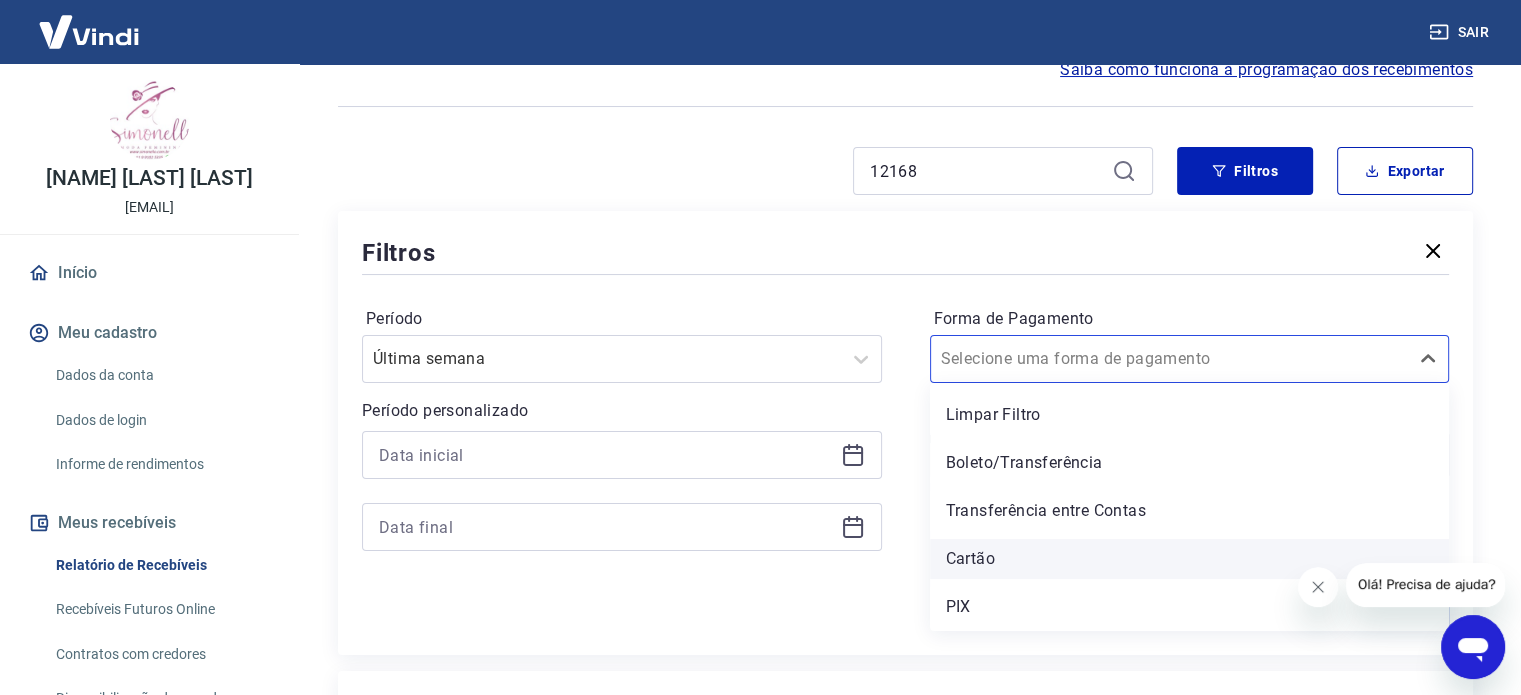 click on "Cartão" at bounding box center (1190, 559) 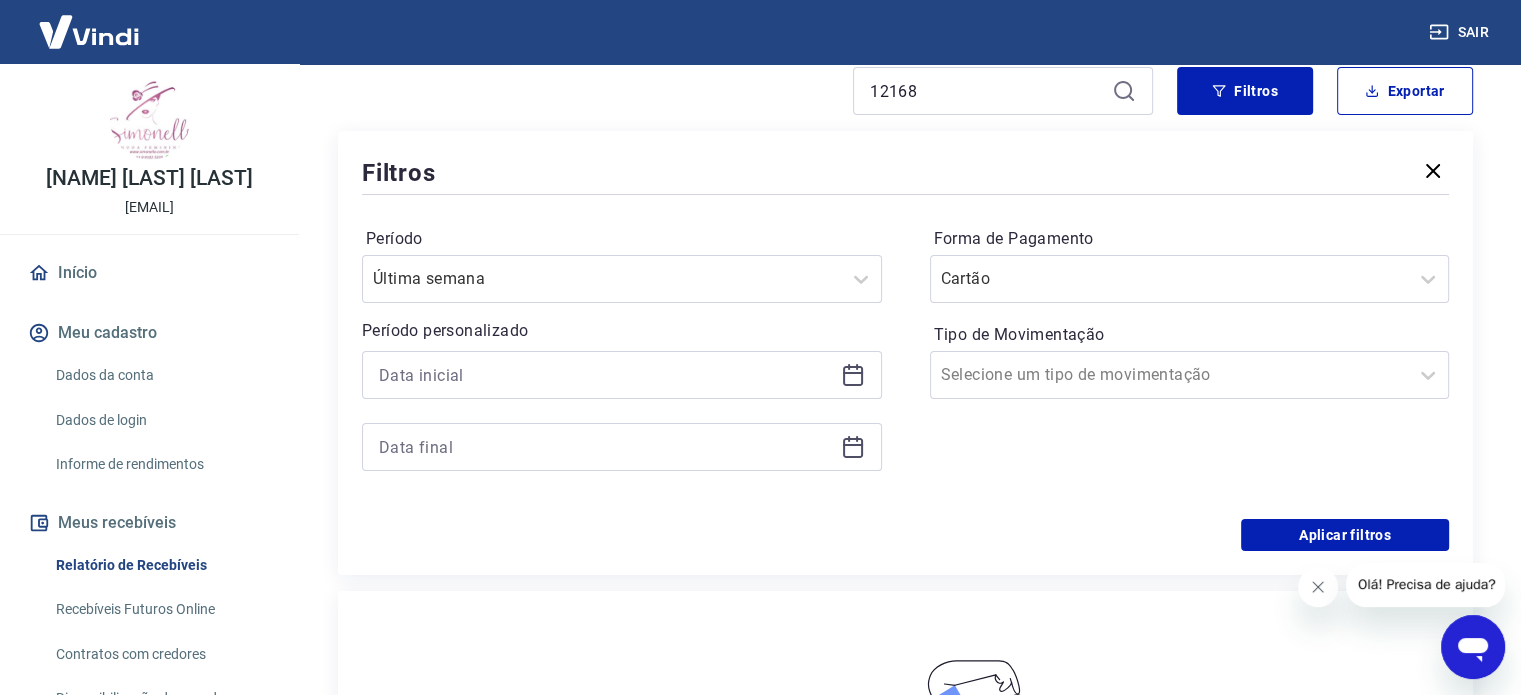 scroll, scrollTop: 300, scrollLeft: 0, axis: vertical 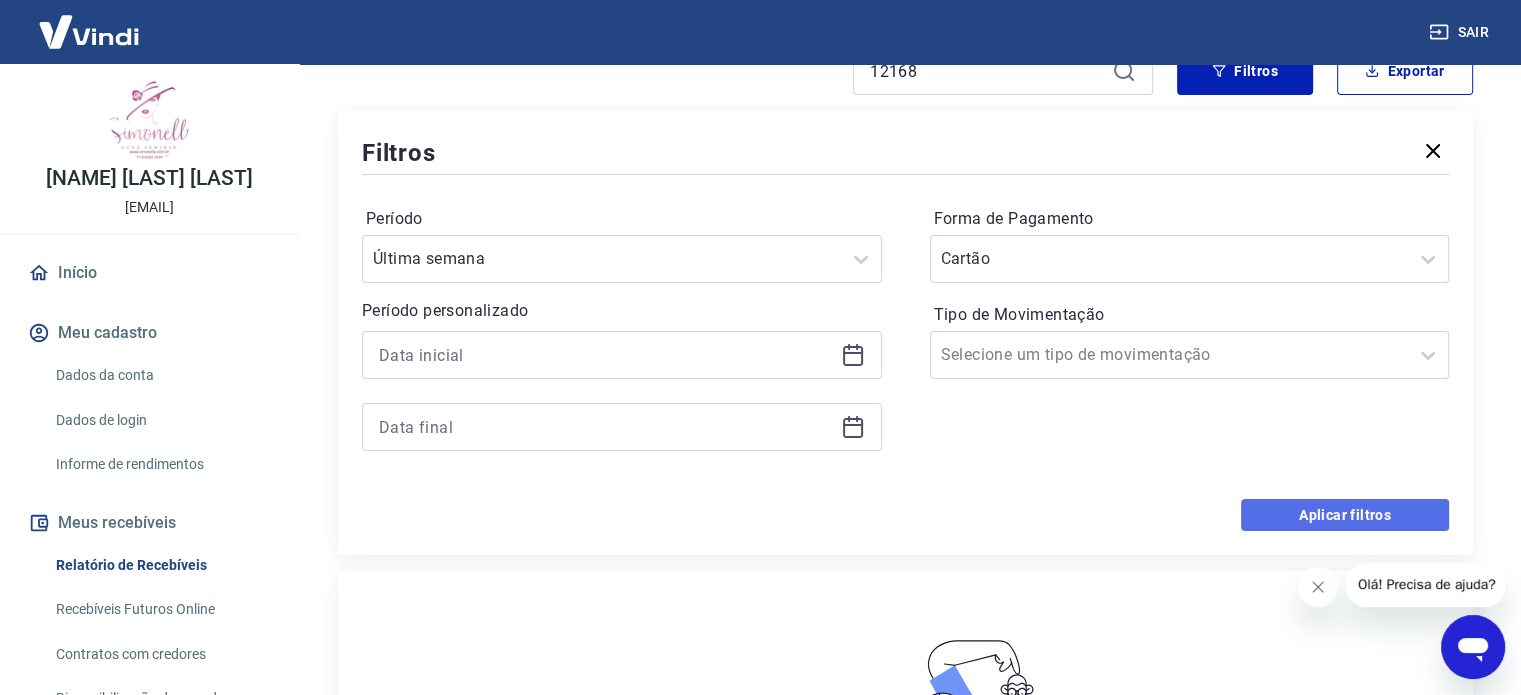 click on "Aplicar filtros" at bounding box center [1345, 515] 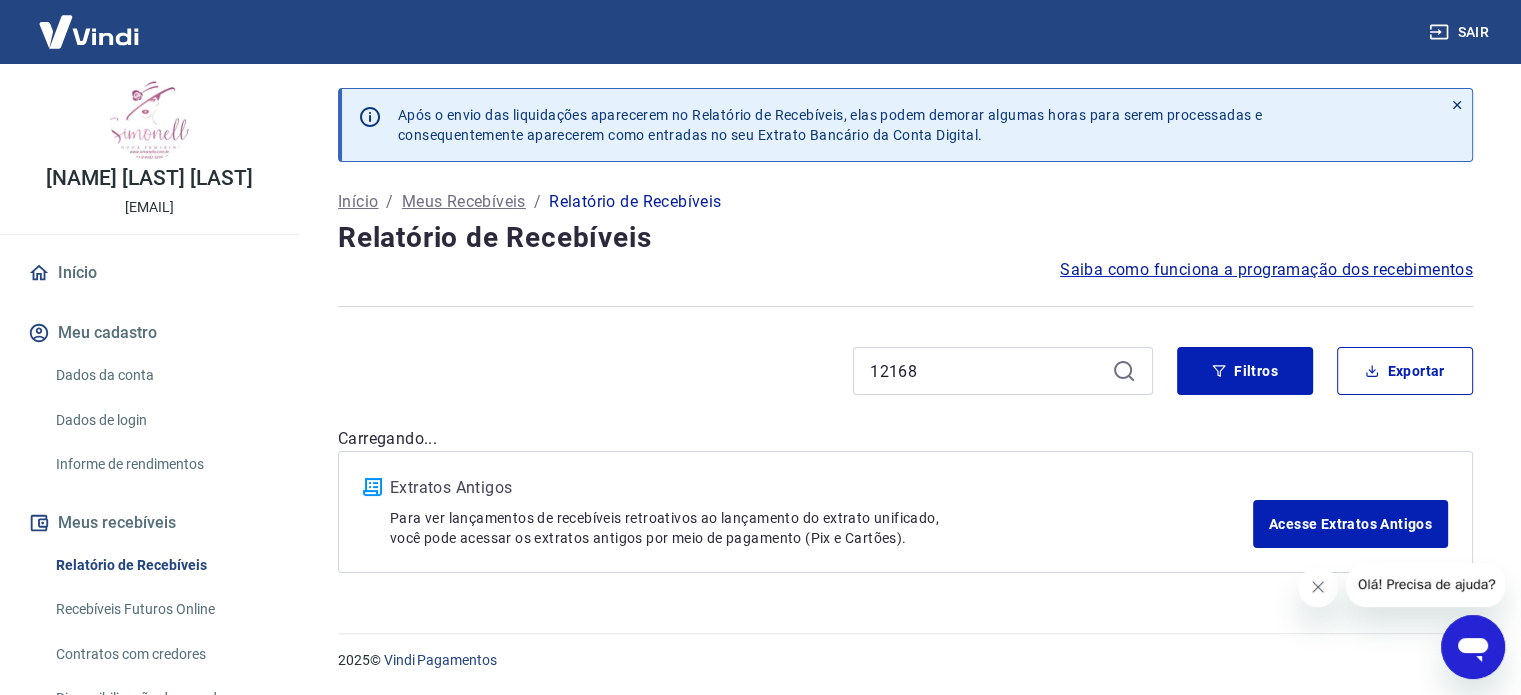 scroll, scrollTop: 0, scrollLeft: 0, axis: both 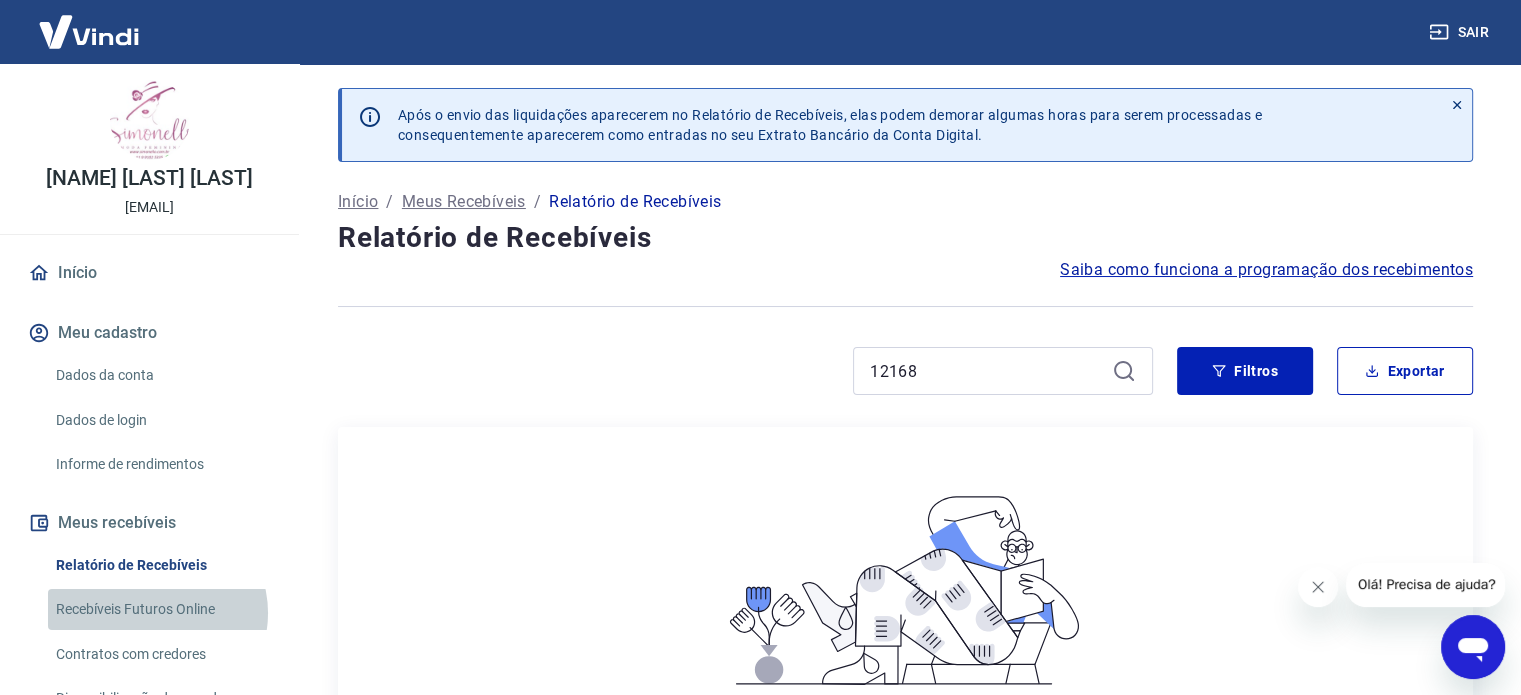 click on "Recebíveis Futuros Online" at bounding box center [161, 609] 